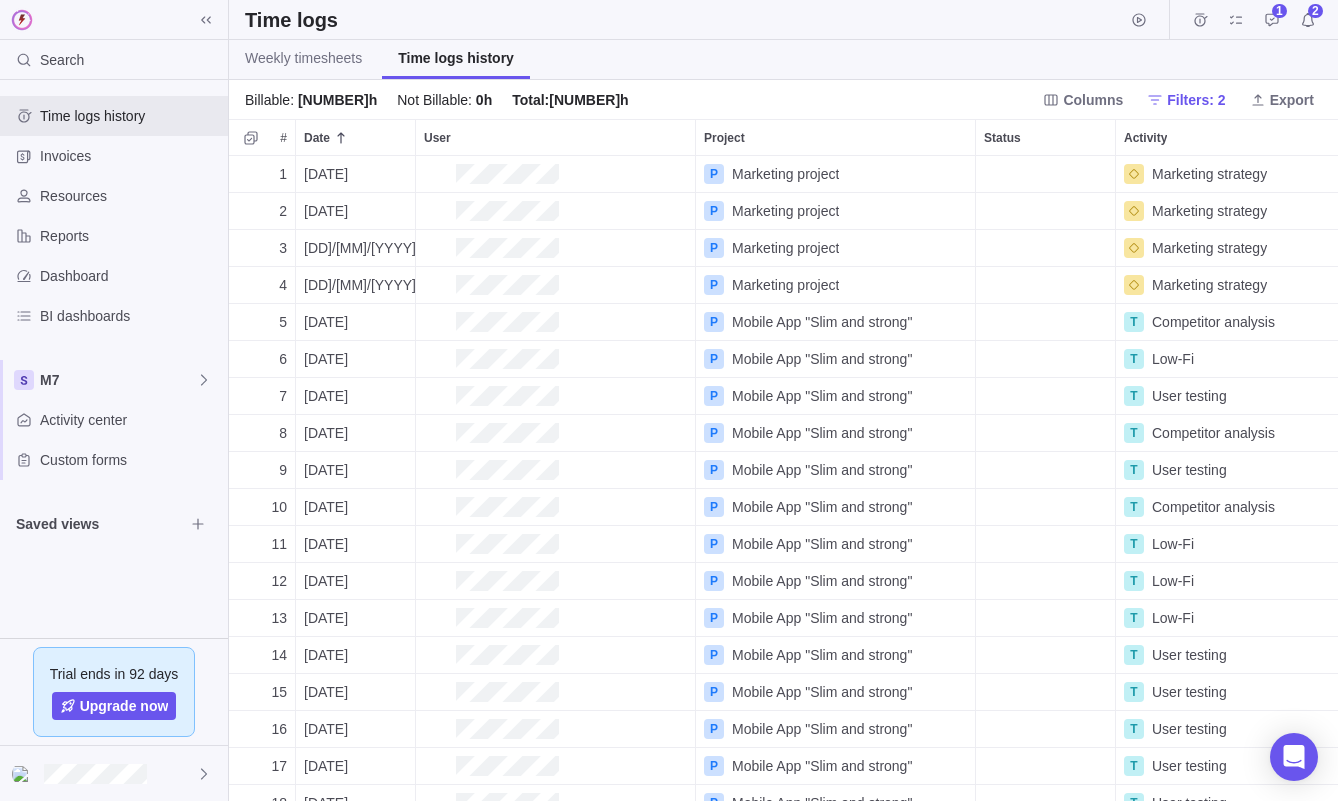 scroll, scrollTop: 0, scrollLeft: 0, axis: both 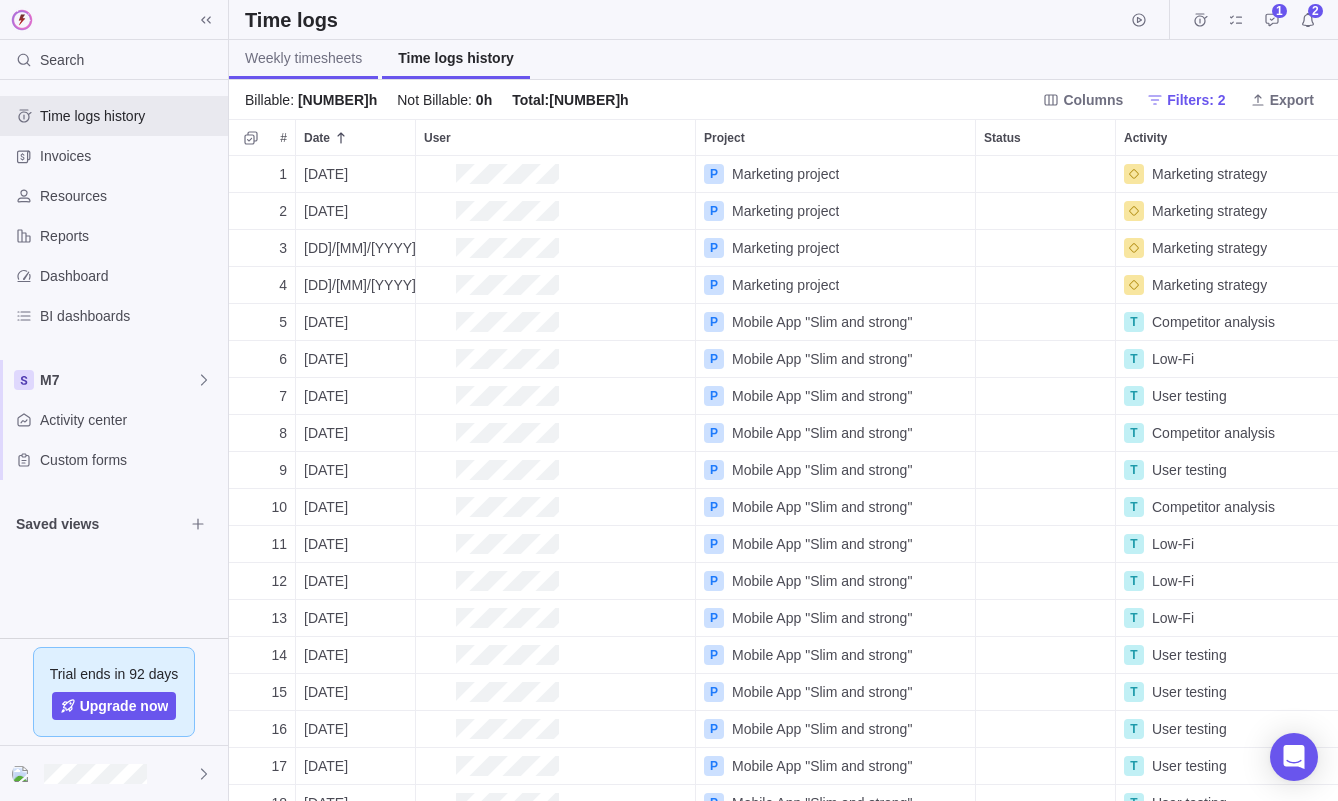 click on "Weekly timesheets" at bounding box center (303, 58) 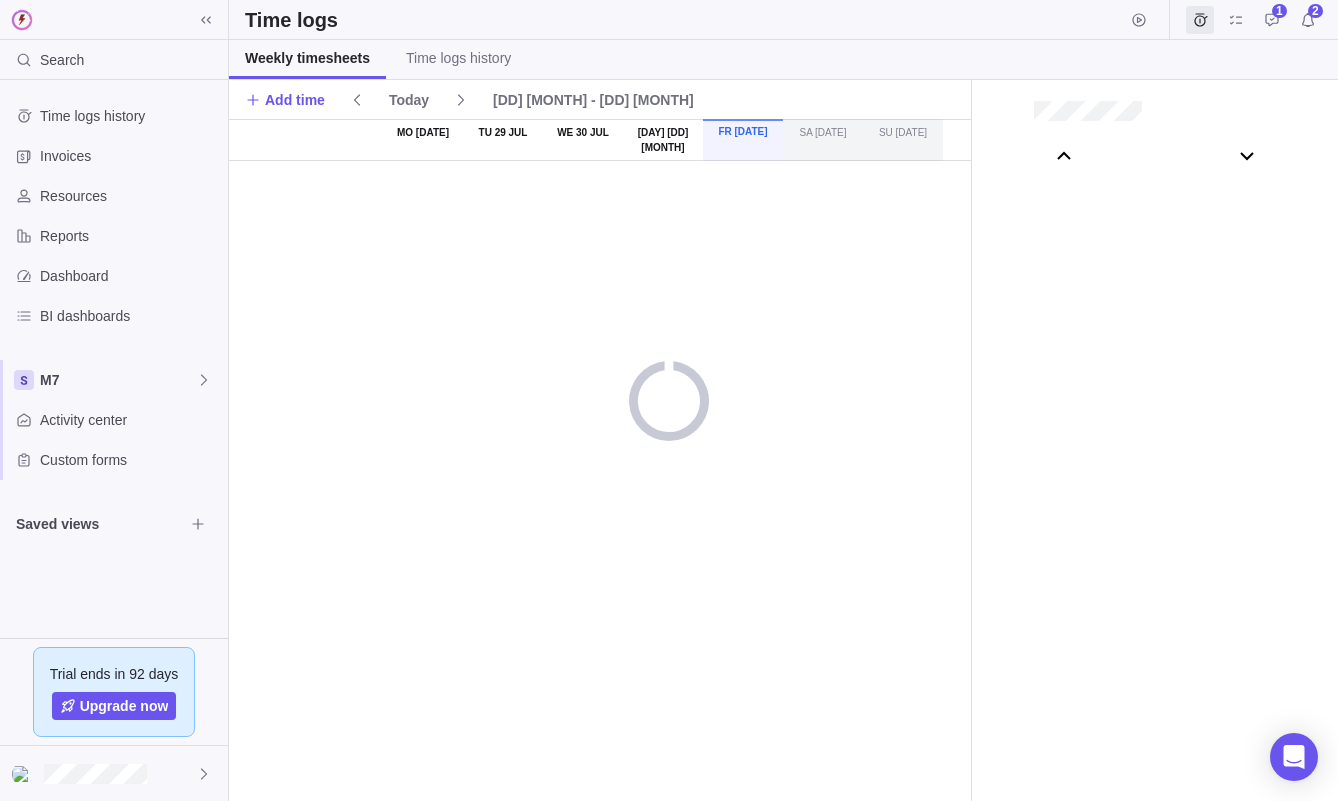 scroll, scrollTop: 111007, scrollLeft: 0, axis: vertical 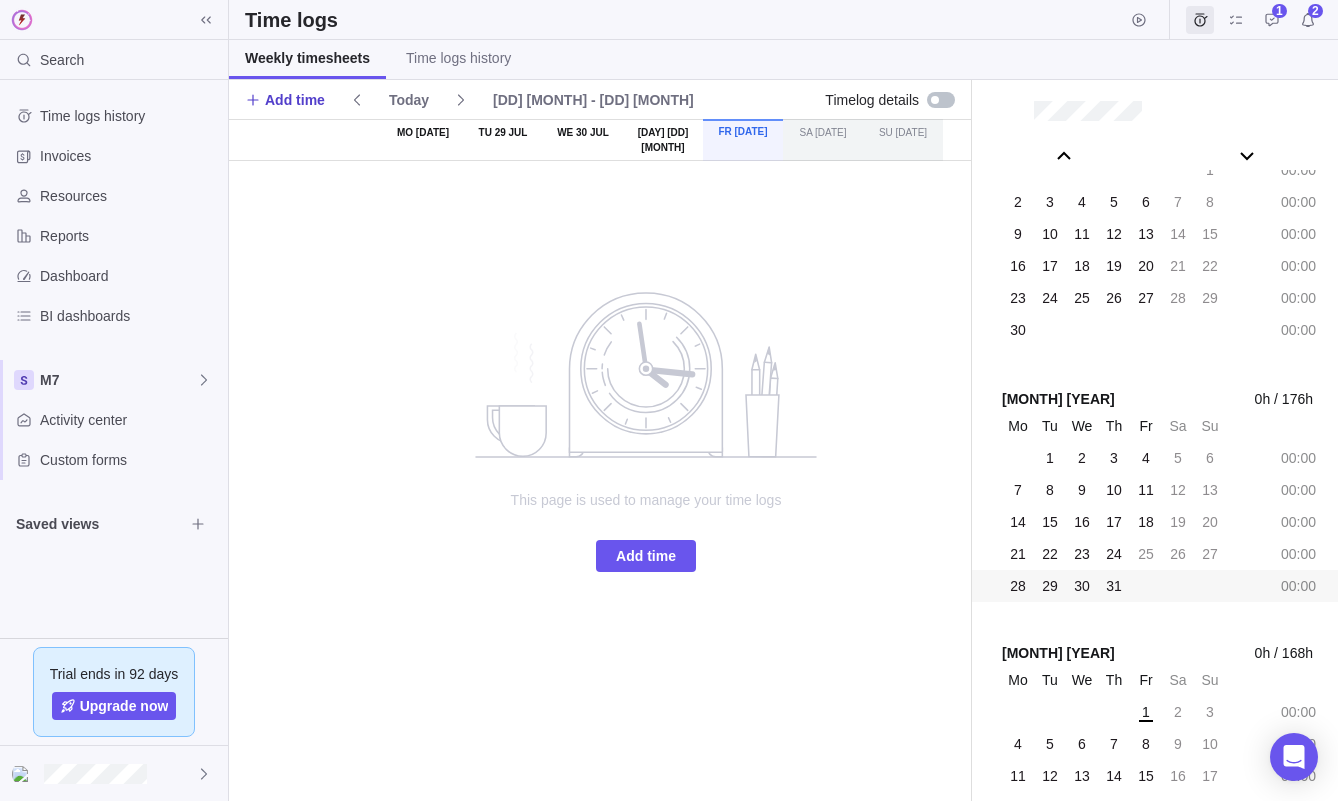 click on "Add time" at bounding box center [295, 100] 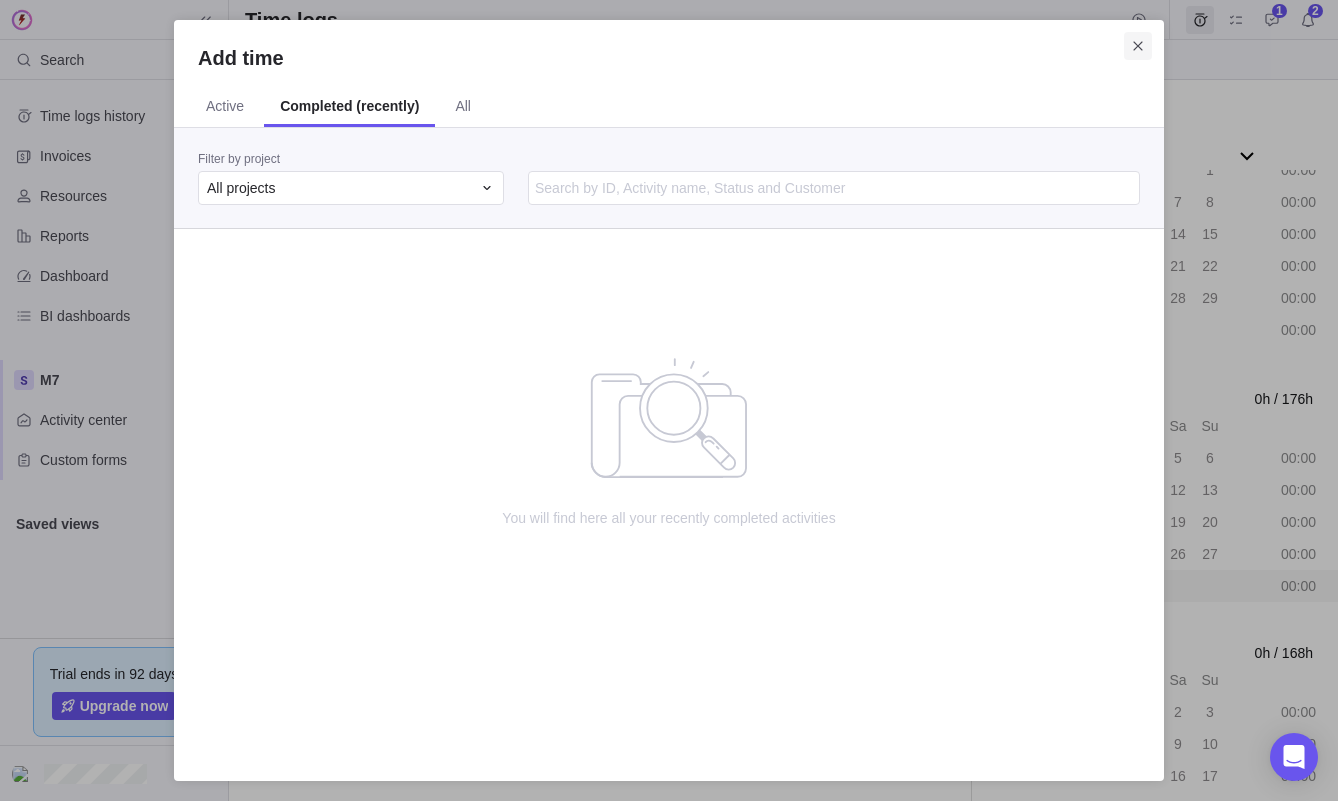 click 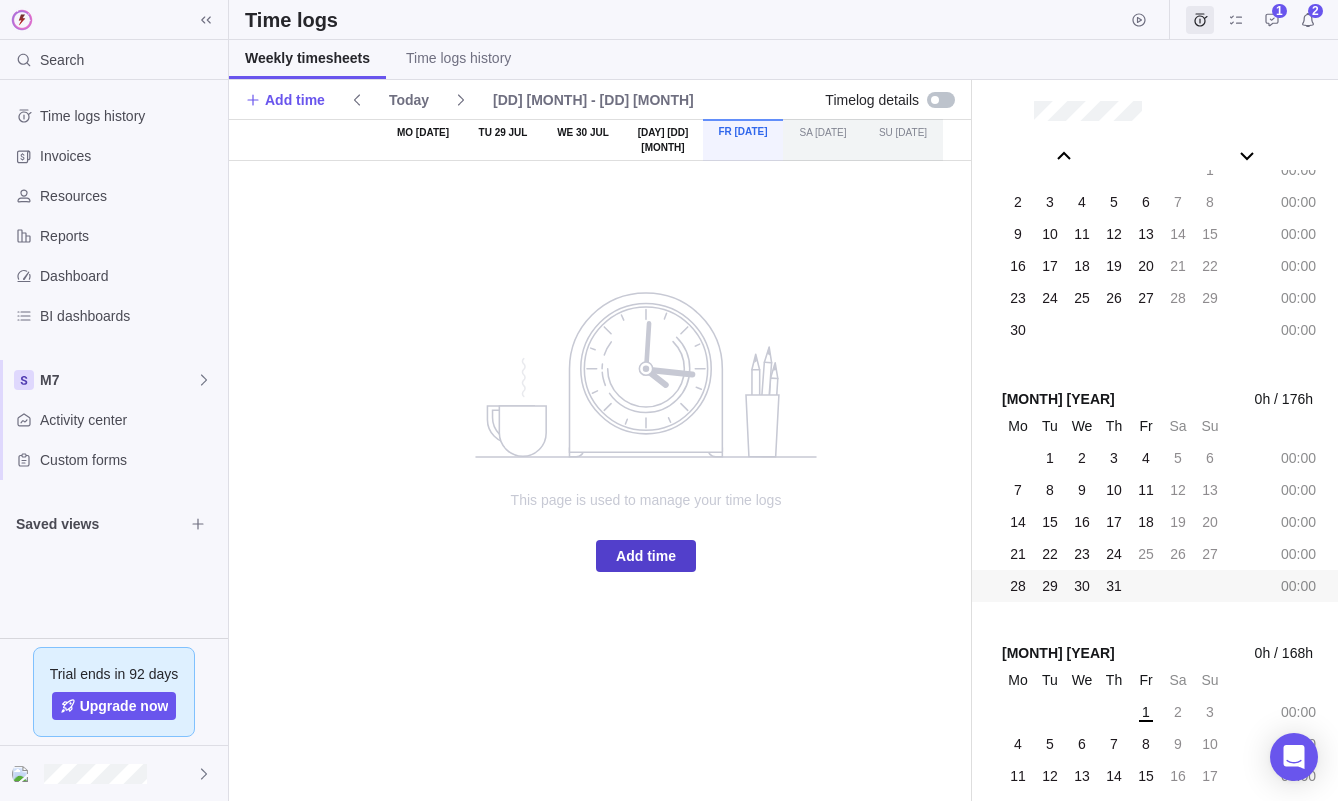 click on "Add time" at bounding box center [646, 556] 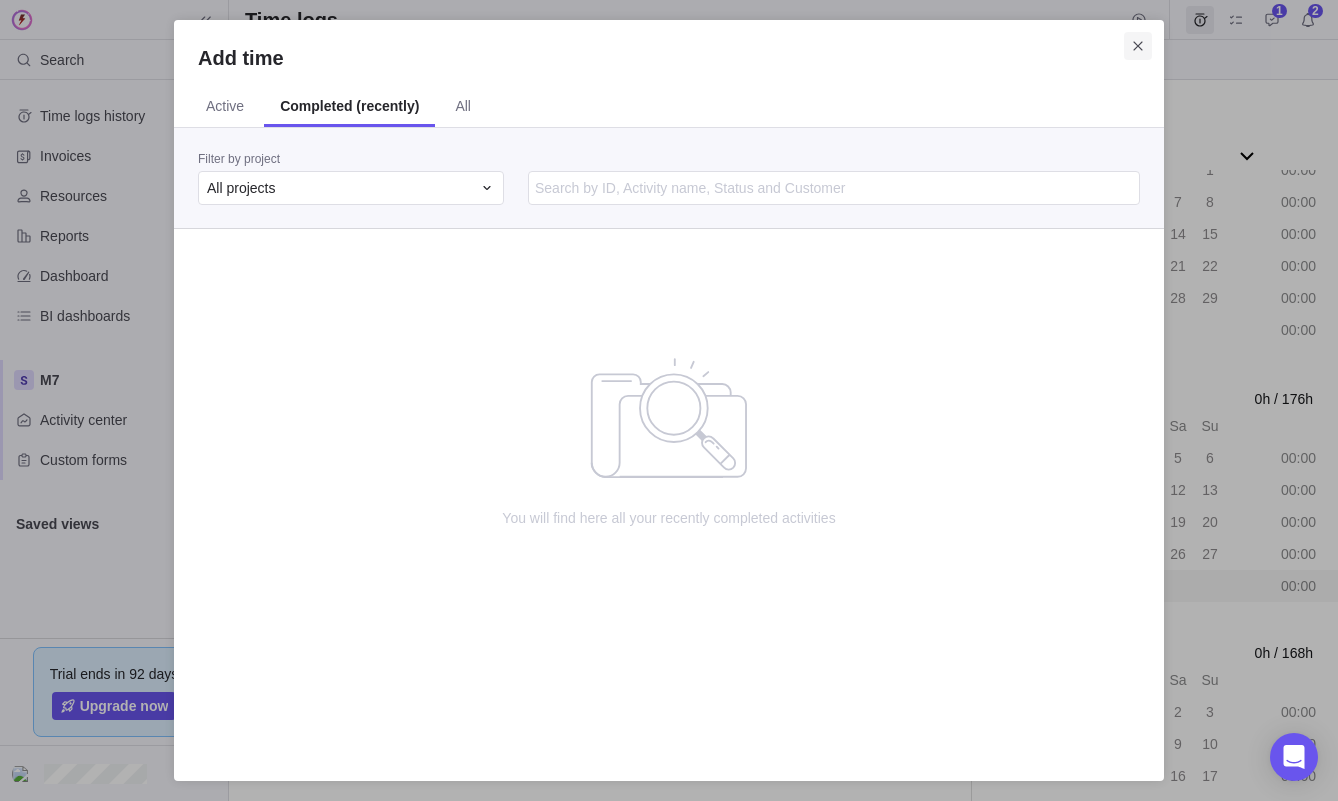 click at bounding box center [1138, 46] 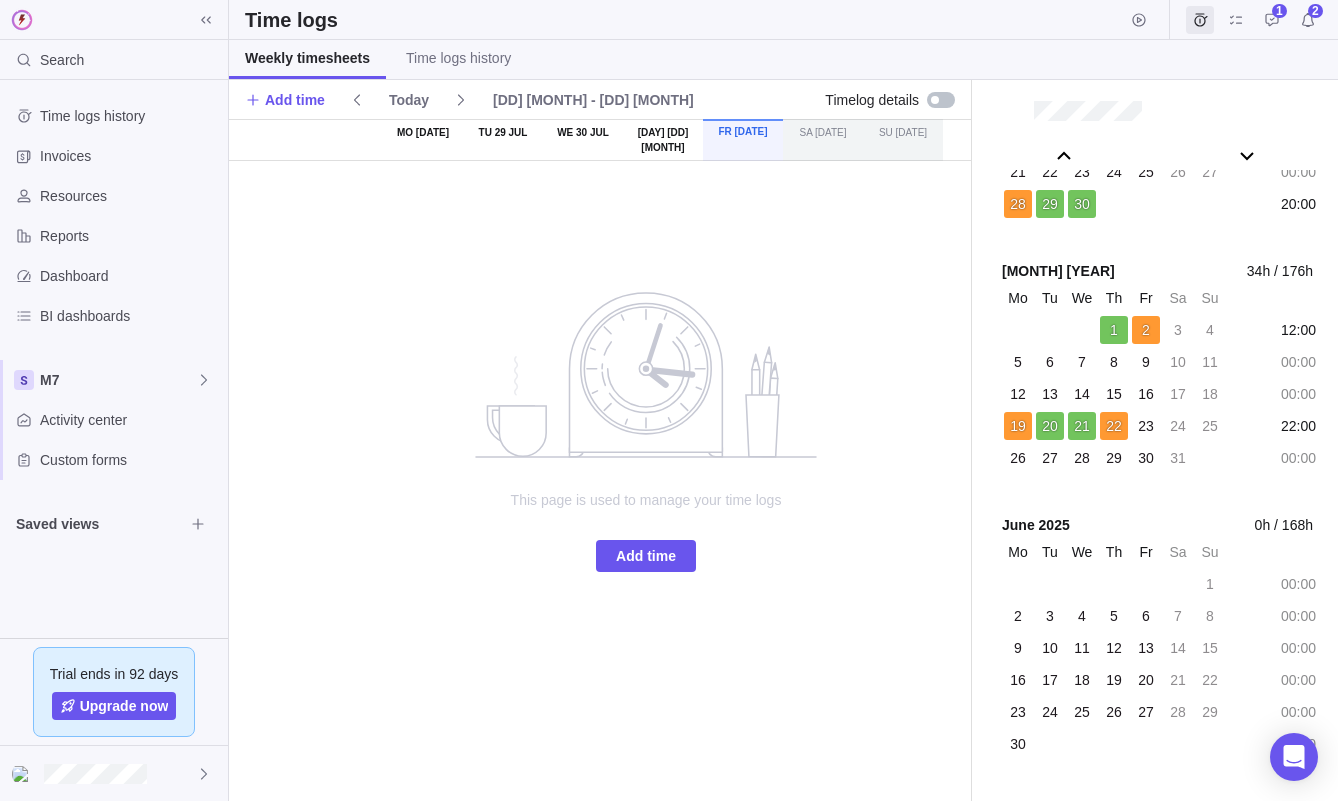 scroll, scrollTop: 110595, scrollLeft: 0, axis: vertical 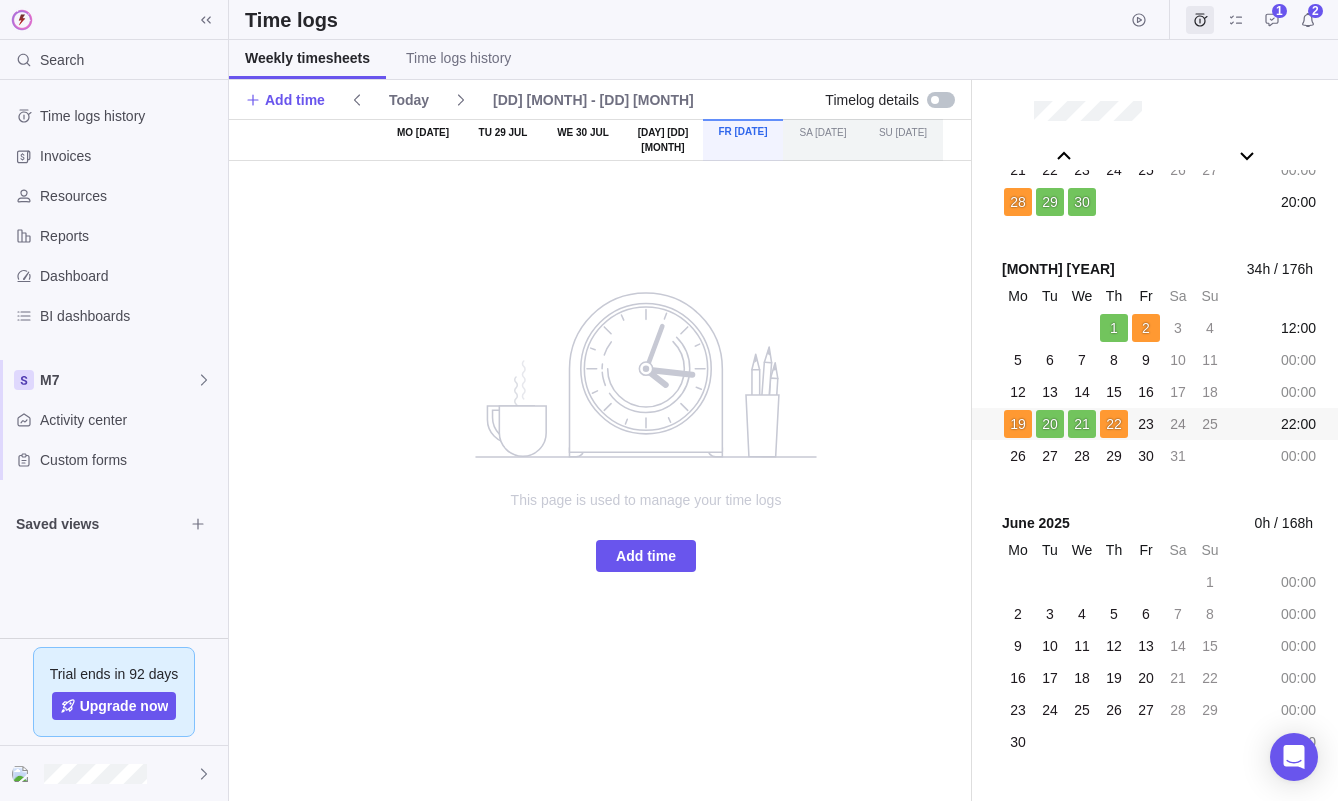 click on "23" at bounding box center [1146, 424] 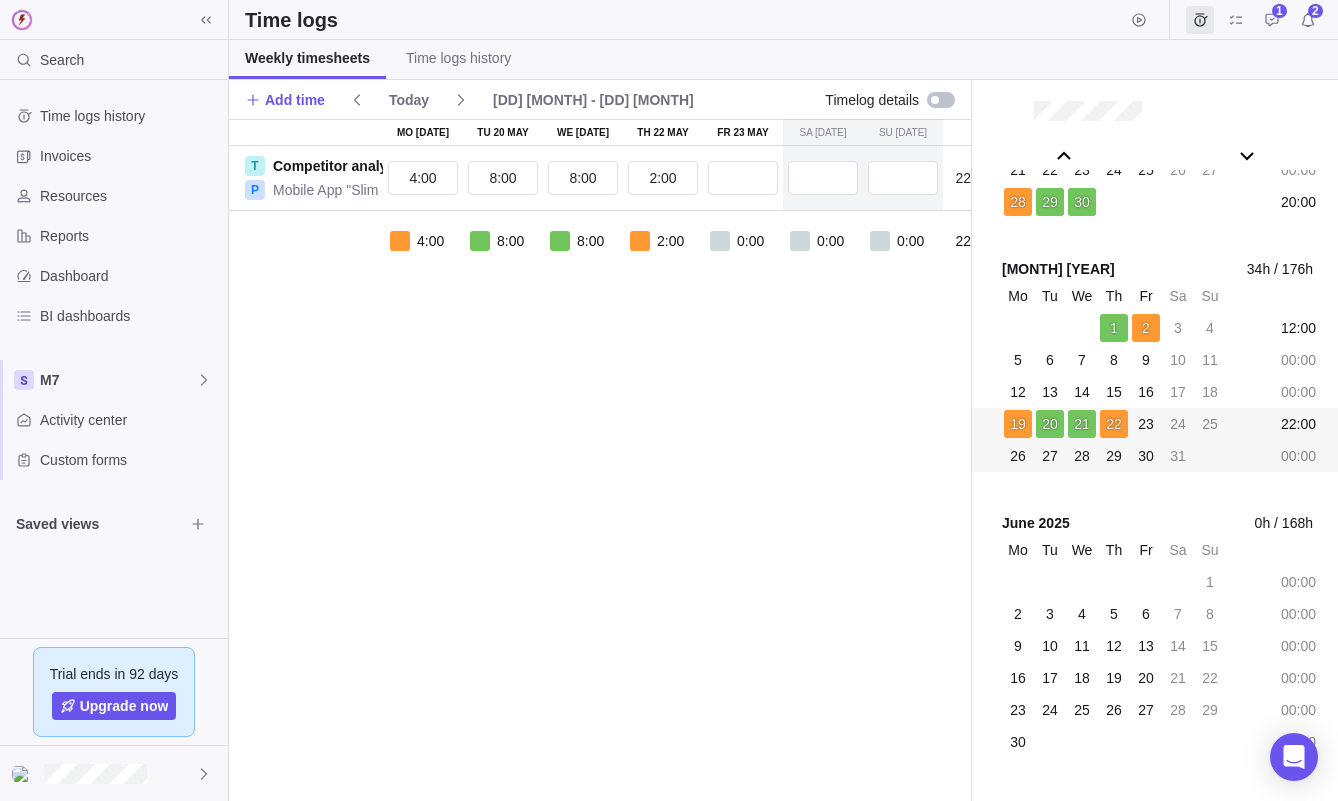 click on "28" at bounding box center (1082, 456) 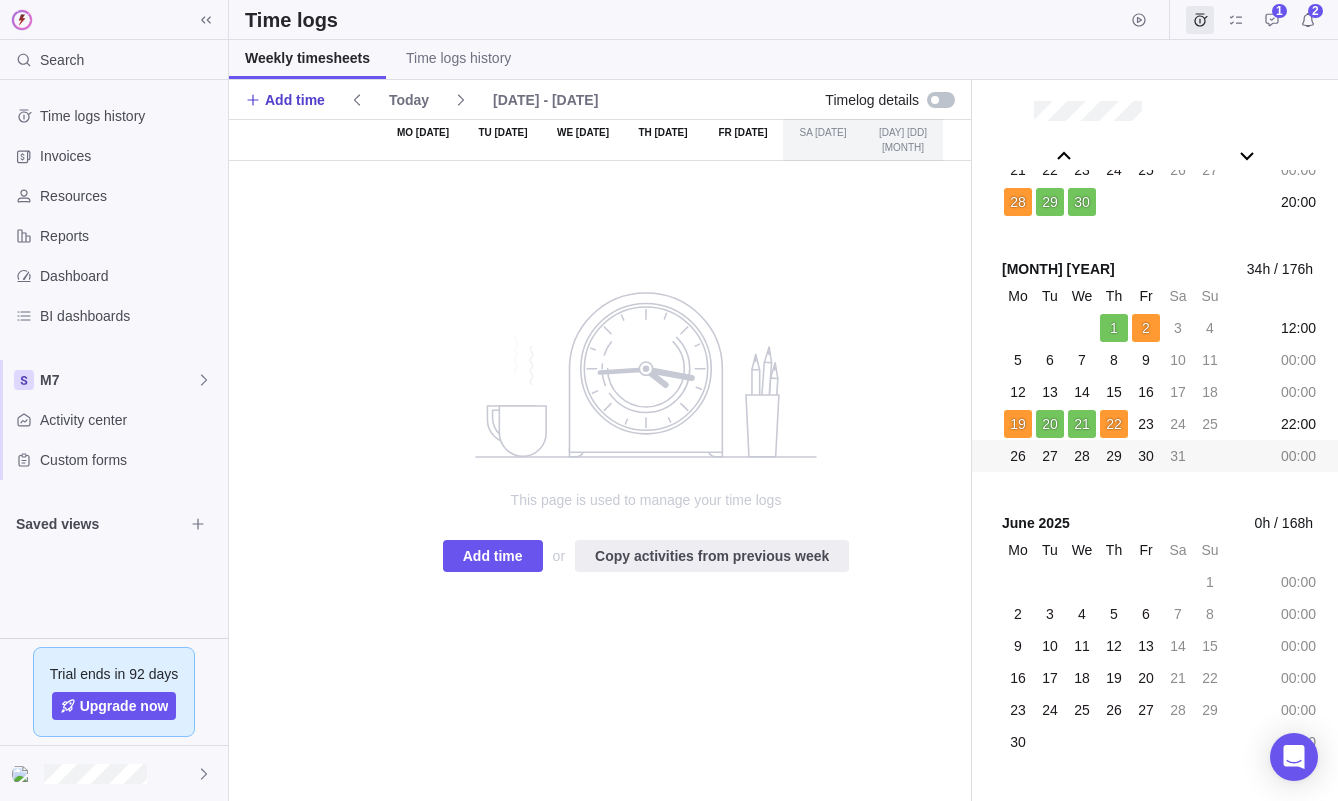 click on "Add time" at bounding box center [295, 100] 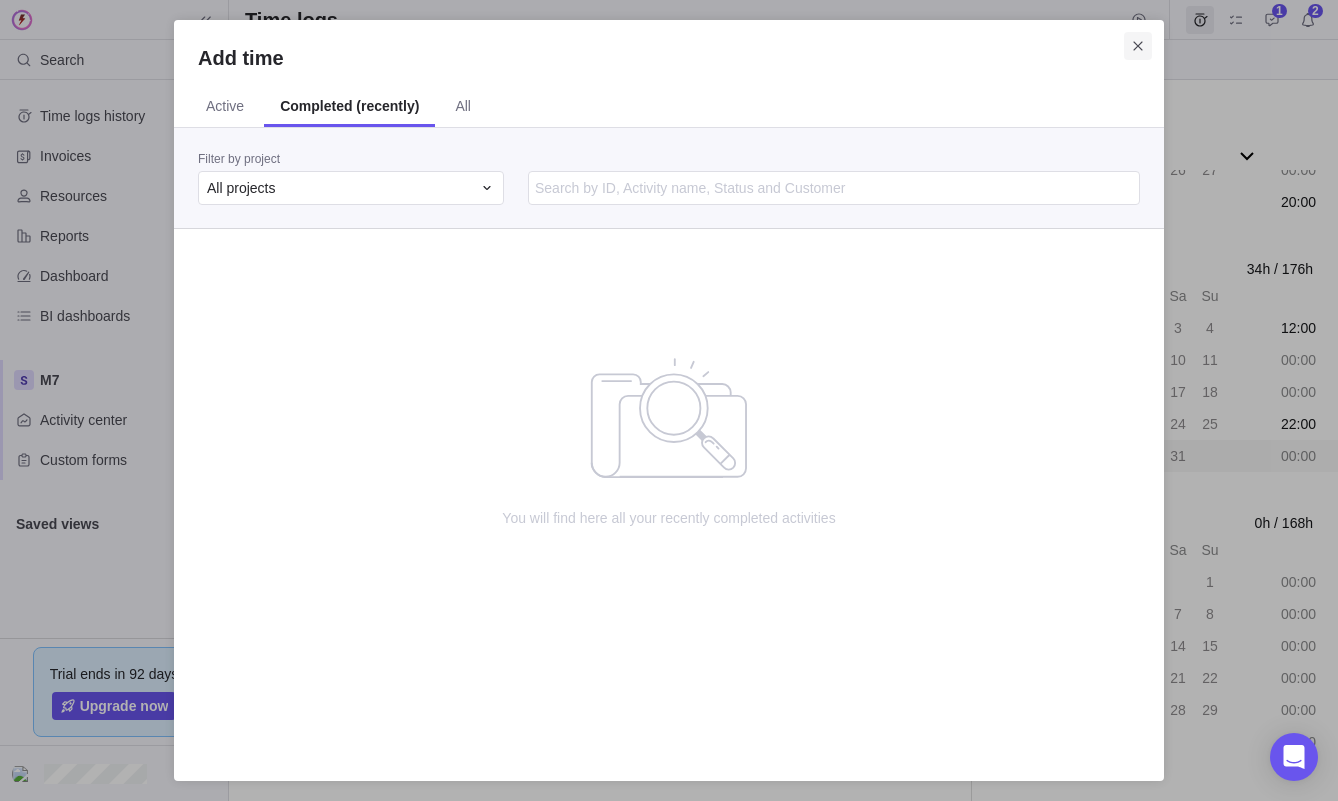 click 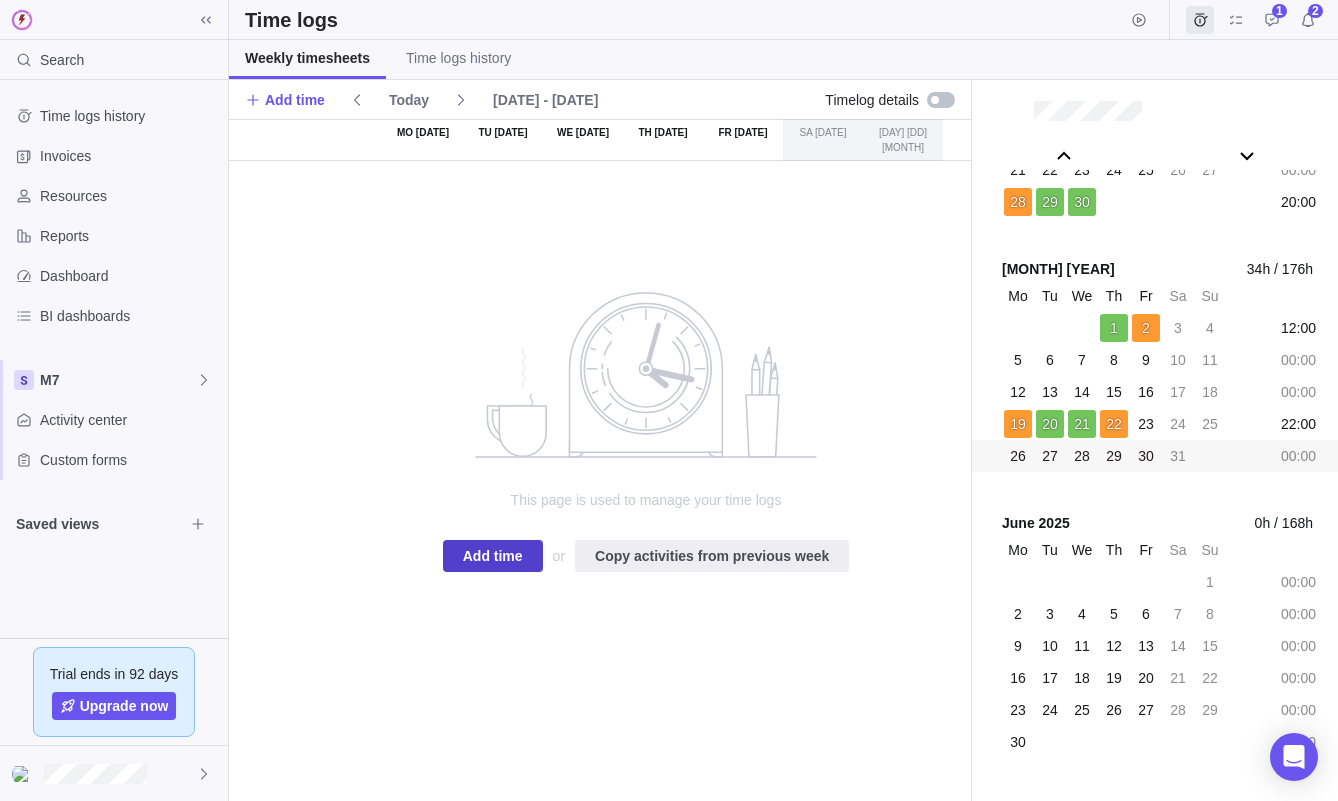 click on "Add time" at bounding box center (493, 556) 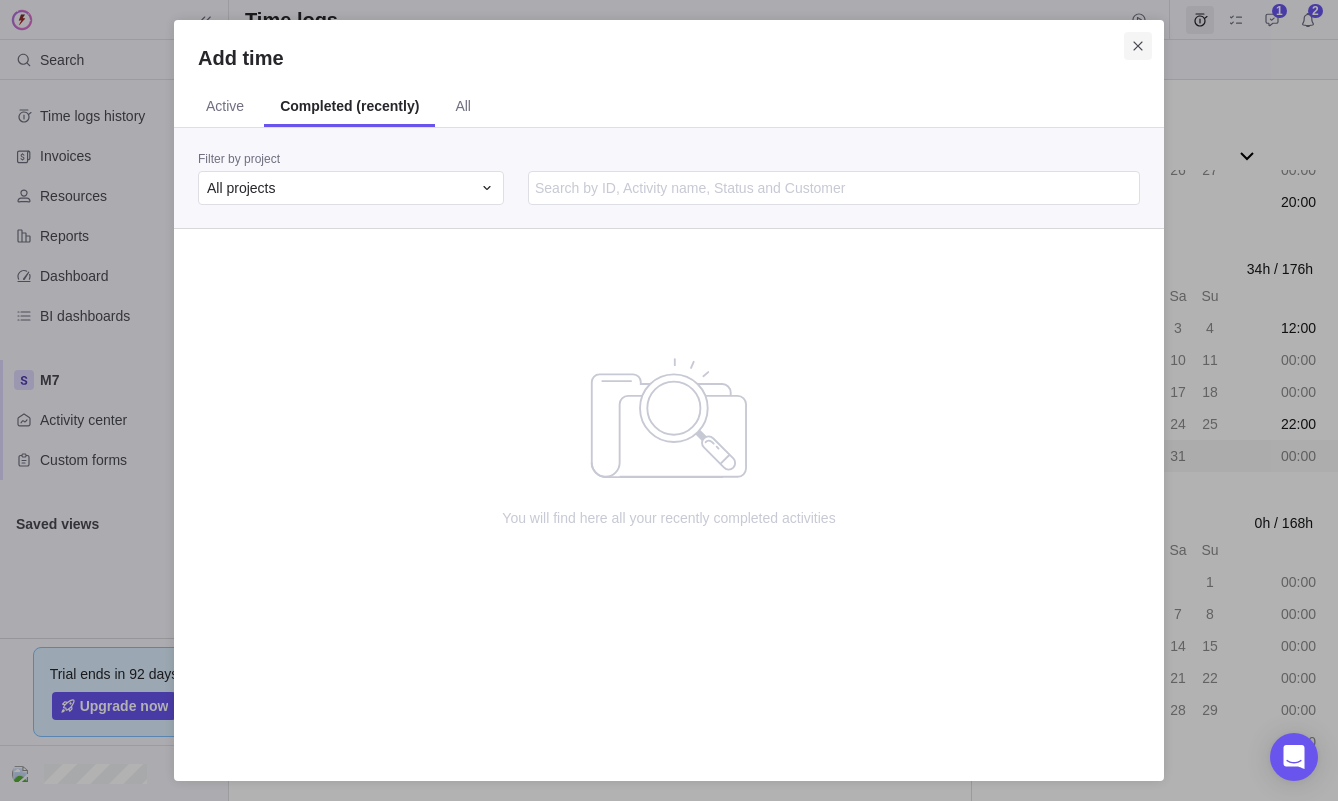 click at bounding box center [1138, 46] 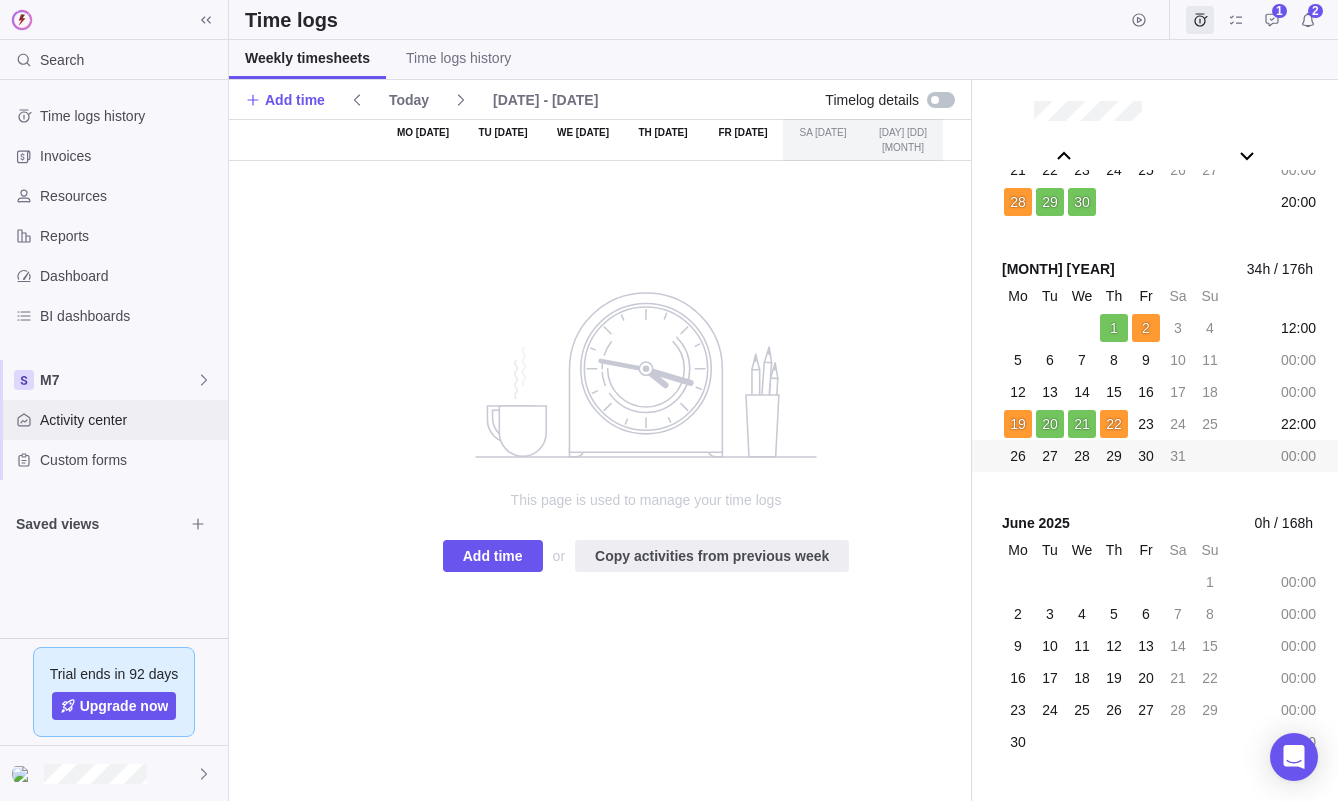 click on "Activity center" at bounding box center [130, 420] 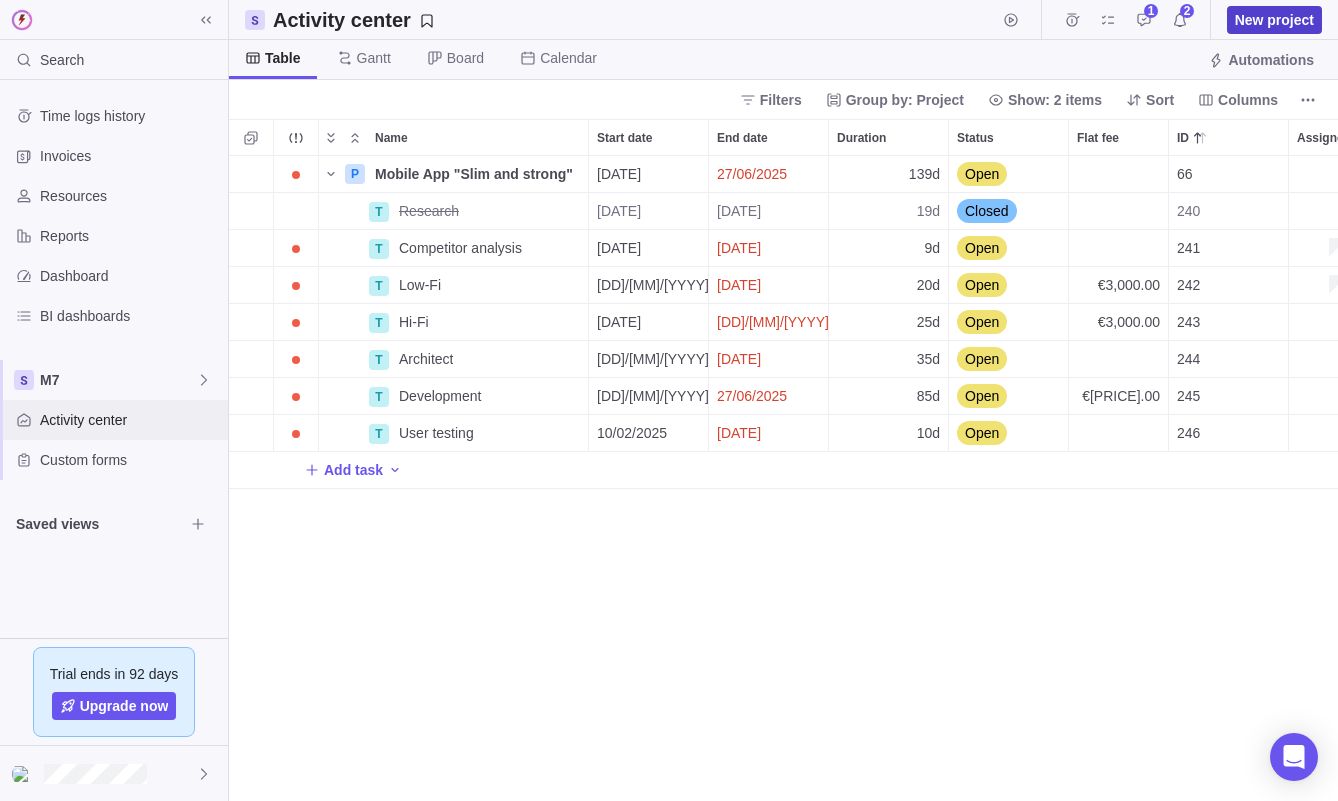 scroll, scrollTop: 1, scrollLeft: 1, axis: both 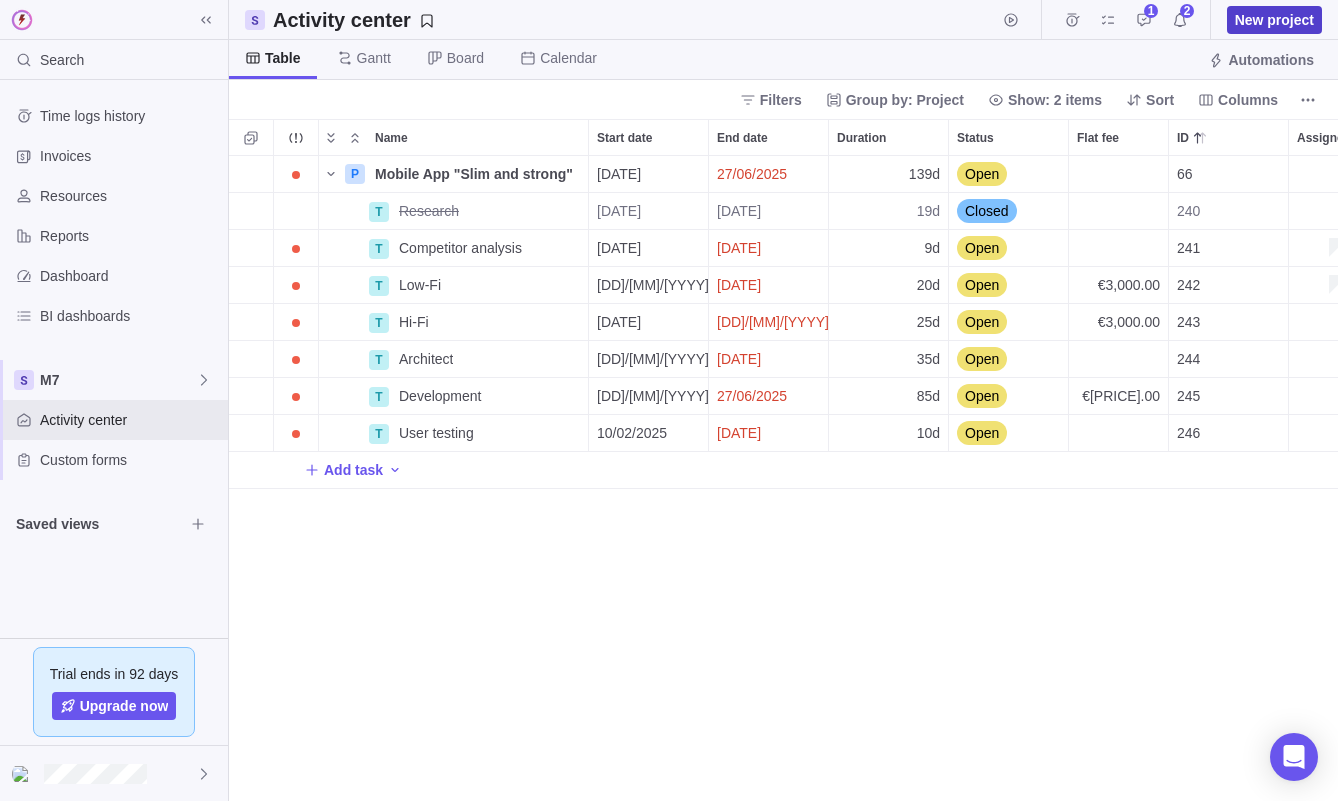 click on "New project" at bounding box center (1274, 20) 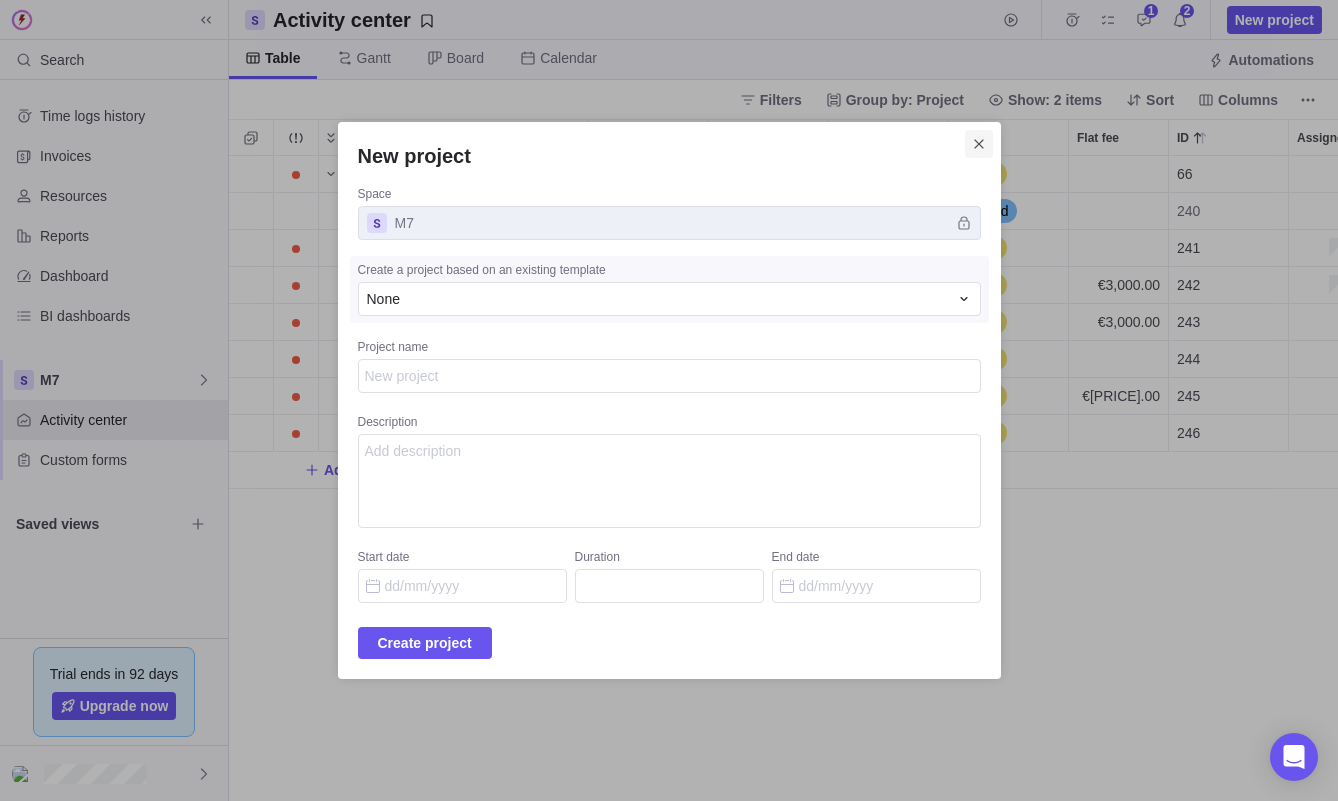 type on "x" 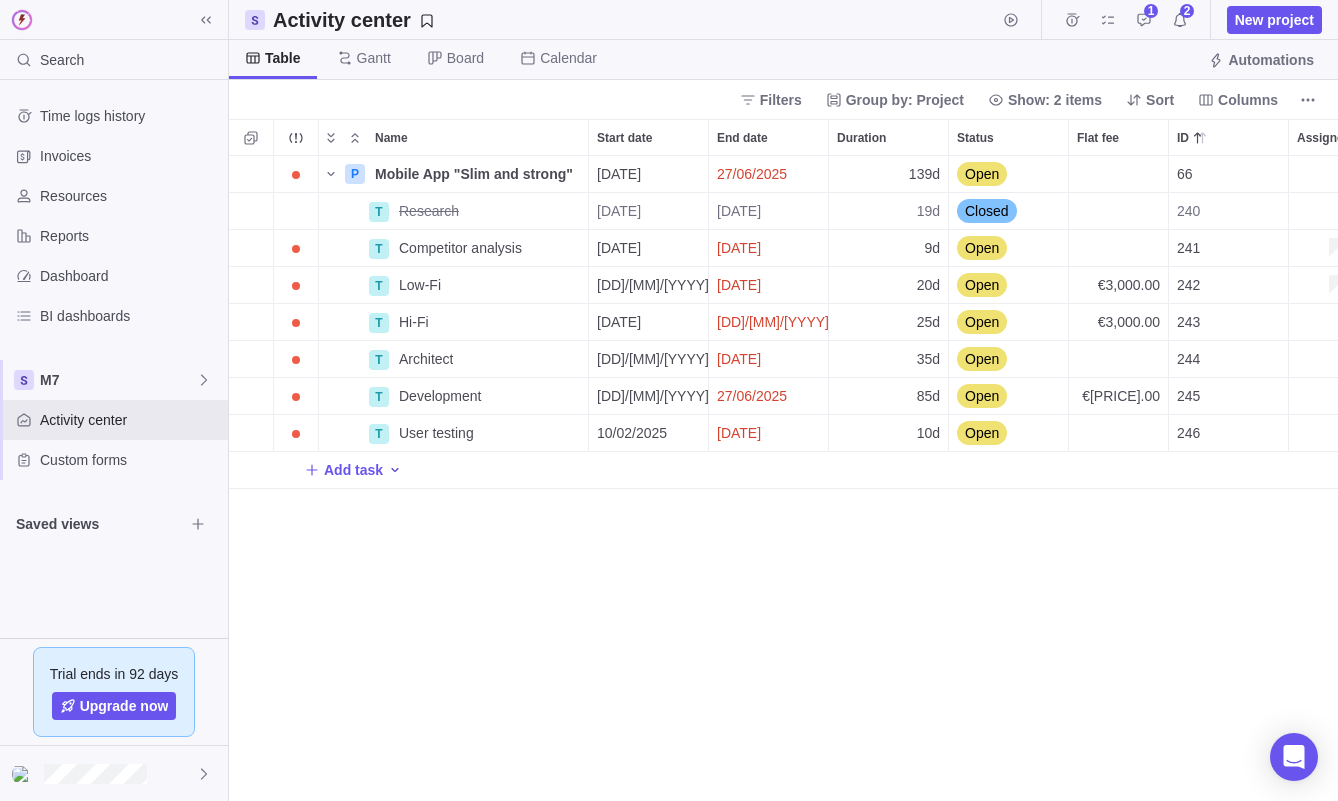 click 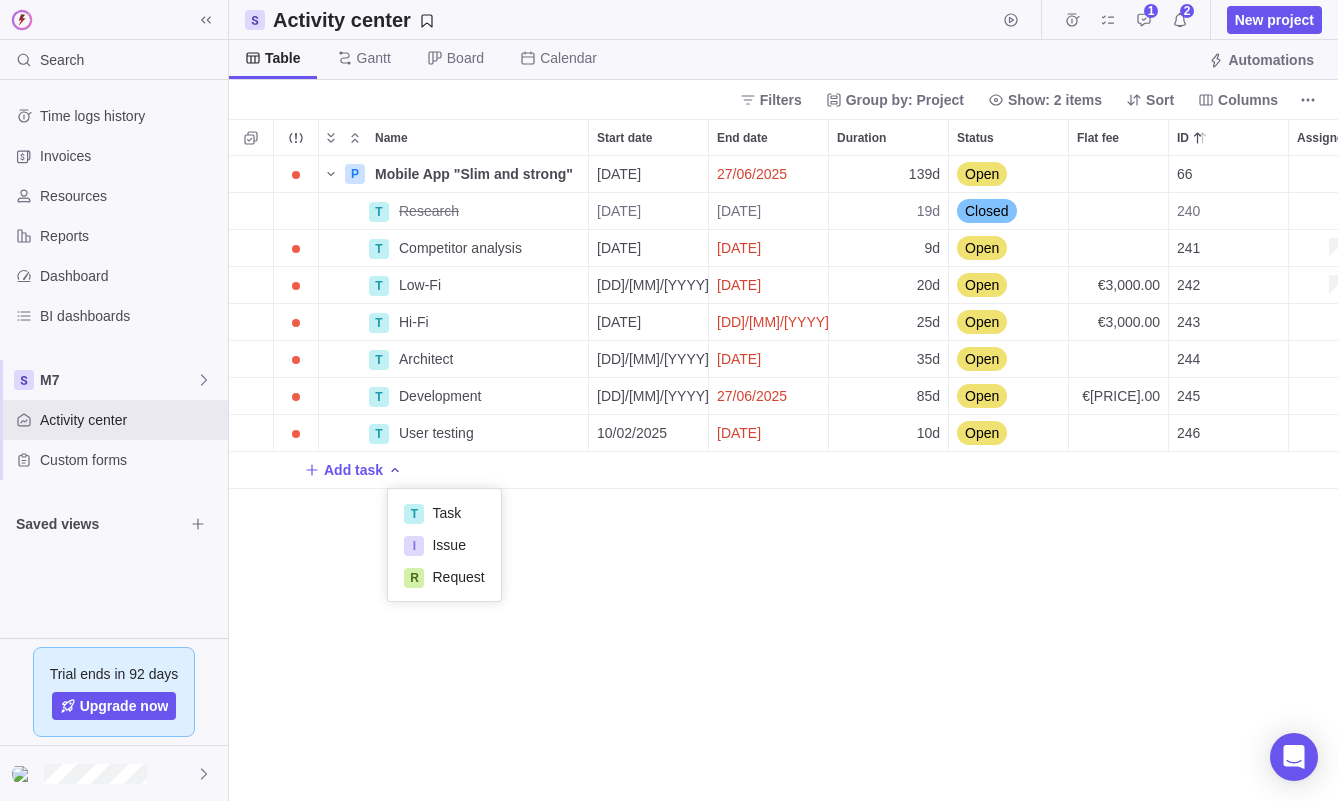 click 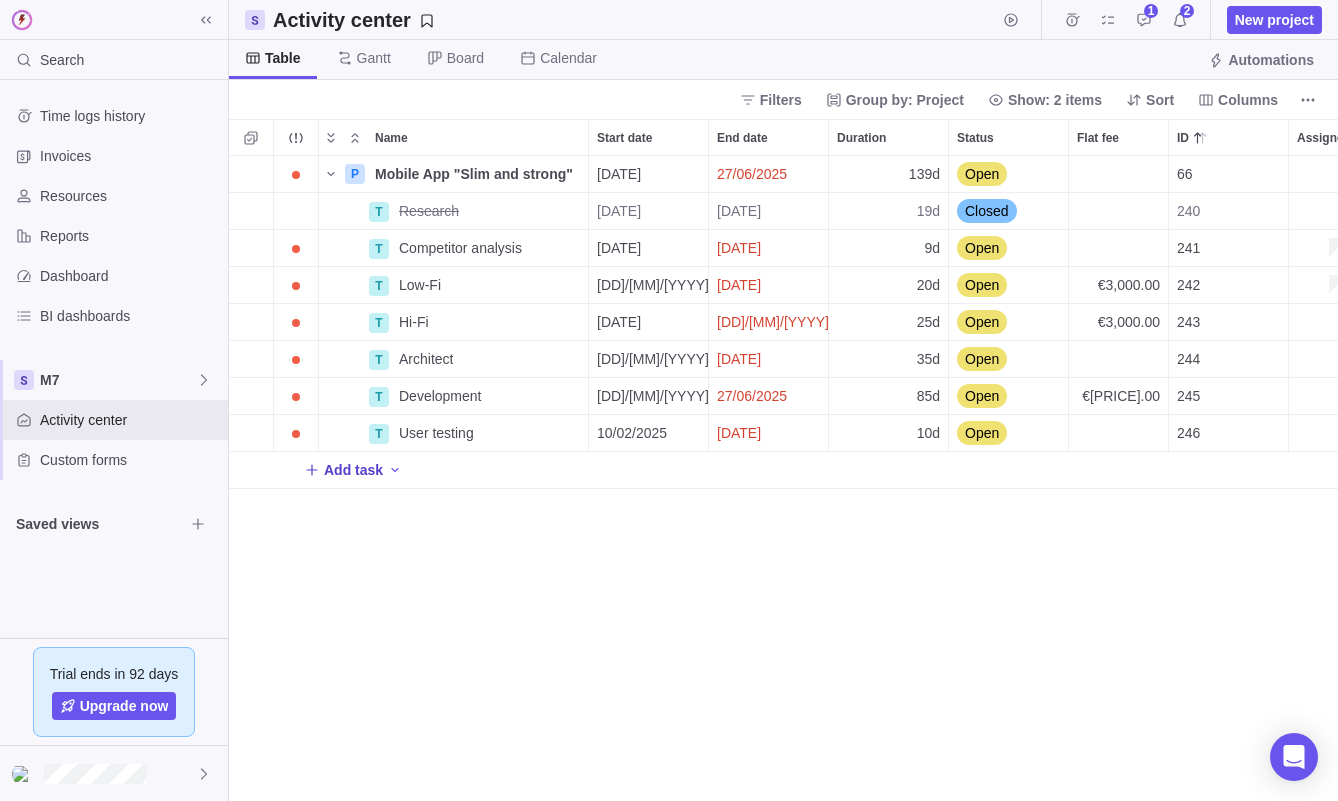 click on "Add task" at bounding box center [353, 470] 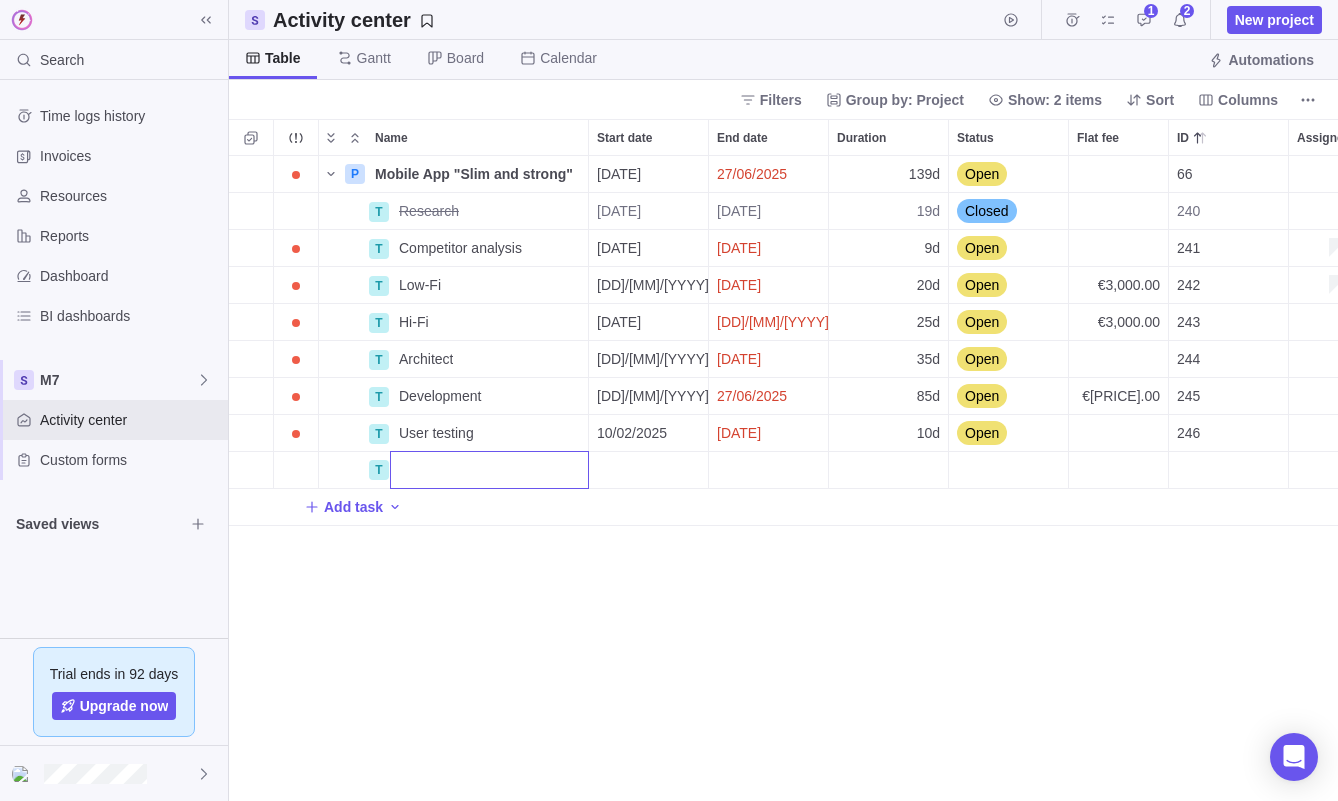 click on "P Mobile App "Slim and strong" Details [DATE] [DATE] 139d Open 66 +3 1 T Research Details [DATE] [DATE] 19d Closed 240 T Competitor analysis Details [DATE] [DATE] 9d Open 241ASMNCV ASJV QWEJV CQJN CVAJSDN CQWKJDS CSJDNC XN NN MN JN j ljnsdn valjd vadjv adj vljds vadj v T Low-Fi Details [DATE] [DATE] 20d Open €3,000.00 242 T Hi-Fi Details [DATE] [DATE] 25d Open €3,000.00 243 T Architect Details [DATE] [DATE] 35d Open 244 T Development Details [DATE] [DATE] 85d Open €7,000.00 245 T User testing Details [DATE] [DATE] 10d Open 246 1 T Add task" at bounding box center (783, 478) 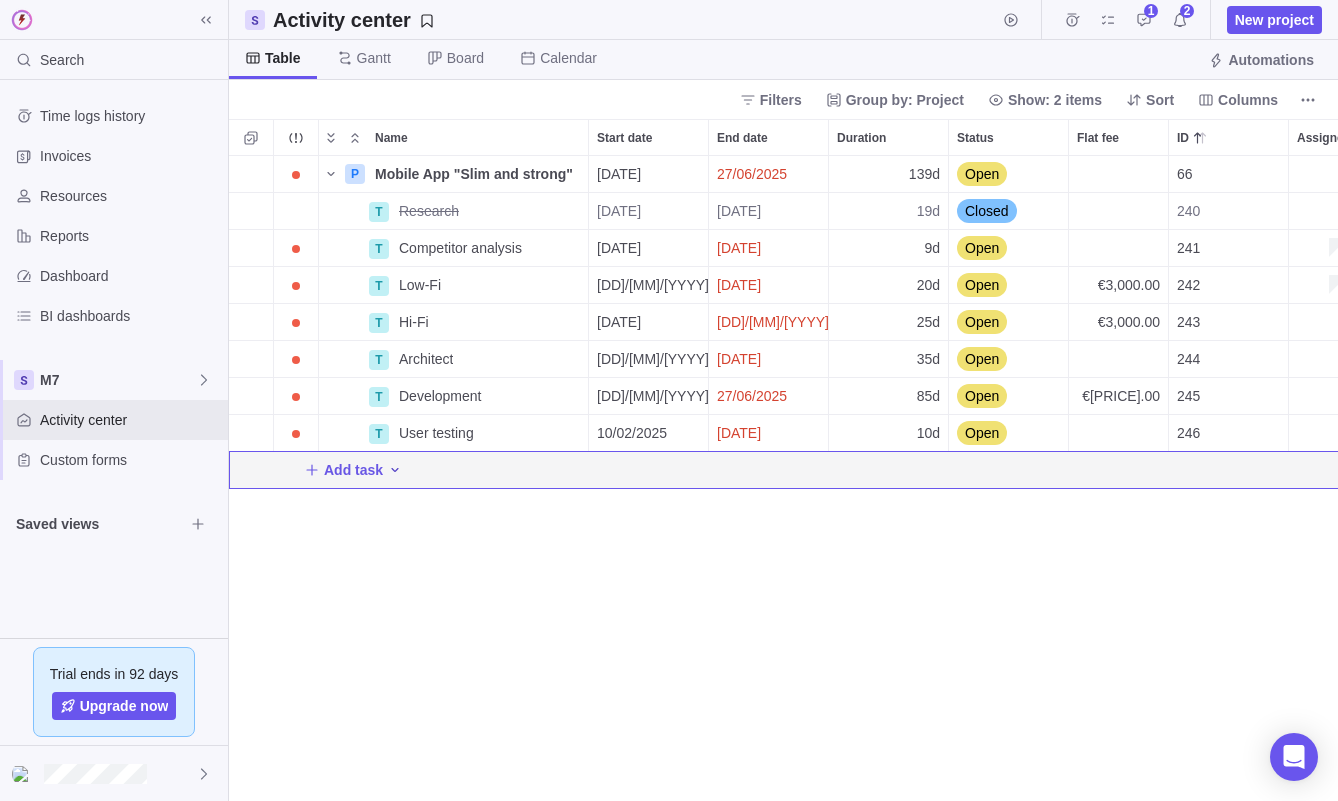 click 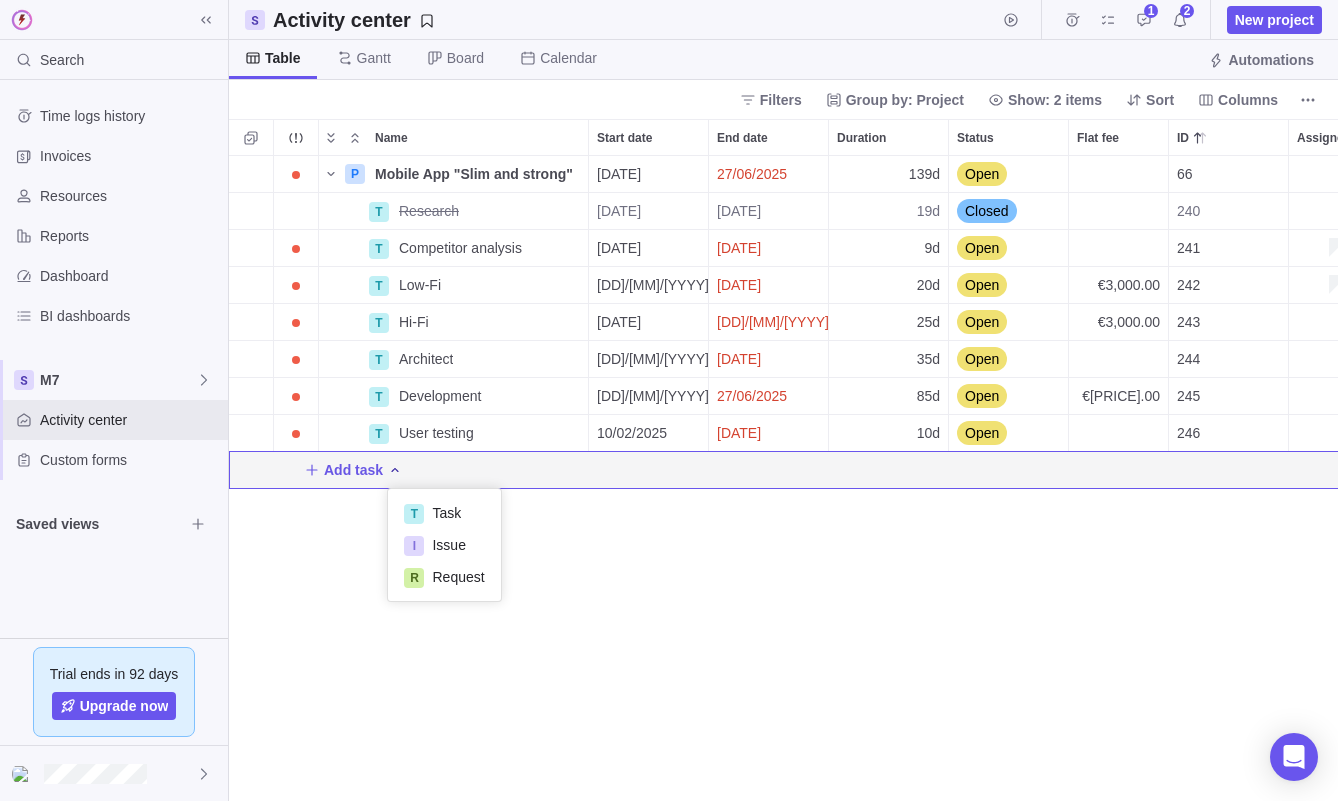 click on "Mobile App "Slim and strong" Details [DD]/[MM]/[YYYY] [DD]/[MM]/[YYYY] [DURATION] Open [PRICE] +3 1 T Research Details [DD]/[MM]/[YYYY] [DD]/[MM]/[YYYY] [DURATION] Closed [PRICE] T Competitor analysis Details [DD]/[MM]/[YYYY] [DD]/[MM]/[YYYY] [DURATION] Open [PRICE] [ID] [ID] [ID] [ID] [ID] [ID] [ID] [ID] [ID] [ID] T Low-Fi Details [DD]/[MM]/[YYYY] [DD]/[MM]/[YYYY] [DURATION] Open €[PRICE].00 T Hi-Fi Details [DD]/[MM]/[YYYY] [DD]/[MM]/[YYYY] [DURATION] Open €[PRICE].00 T Architect Details [DD]/[MM]/[YYYY] [DD]/[MM]/[YYYY] [DURATION] T Development Details [DD]/[MM]/[YYYY] [DD]/[MM]/[YYYY] [DURATION] Open €[PRICE].00 T User testing Details [DD]/[MM]/[YYYY] [DD]/[MM]/[YYYY] [DURATION] Open [PRICE] 1 Add task Filters Activity status Teams More" at bounding box center (669, 400) 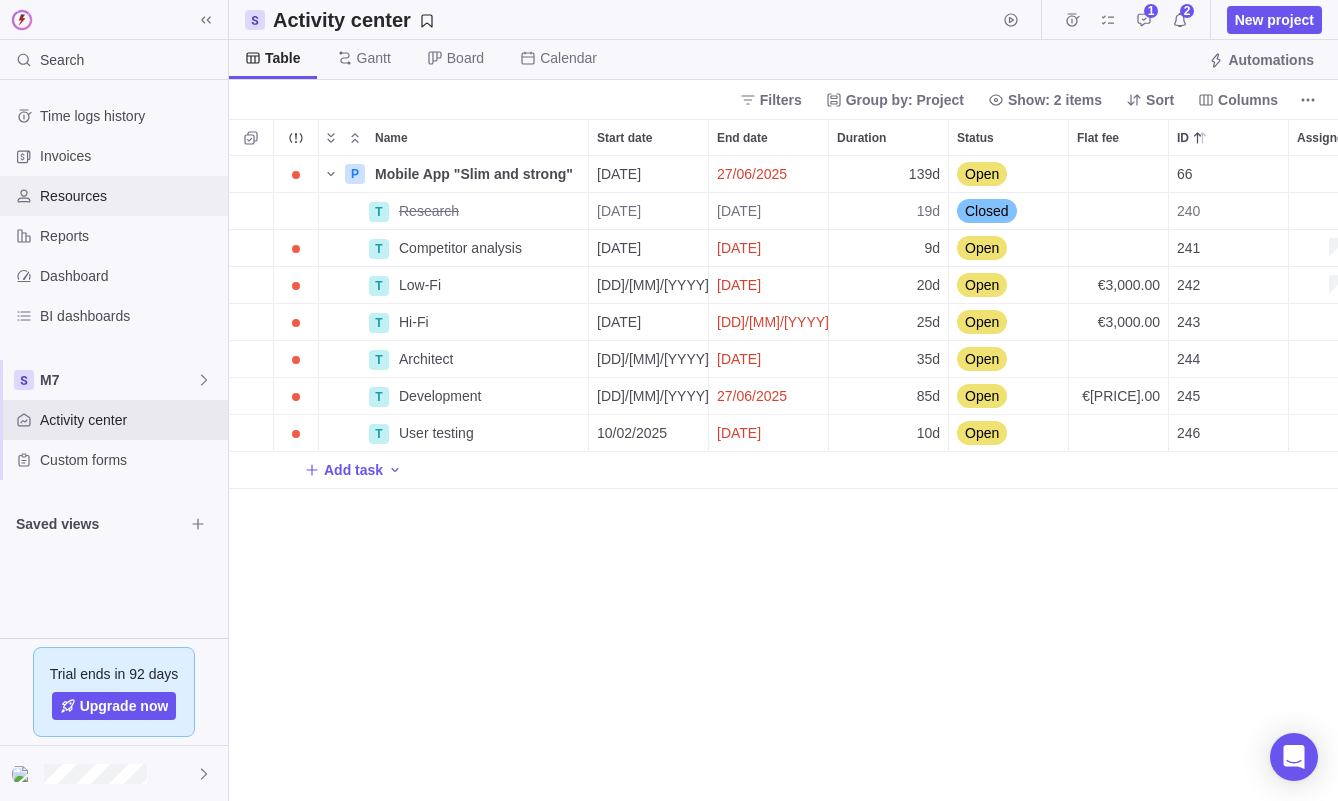 click on "Resources" at bounding box center (130, 196) 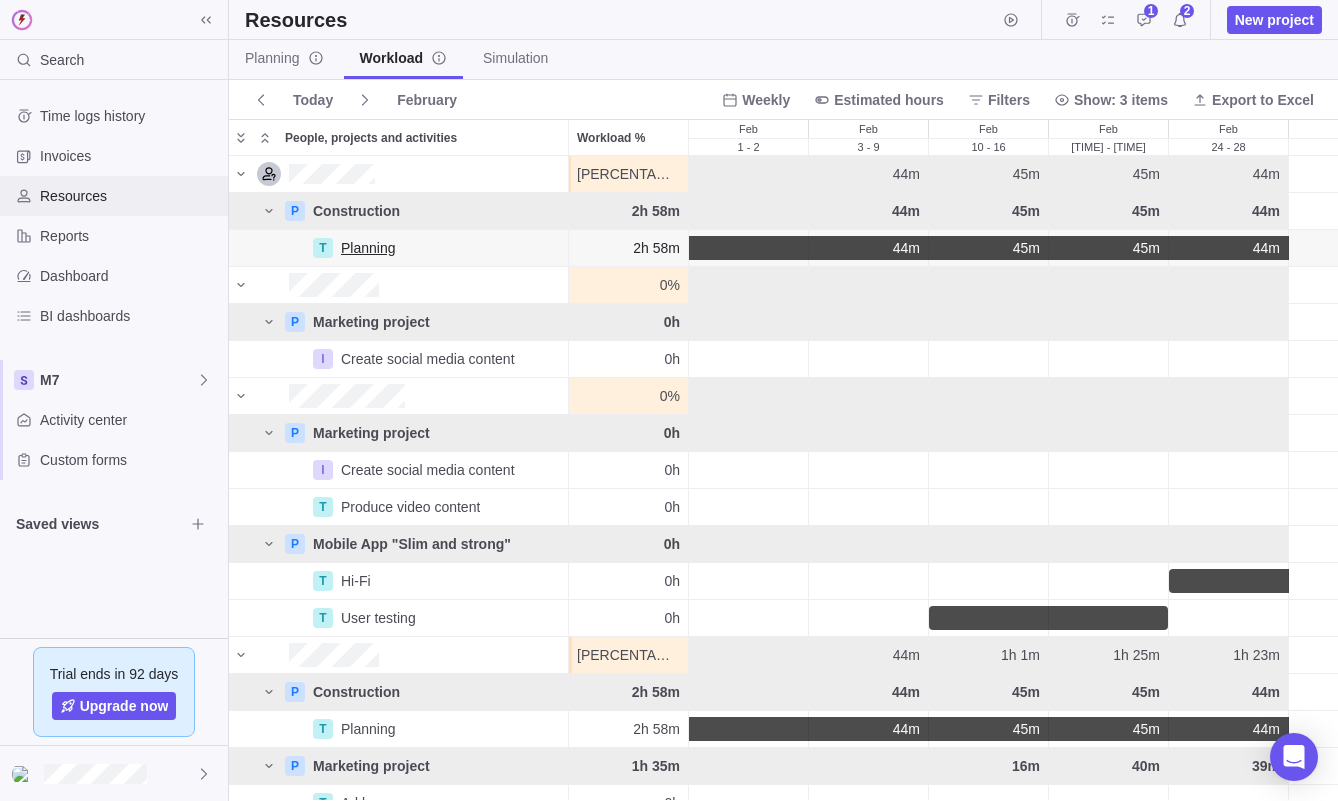 scroll, scrollTop: 1, scrollLeft: 1, axis: both 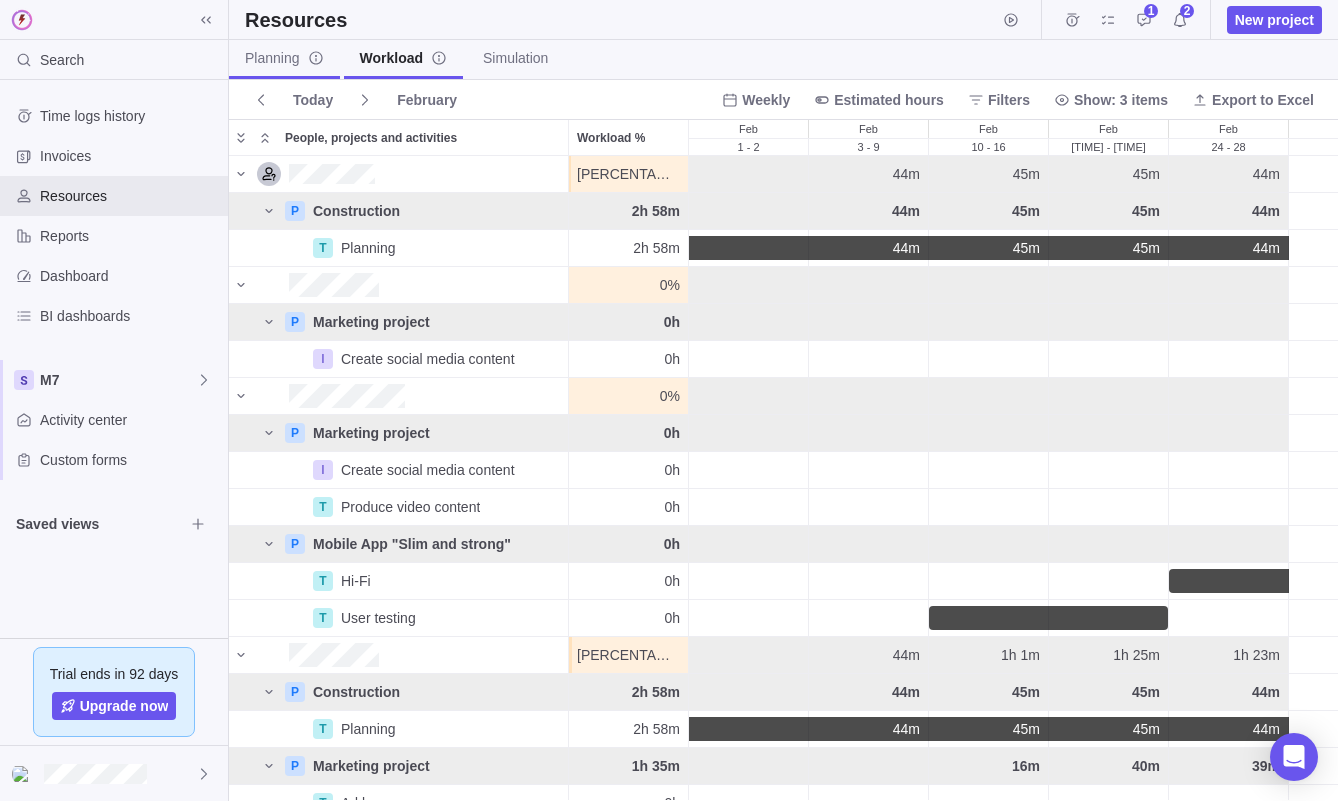 click on "Planning" at bounding box center (284, 58) 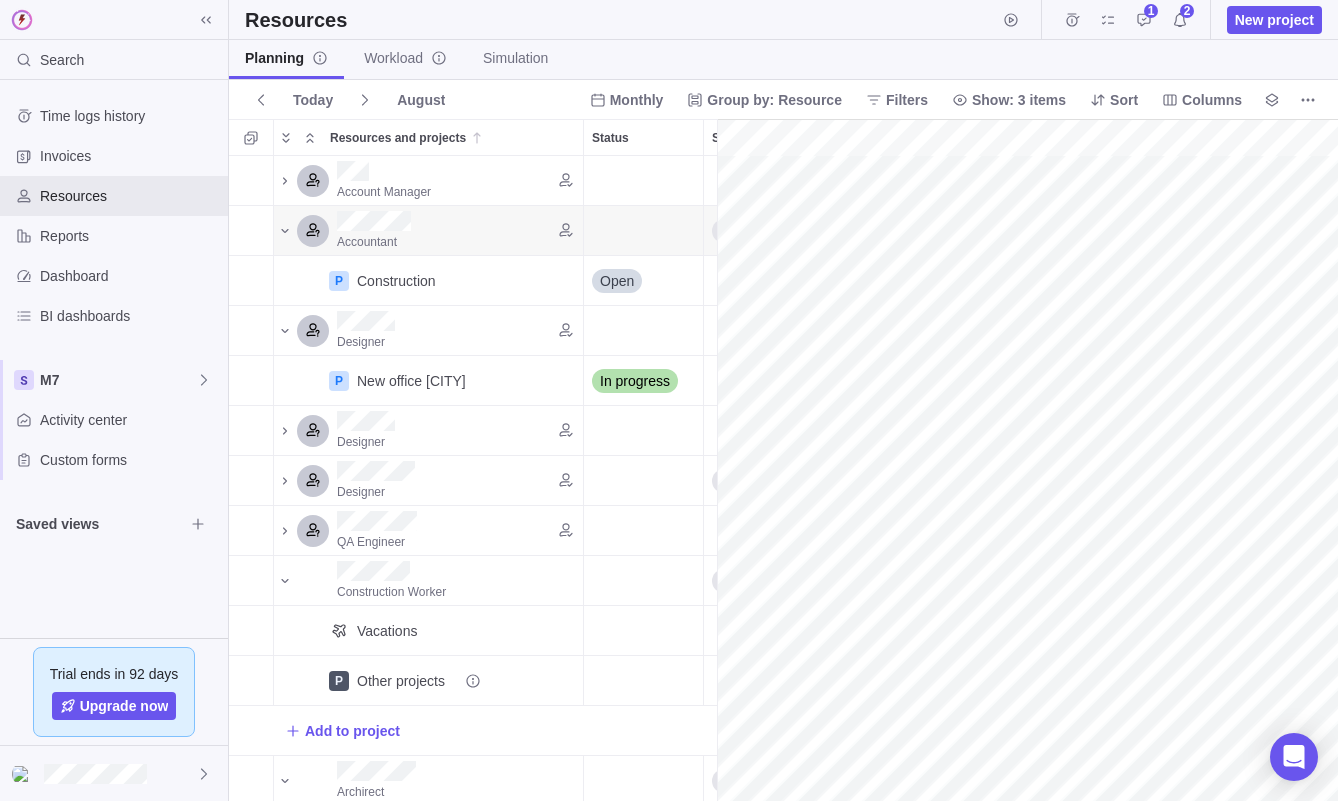 scroll, scrollTop: 1, scrollLeft: 1, axis: both 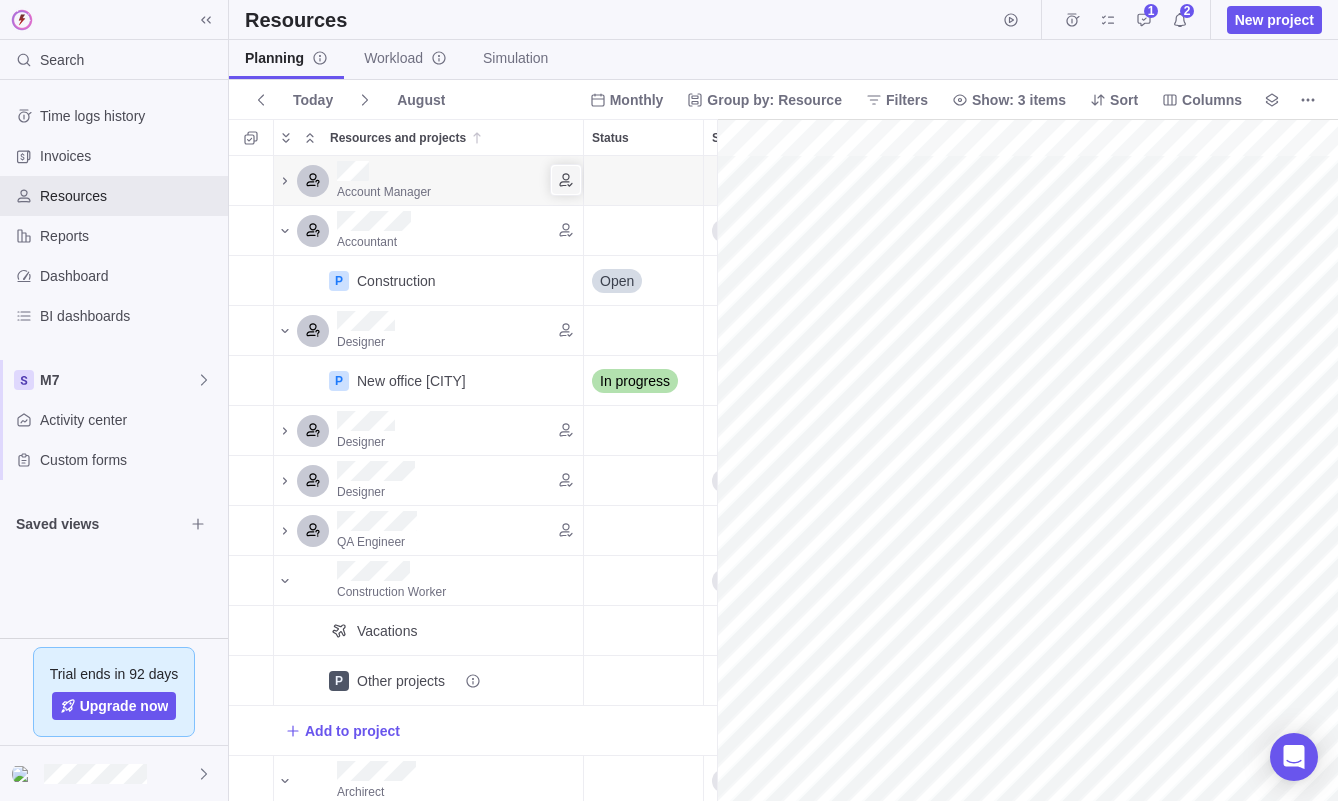 click 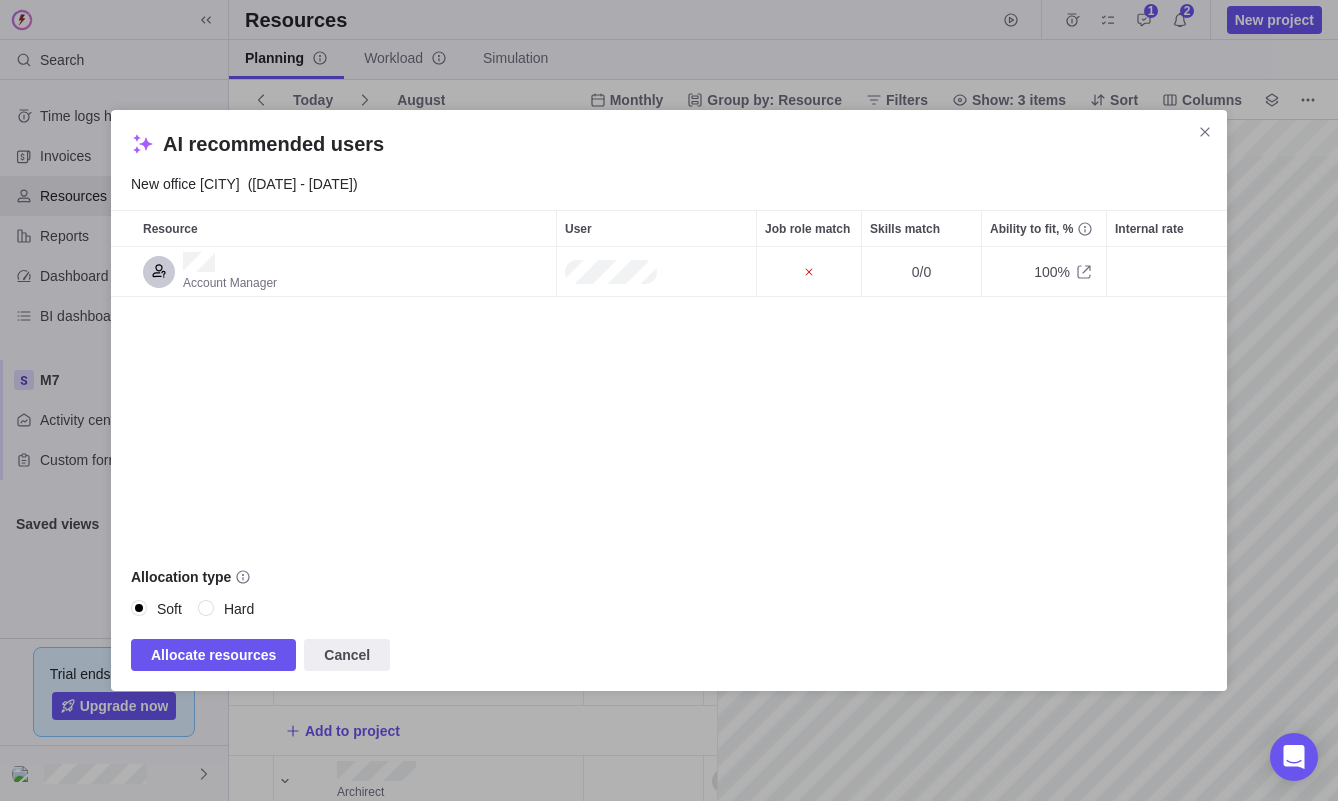 scroll, scrollTop: 1, scrollLeft: 1, axis: both 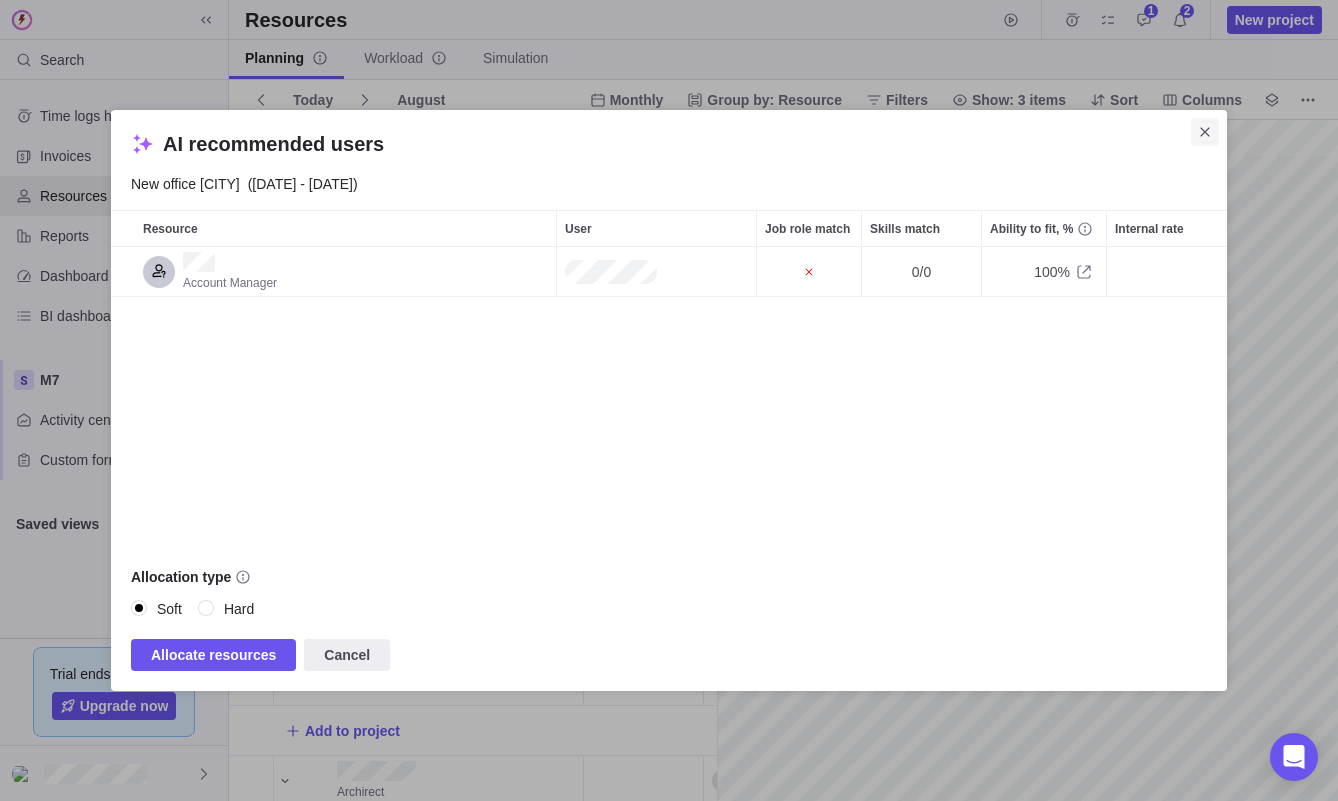 click at bounding box center [1205, 132] 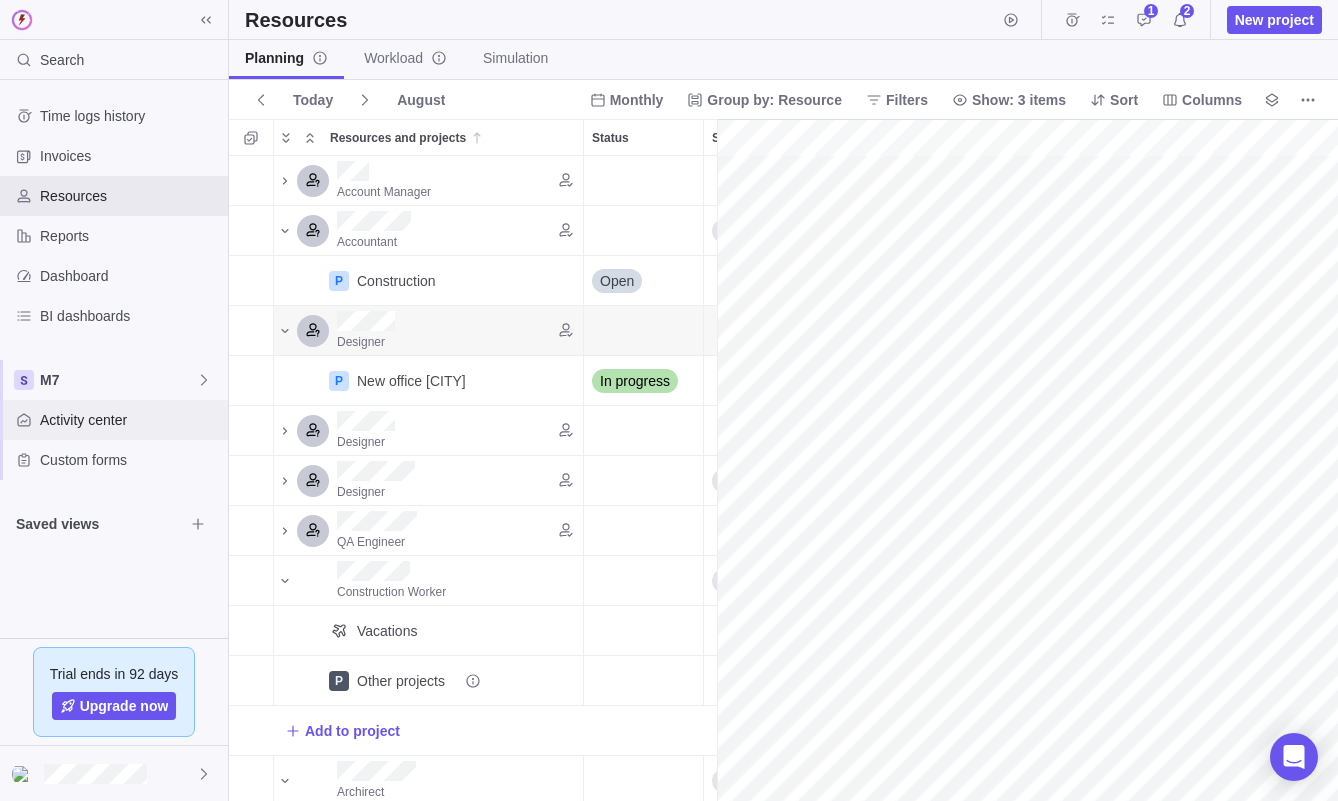 click on "Activity center" at bounding box center (130, 420) 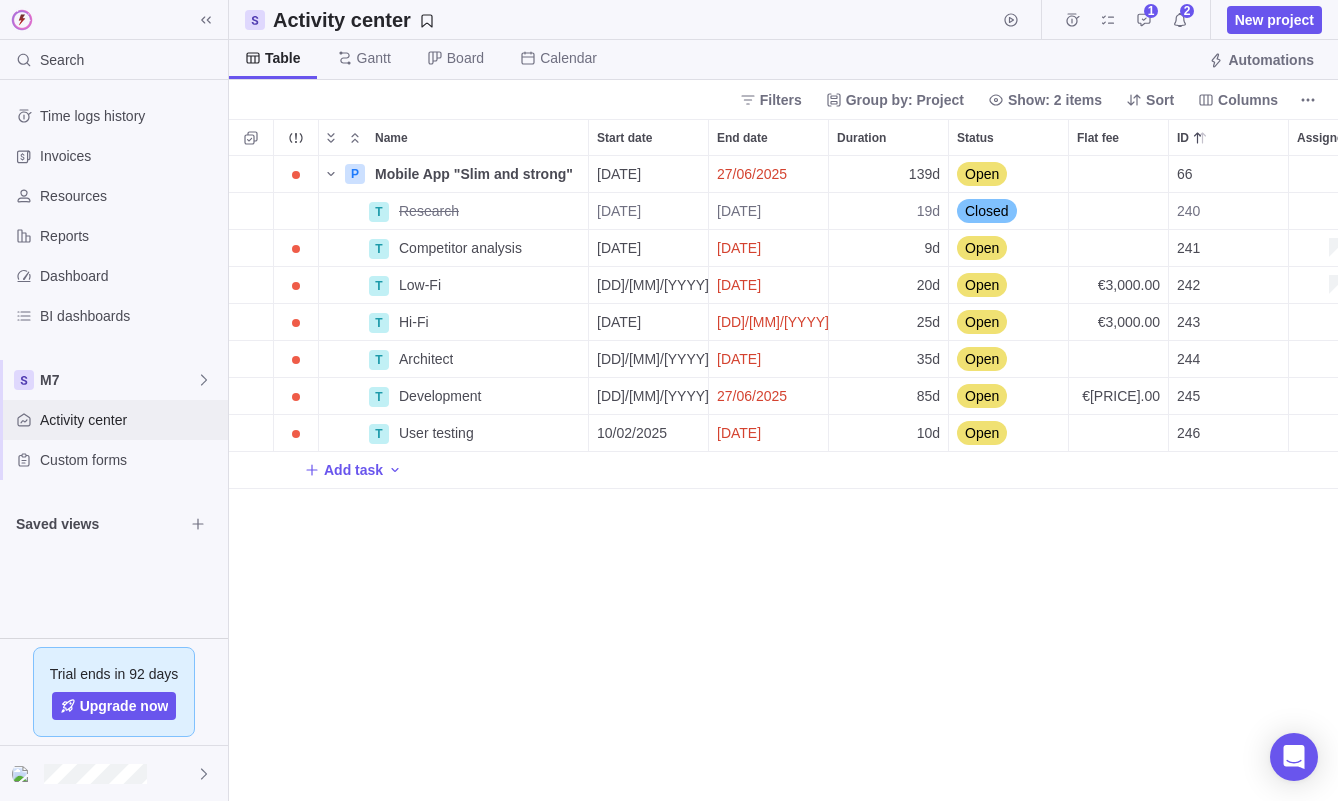 scroll, scrollTop: 1, scrollLeft: 1, axis: both 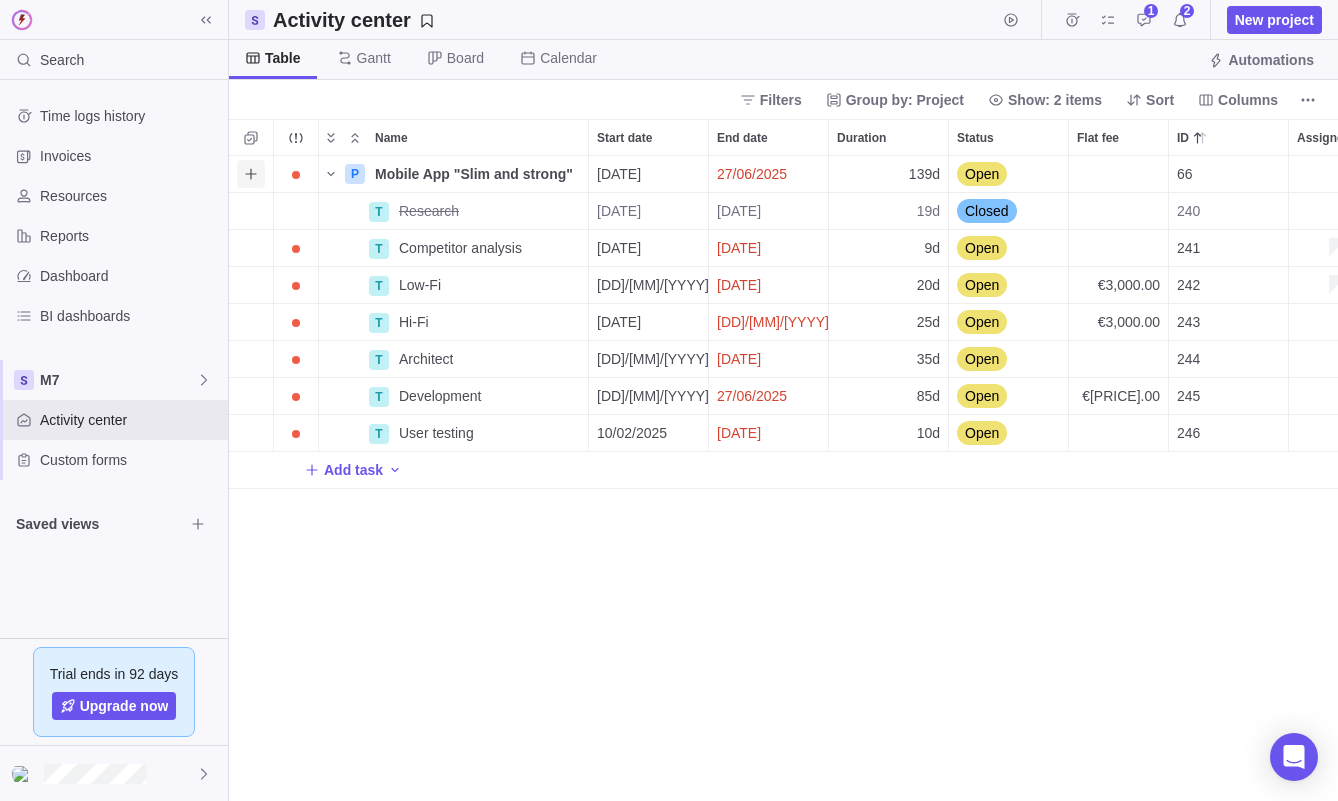 click 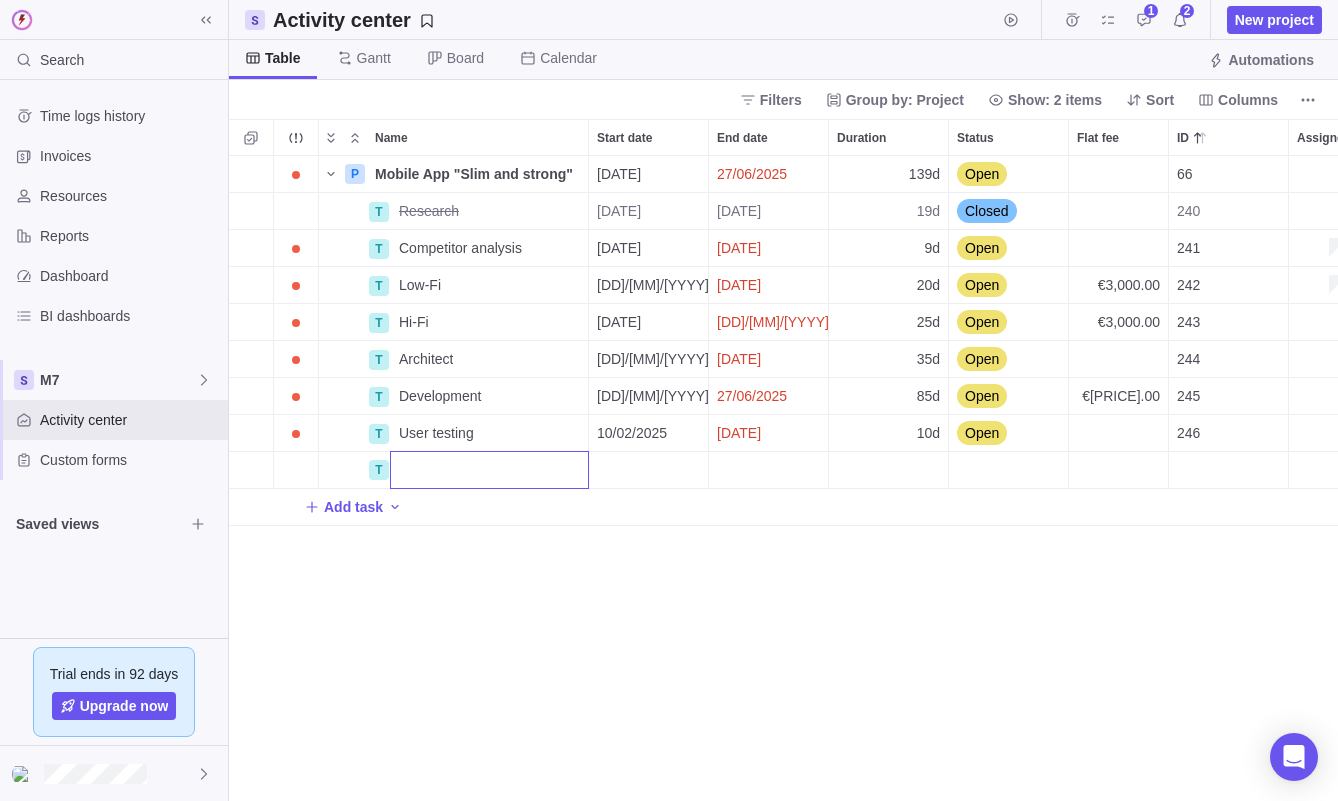 click on "Project Manager Officer Name Start date End date Duration Status Flat fee ID Assignees Portfolio Description P Mobile App "Slim and strong" Details [DATE] [DATE] 139d Open 66 +3 1 T Research Details [DATE] [DATE] 19d Closed 240 T Competitor analysis Details [DATE] [DATE] 9d Open 241ASMNCV ASJV QWEJV CQJN CVAJSDN CQWKJDS CSJDNC XN NN MN JN j ljnsdn valjd vadjv adj vljds vadj v T Low-Fi Details [DATE] [DATE] 20d Open €3,000.00 242 T Hi-Fi Details [DATE] [DATE] 25d Open €3,000.00 243 T Architect Details [DATE] [DATE] 35d Open 244 T Development Details [DATE] [DATE] 85d Open €7,000.00 245 T User testing Details [DATE] [DATE] 10d Open 246 1 T Add task" at bounding box center [783, 460] 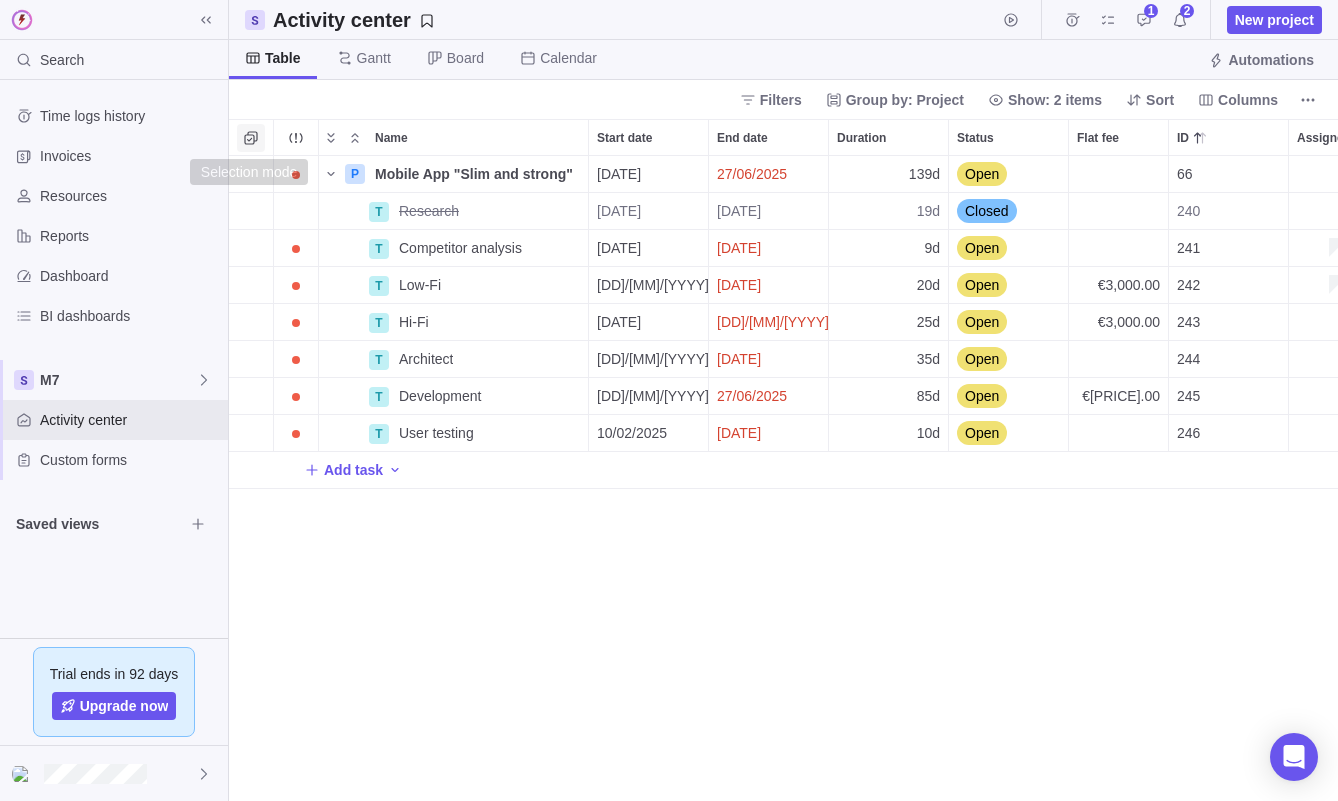 click 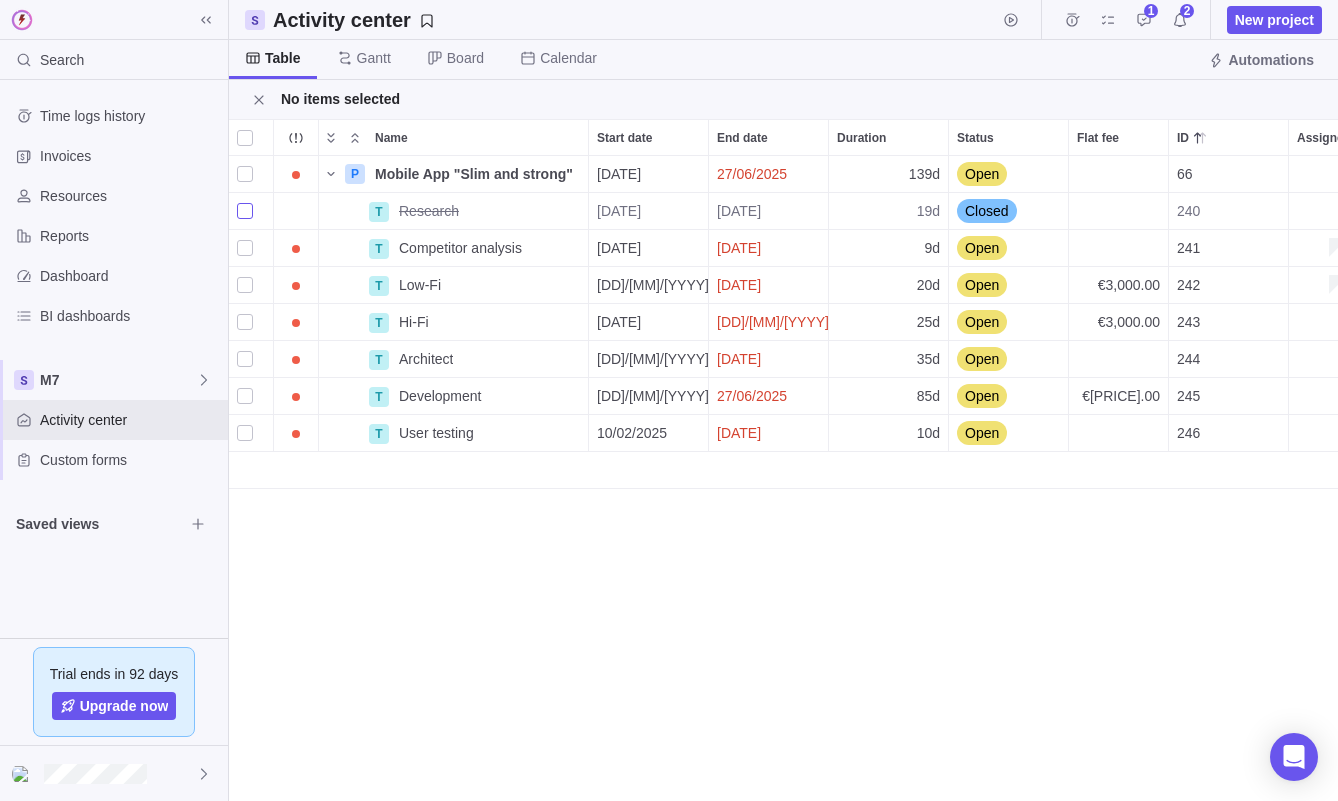 click at bounding box center [245, 211] 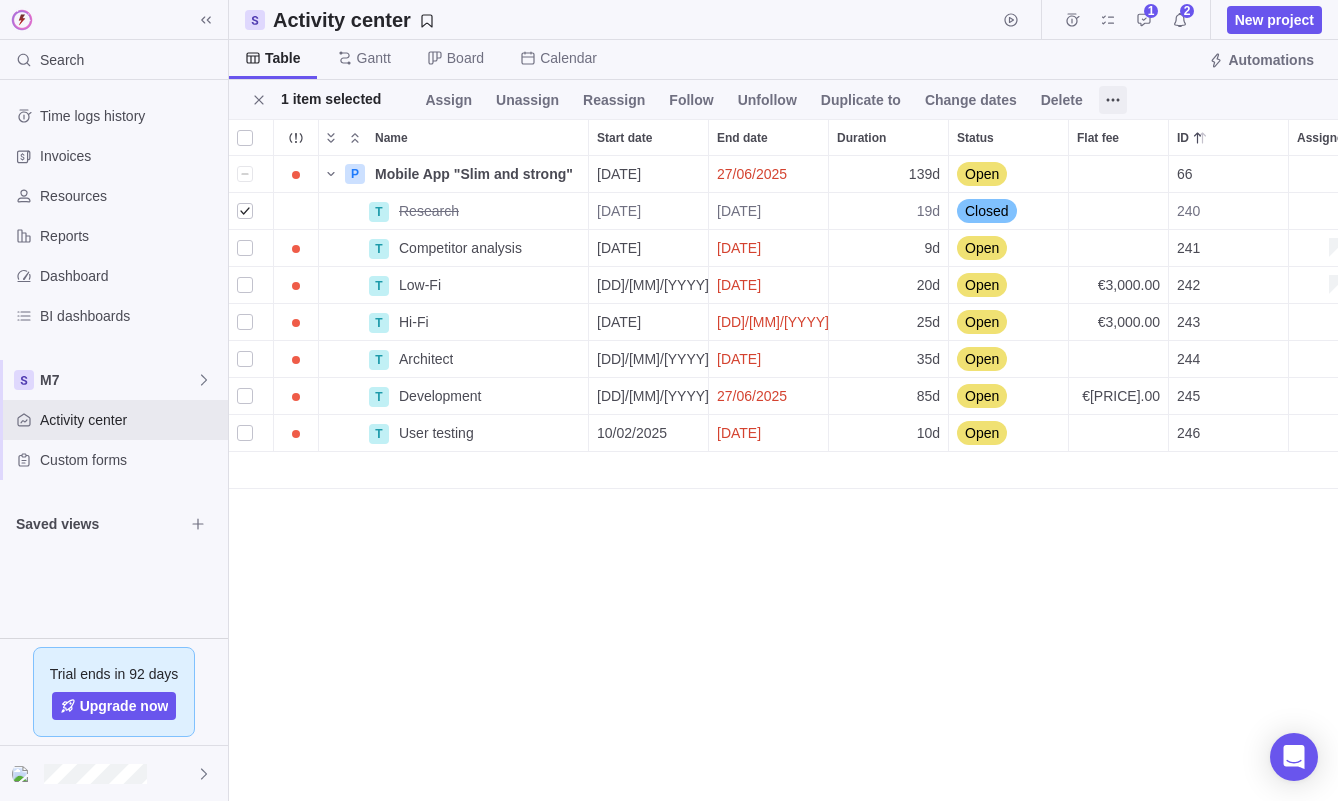 click 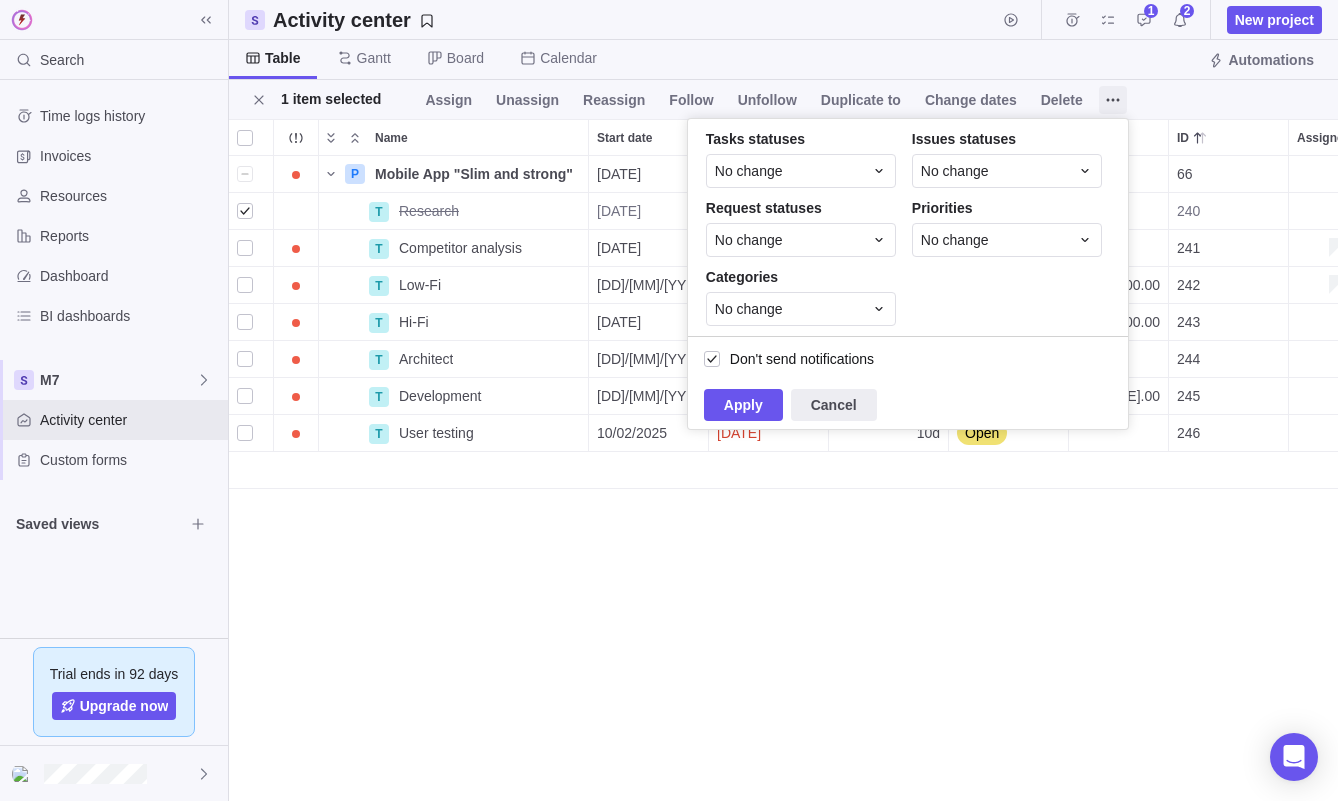 click 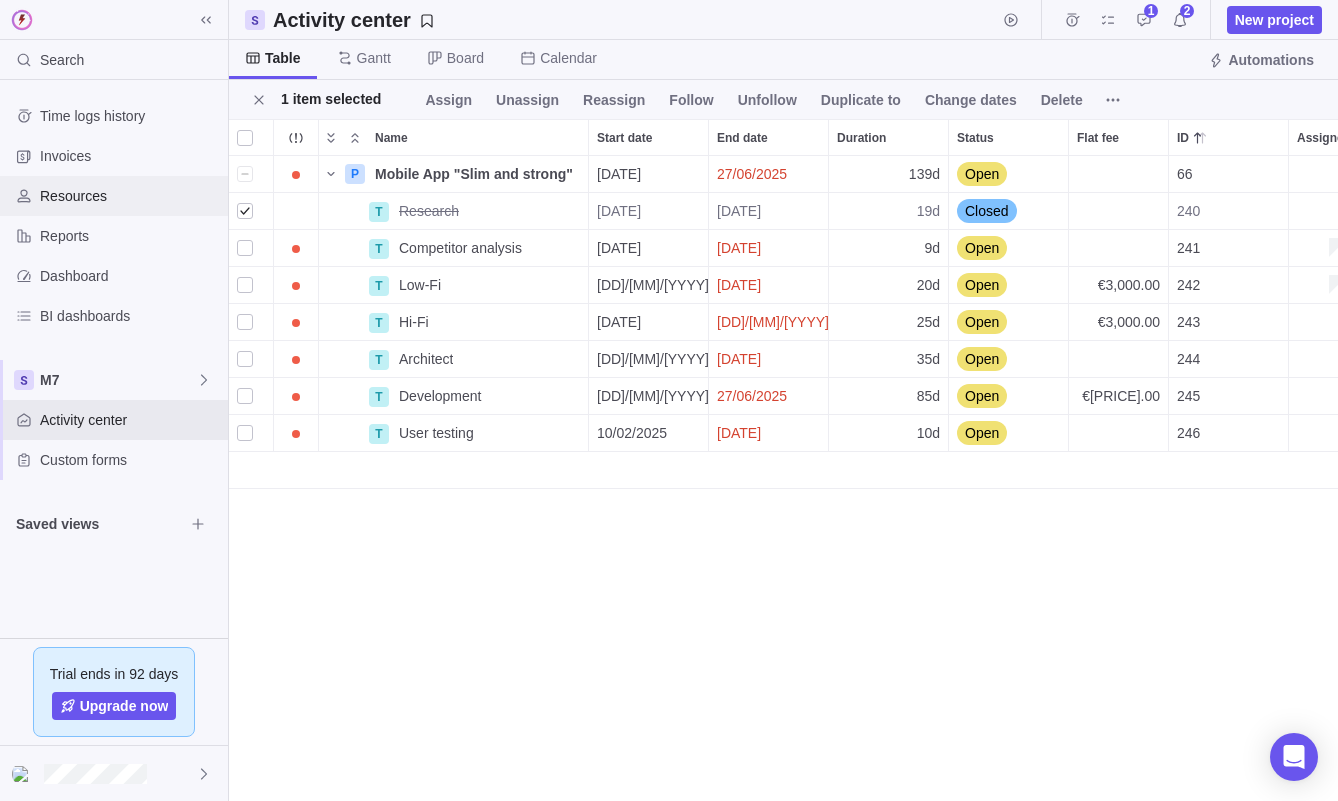 click on "Resources" at bounding box center [130, 196] 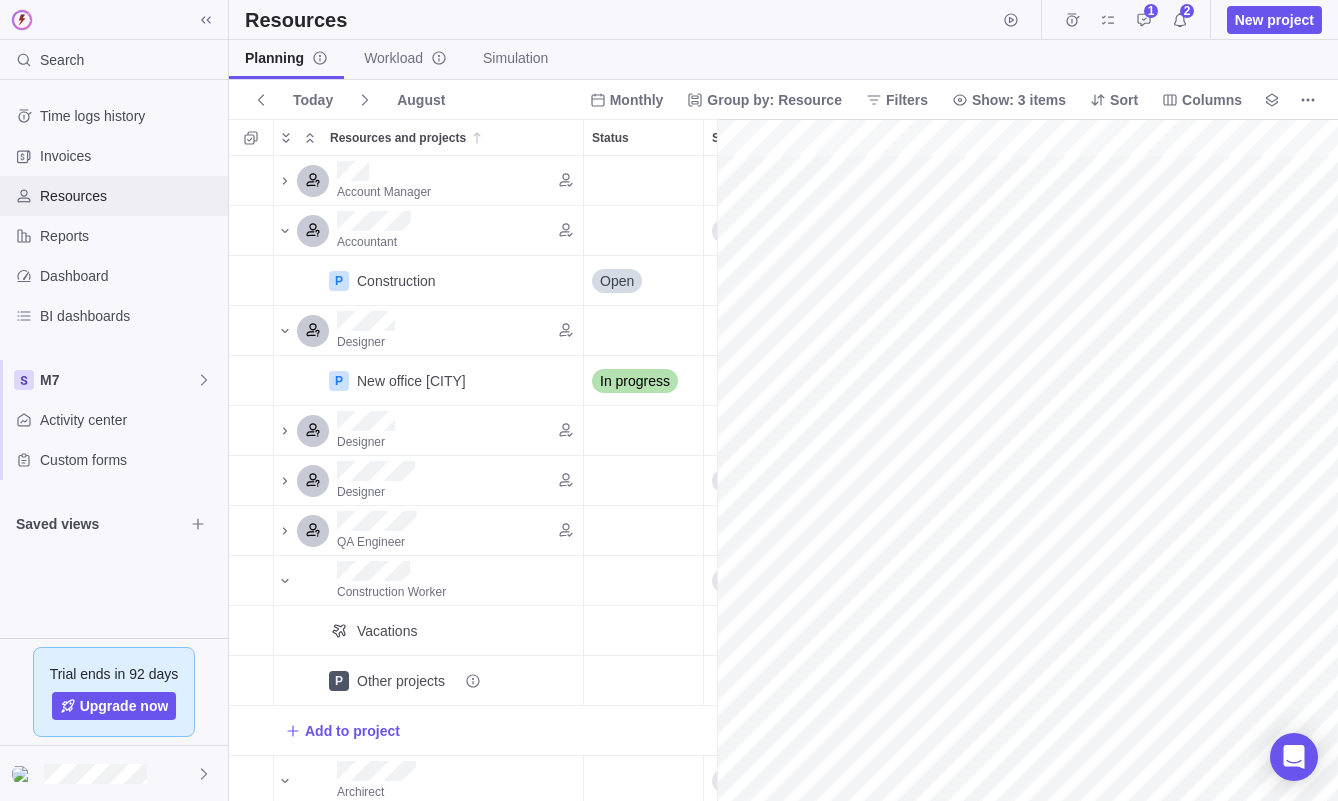 scroll, scrollTop: 1, scrollLeft: 1, axis: both 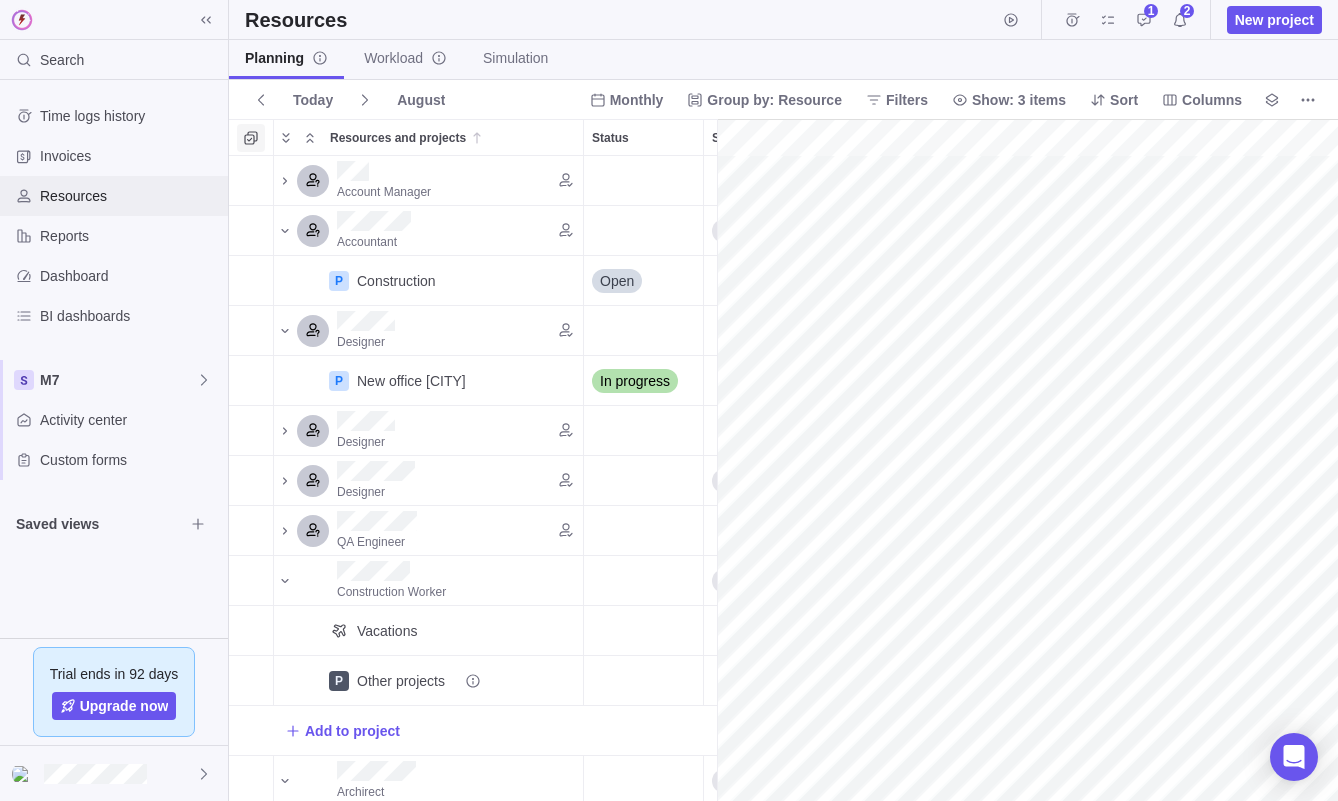 click at bounding box center [251, 138] 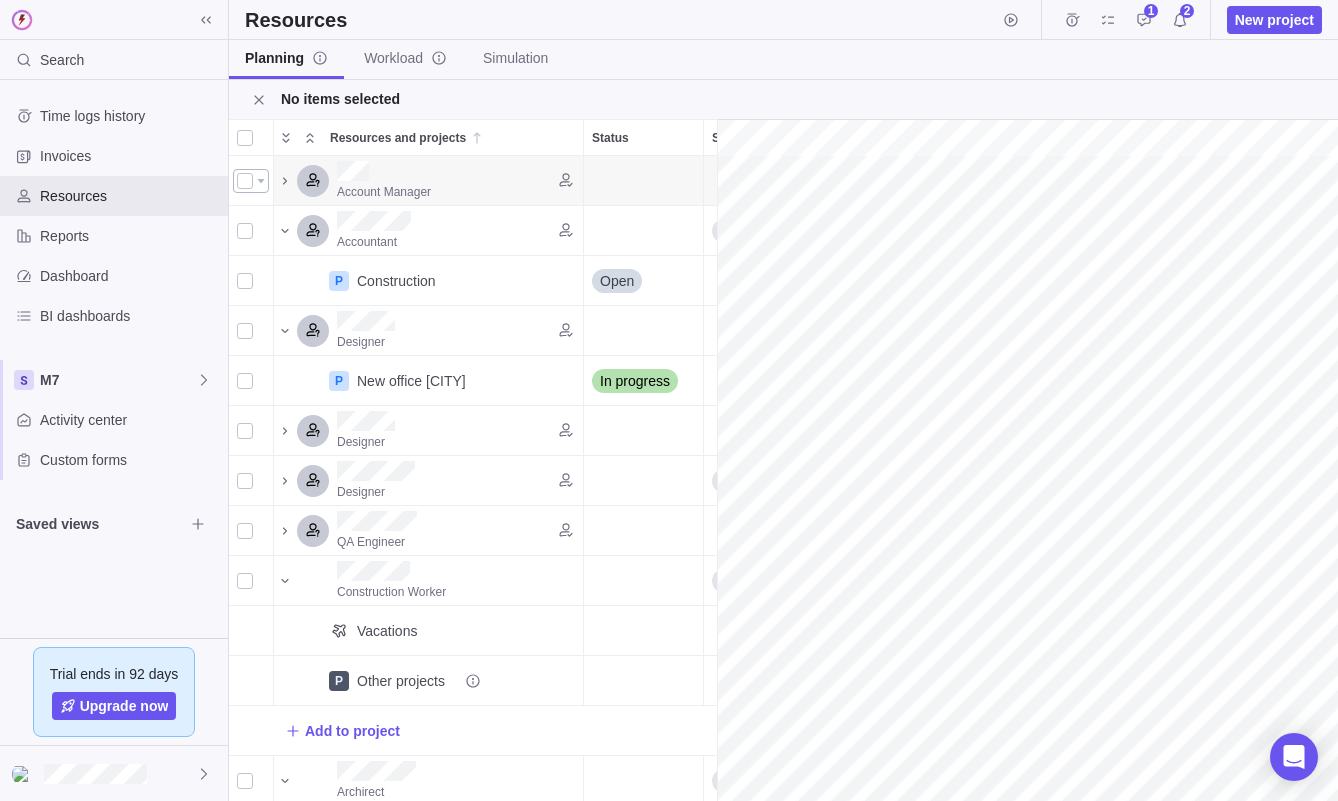 click at bounding box center (251, 181) 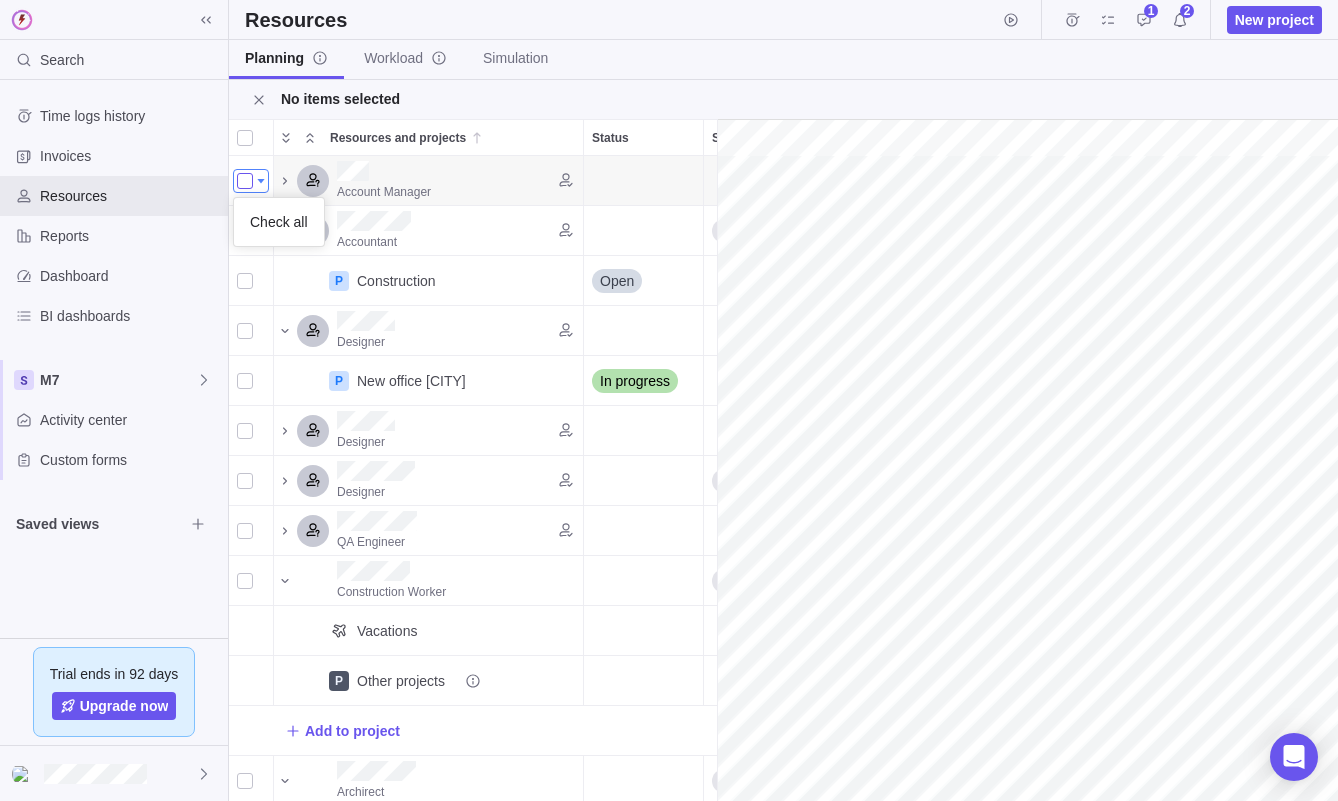 click at bounding box center (245, 181) 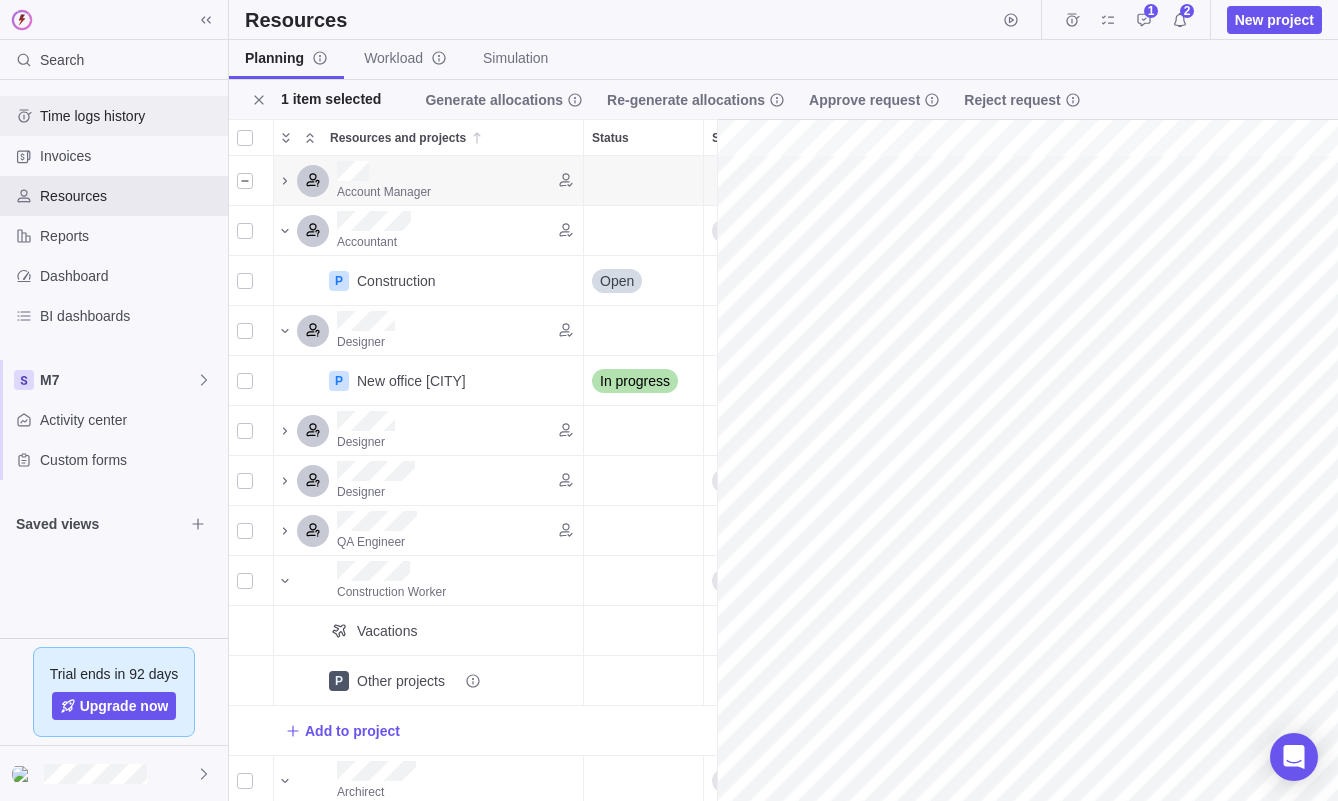 click on "Time logs history" at bounding box center [130, 116] 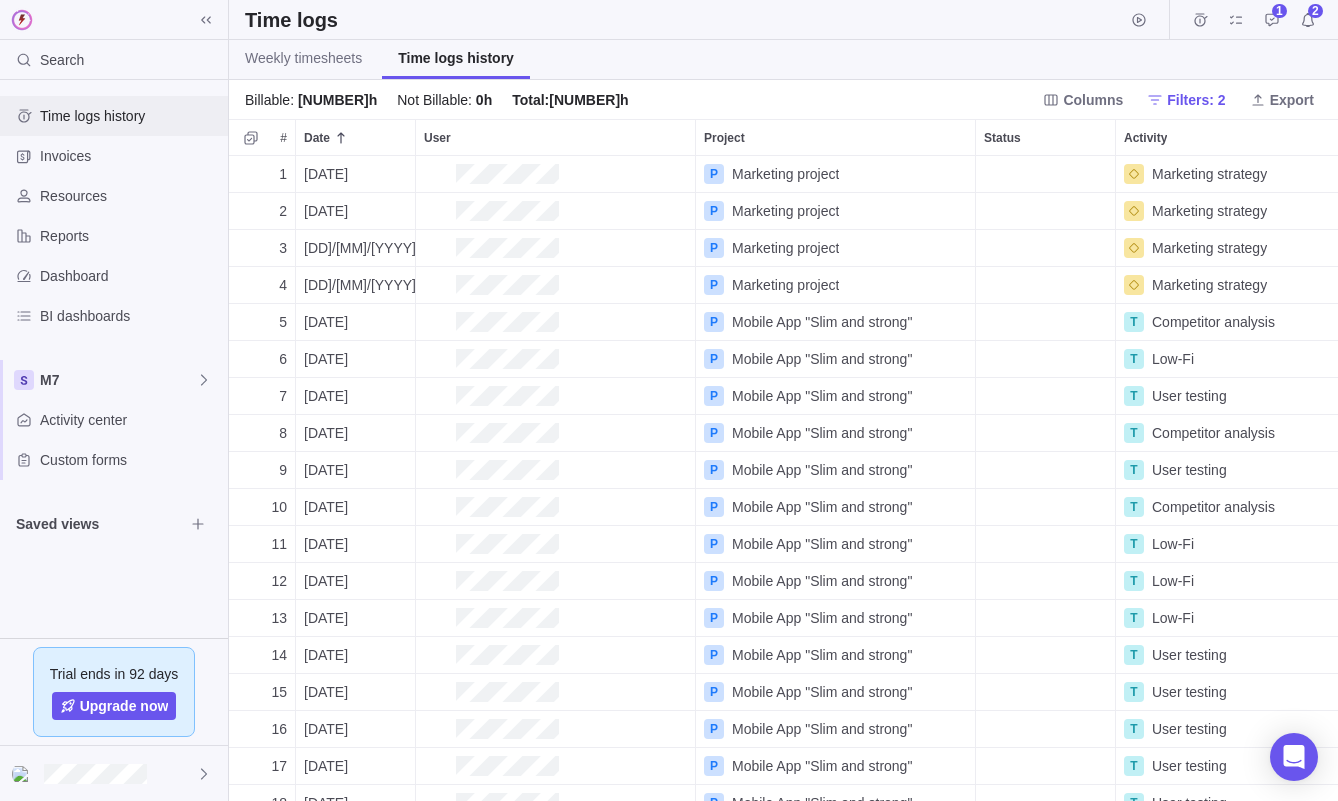 scroll, scrollTop: 1, scrollLeft: 1, axis: both 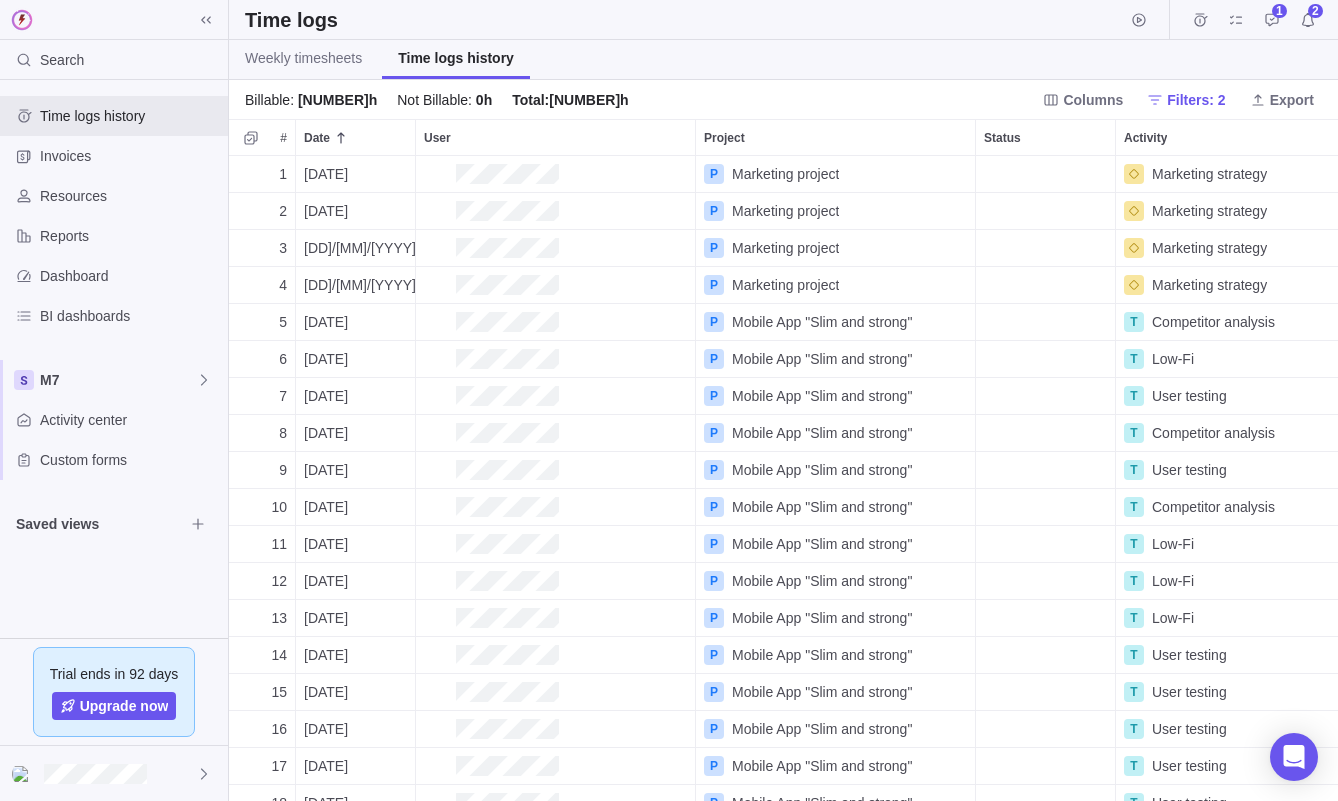click on "1" at bounding box center [262, 174] 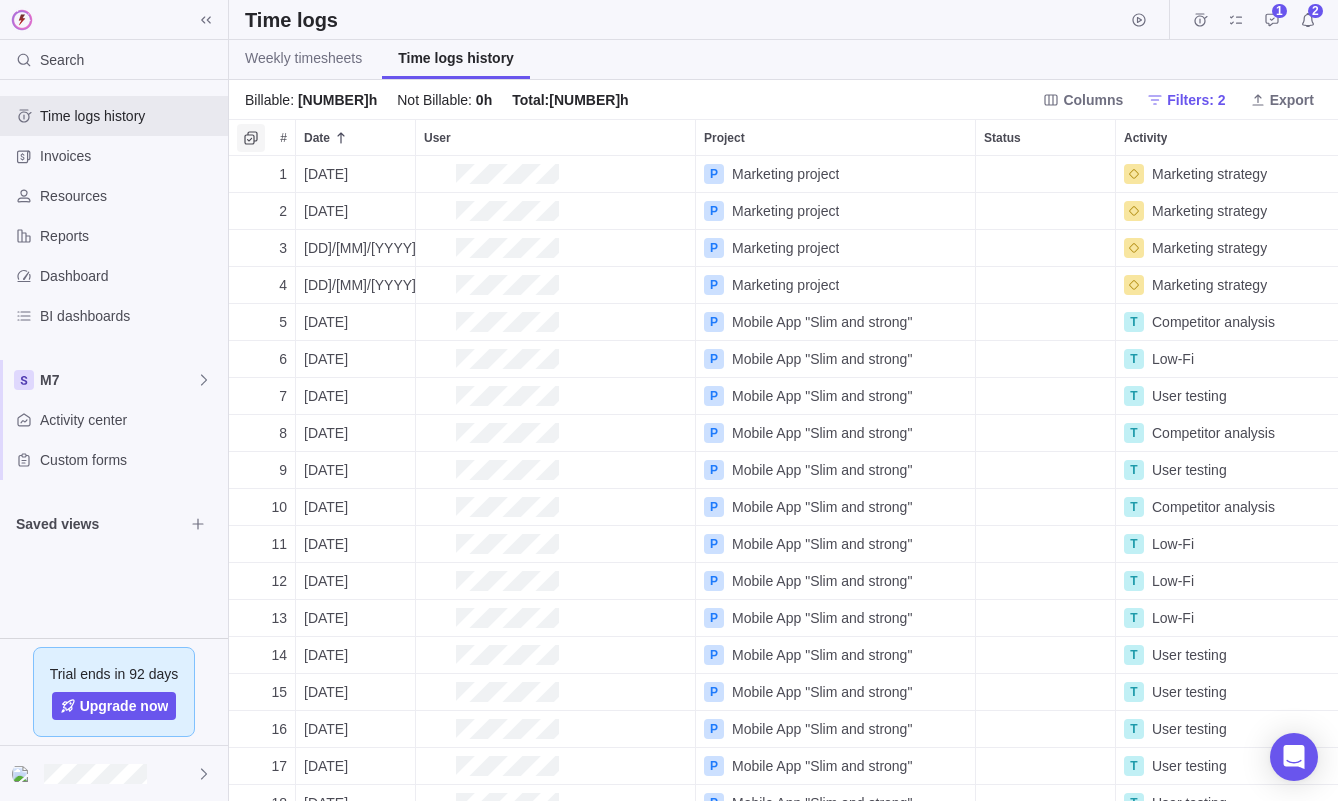 click 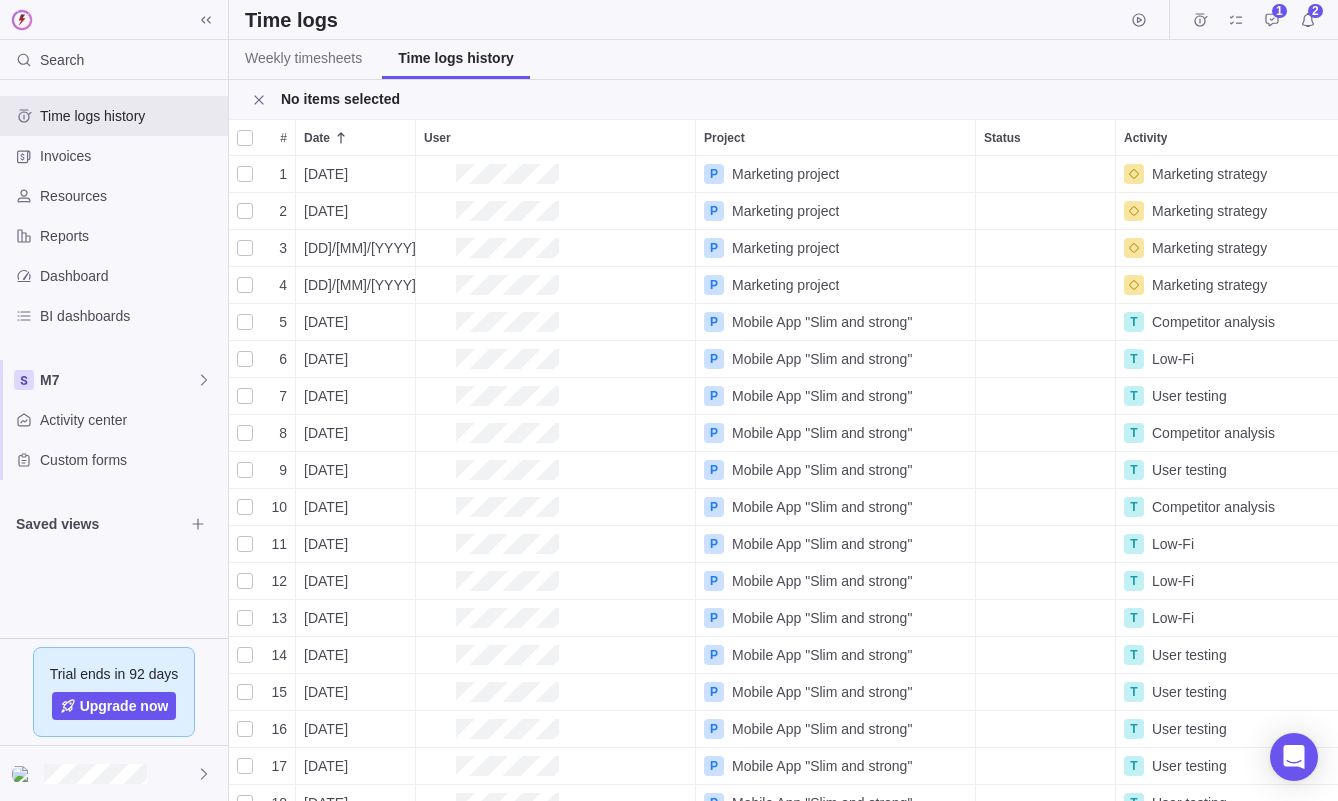 click at bounding box center [245, 174] 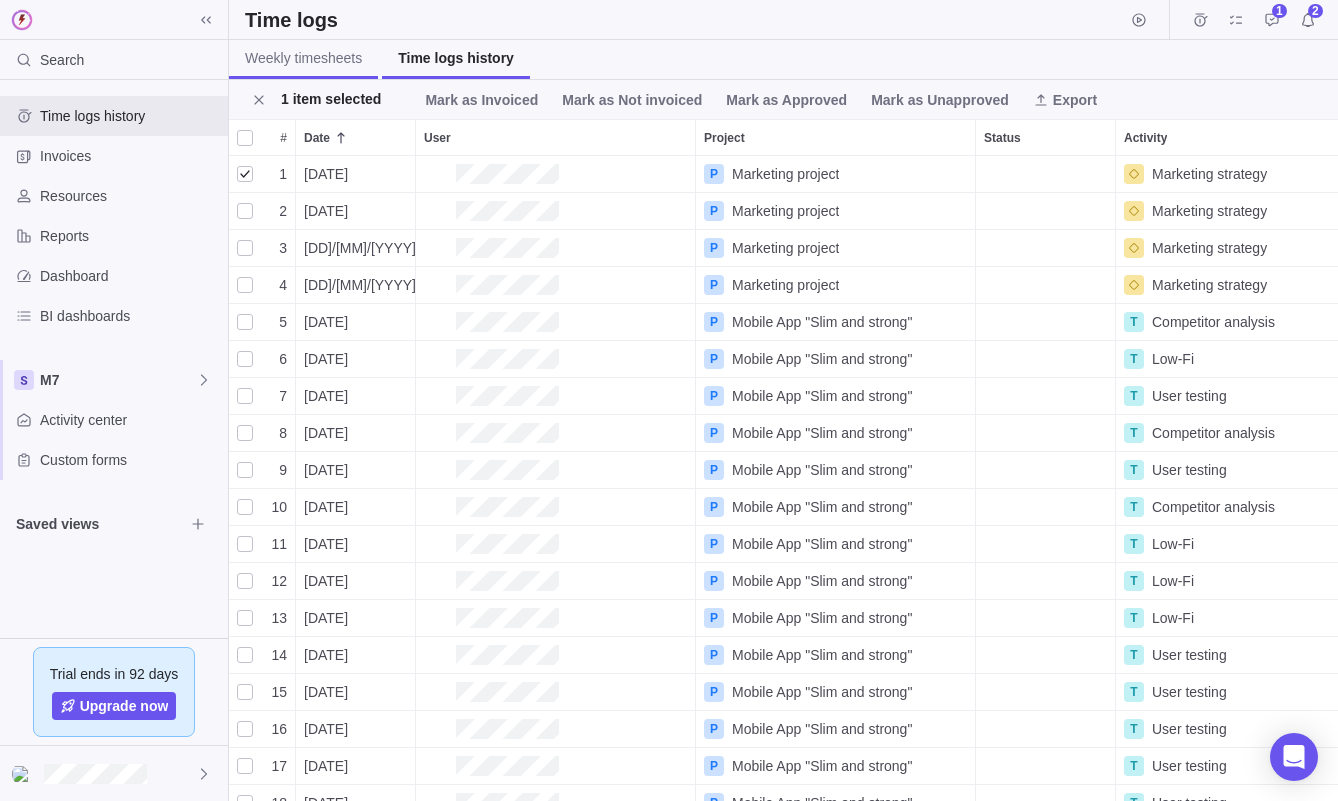 click on "Weekly timesheets" at bounding box center [303, 58] 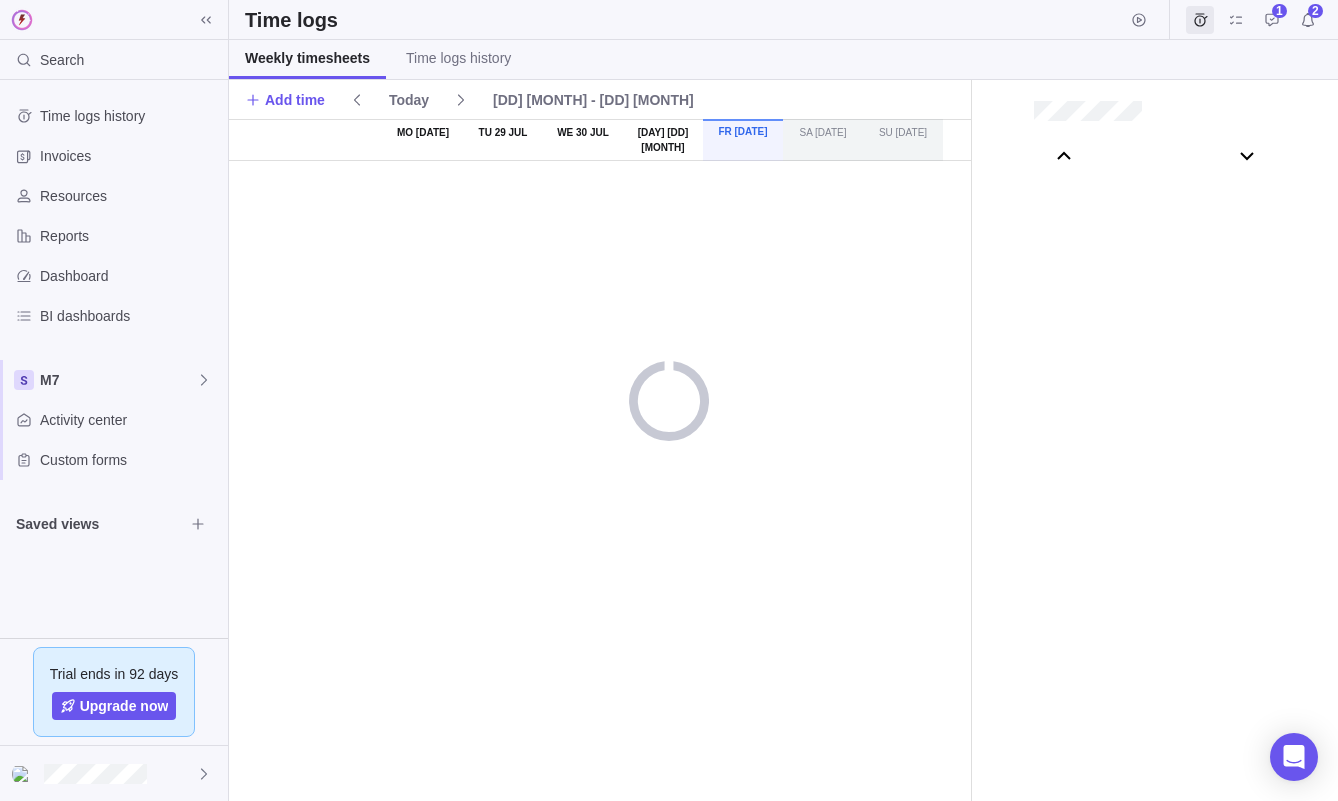 scroll, scrollTop: 111007, scrollLeft: 0, axis: vertical 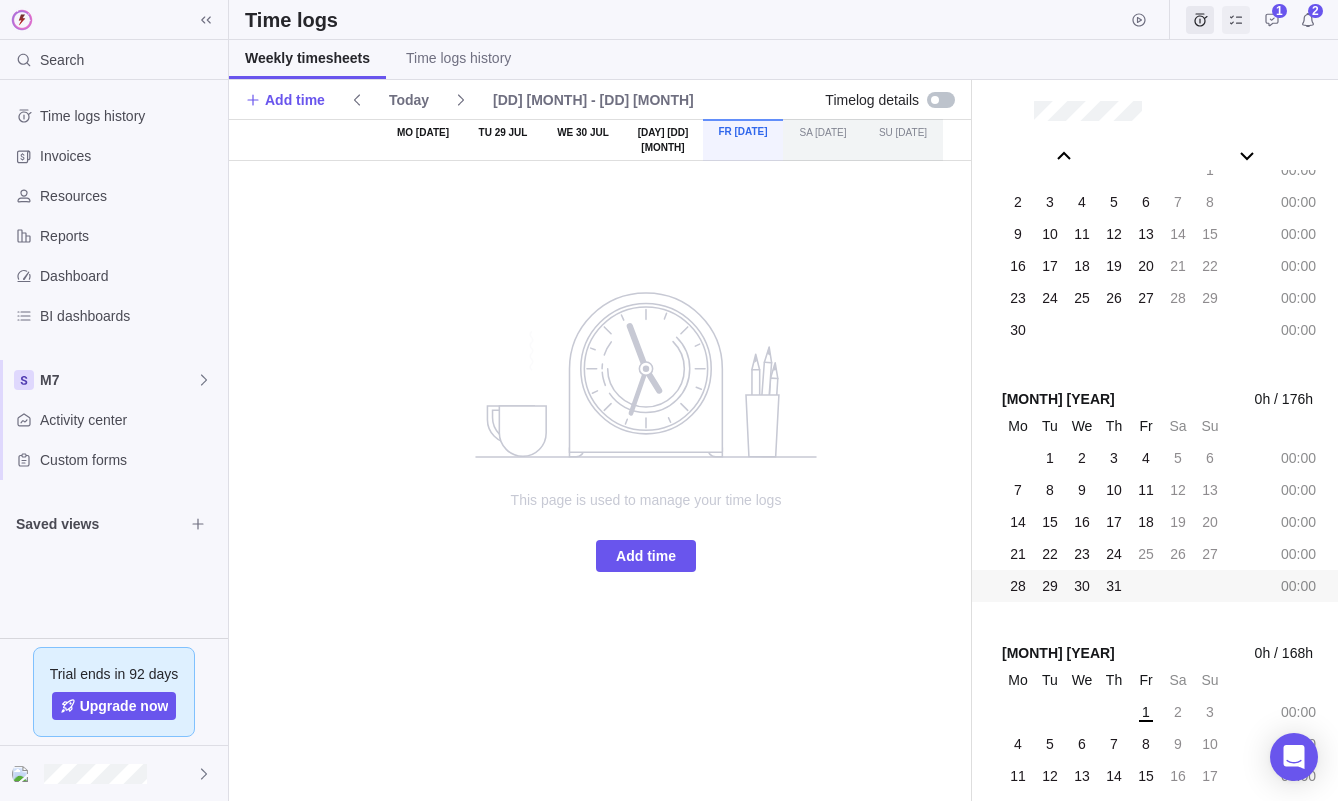 click 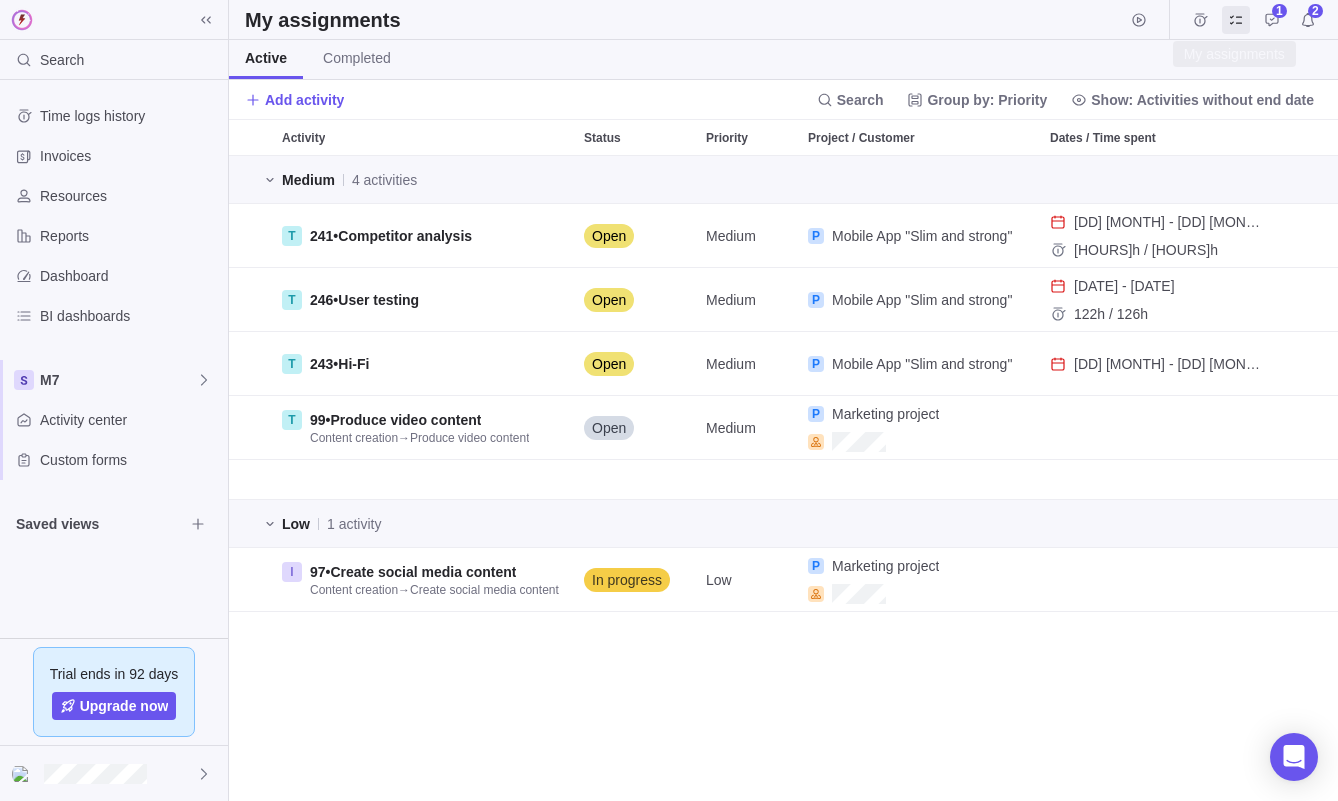scroll, scrollTop: 1, scrollLeft: 1, axis: both 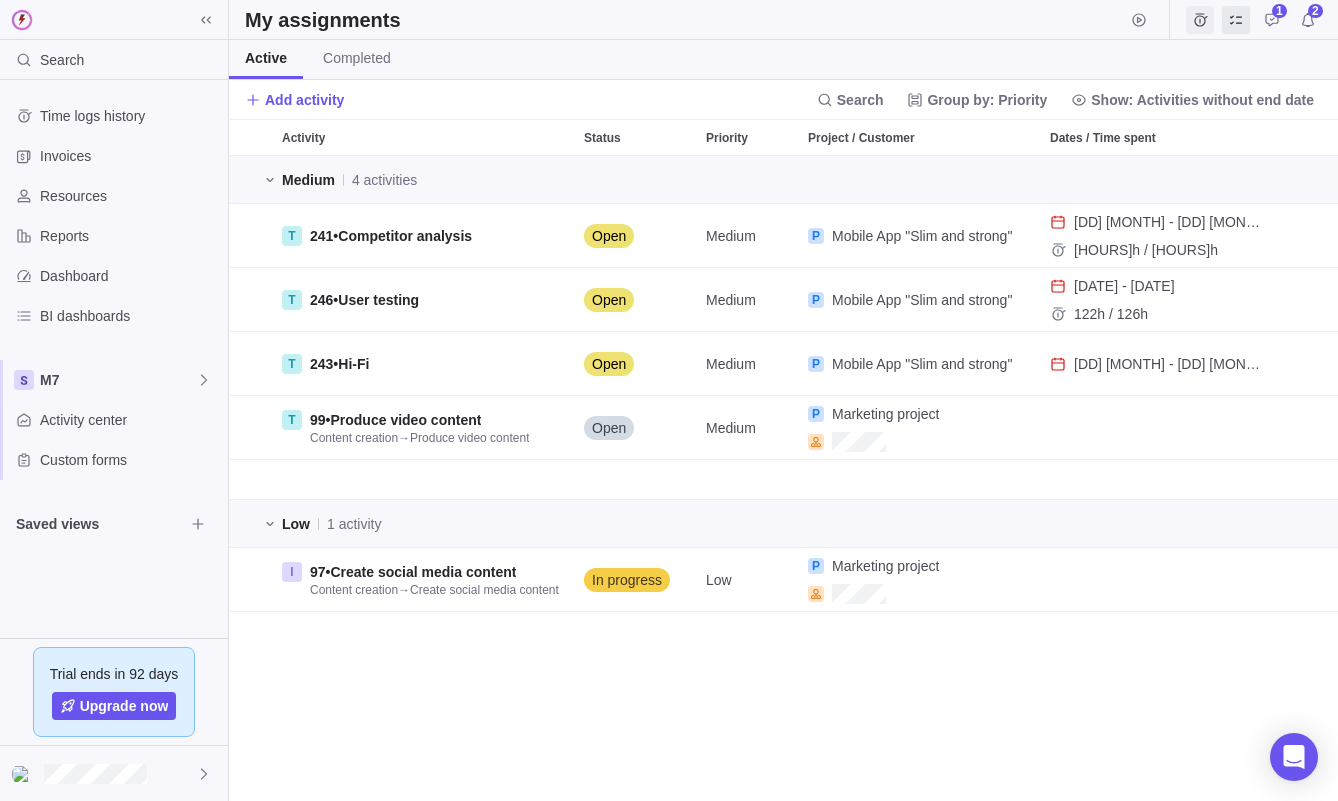 click 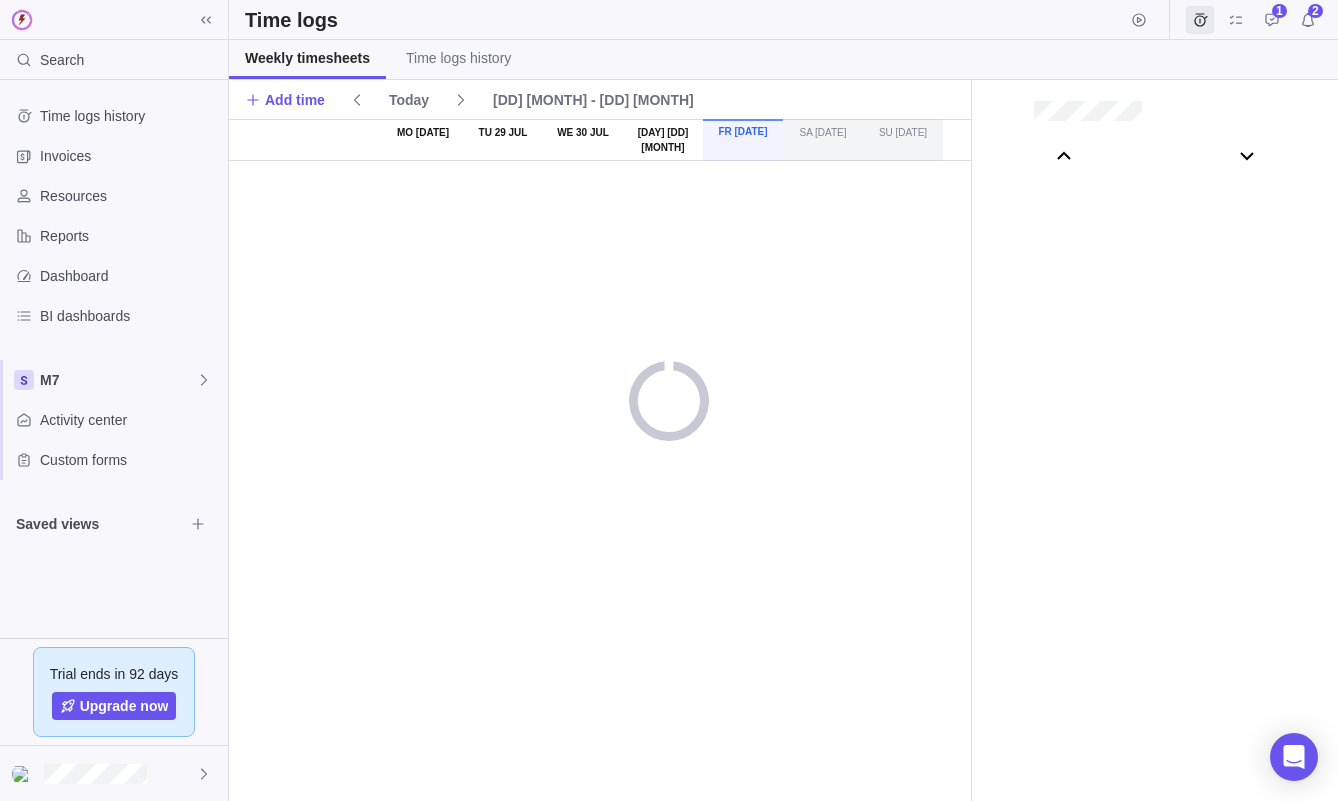 scroll, scrollTop: 111007, scrollLeft: 0, axis: vertical 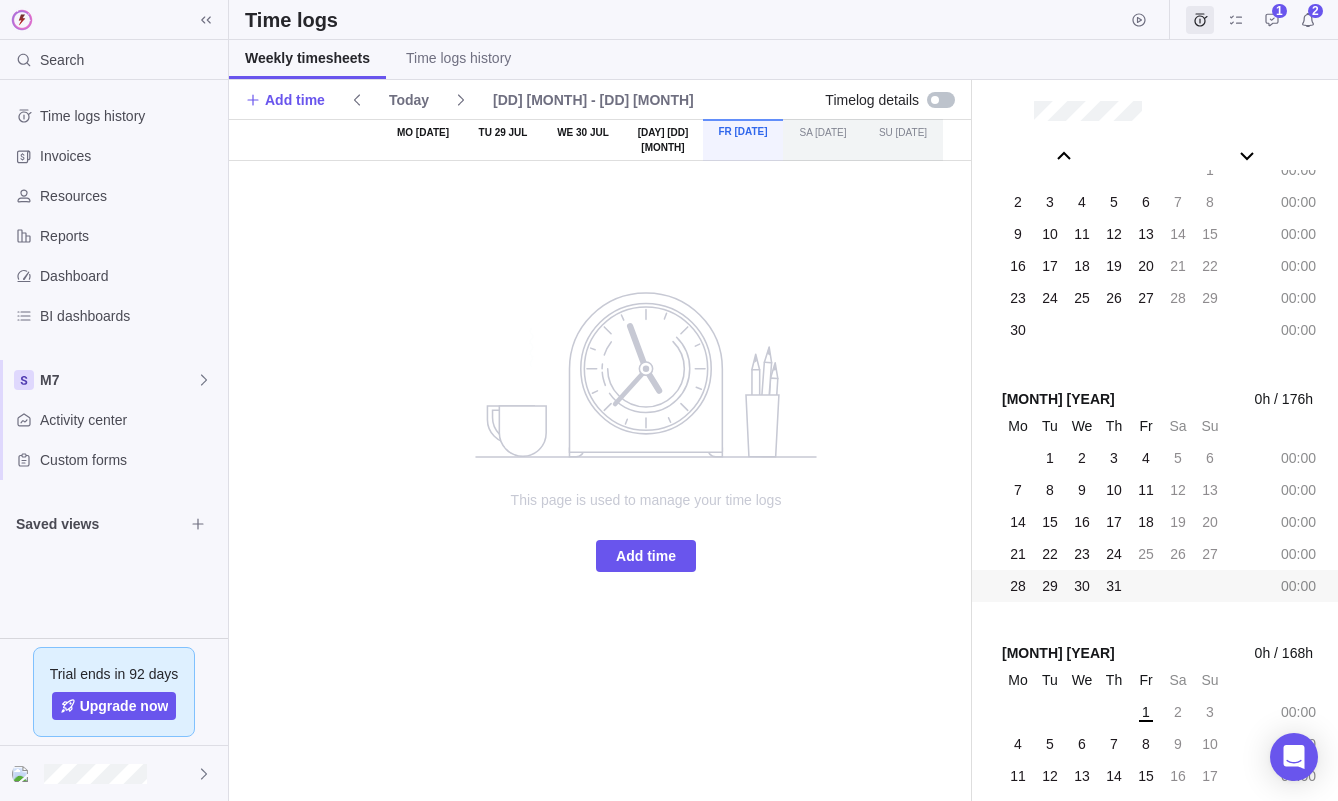 click 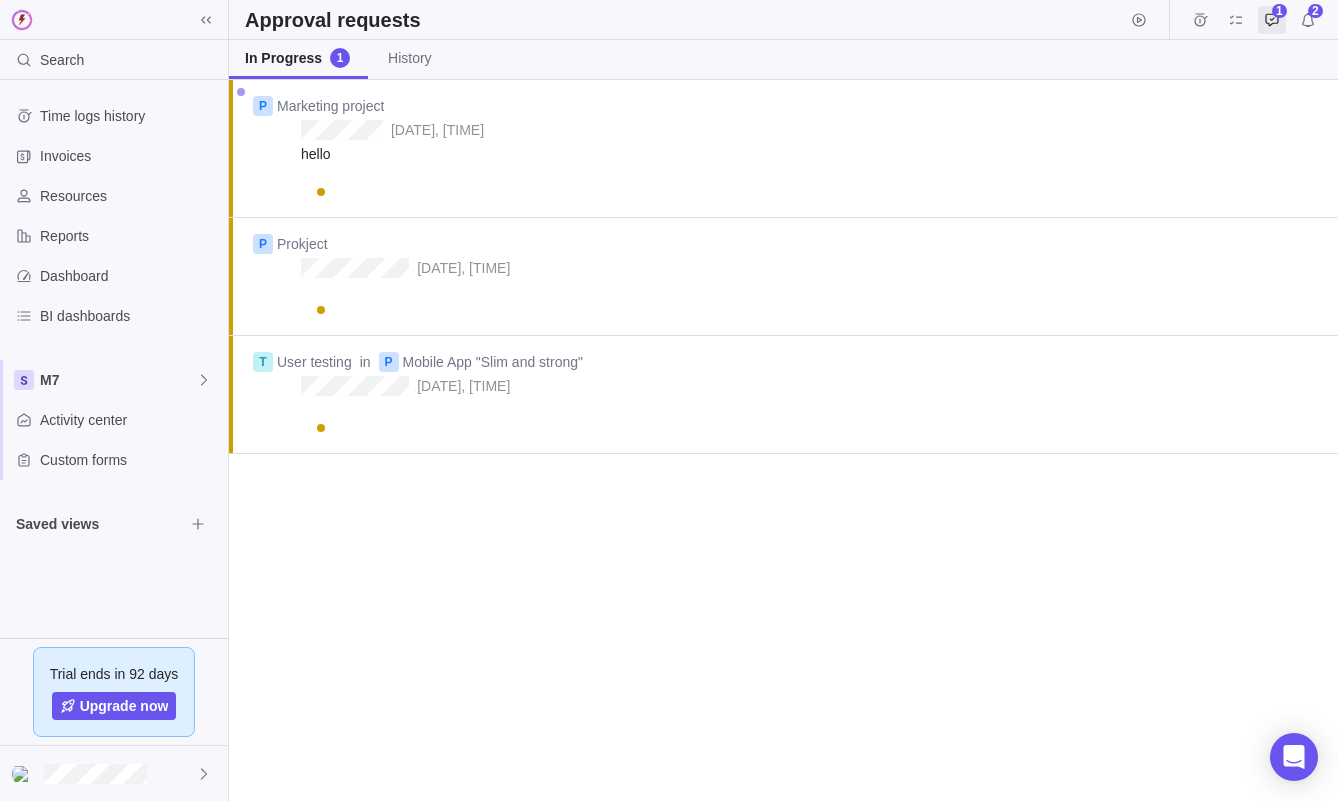 scroll, scrollTop: 1, scrollLeft: 1, axis: both 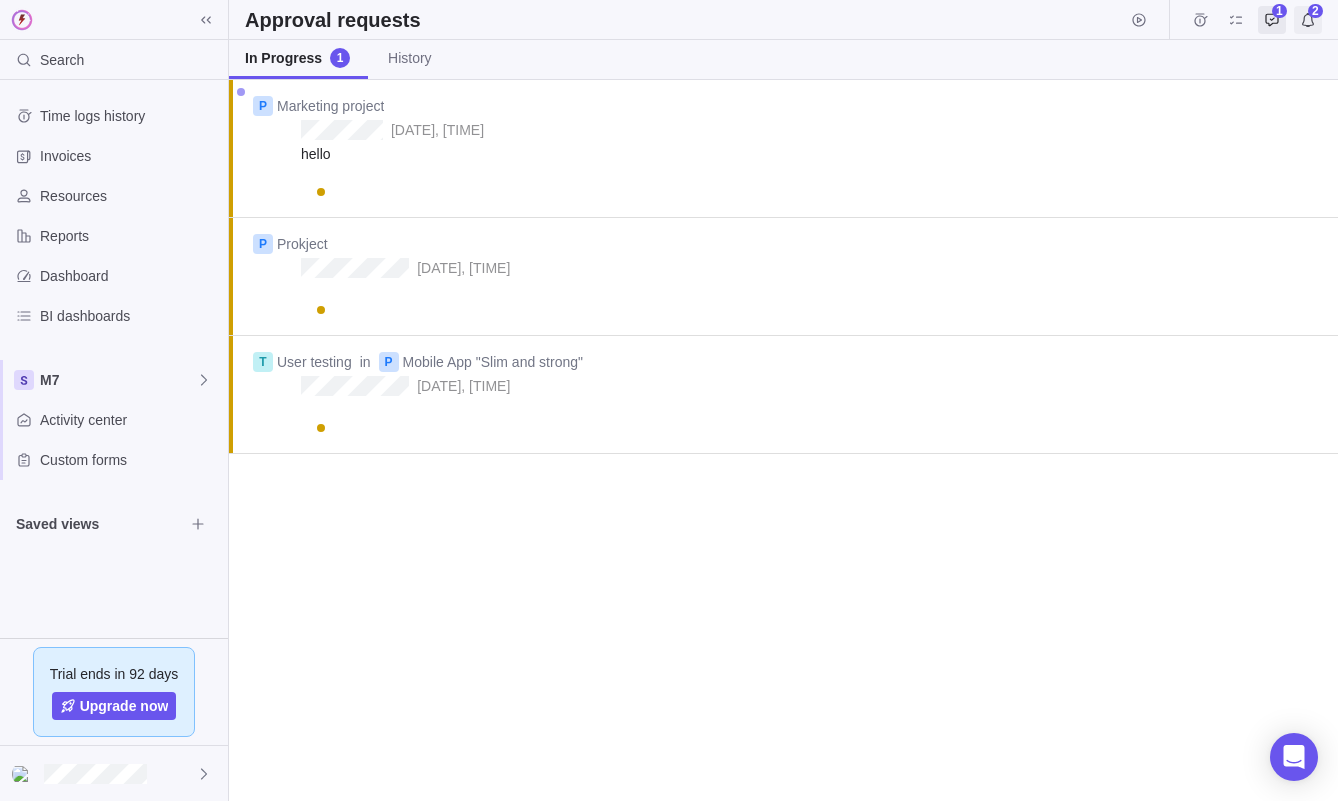 click at bounding box center (1308, 20) 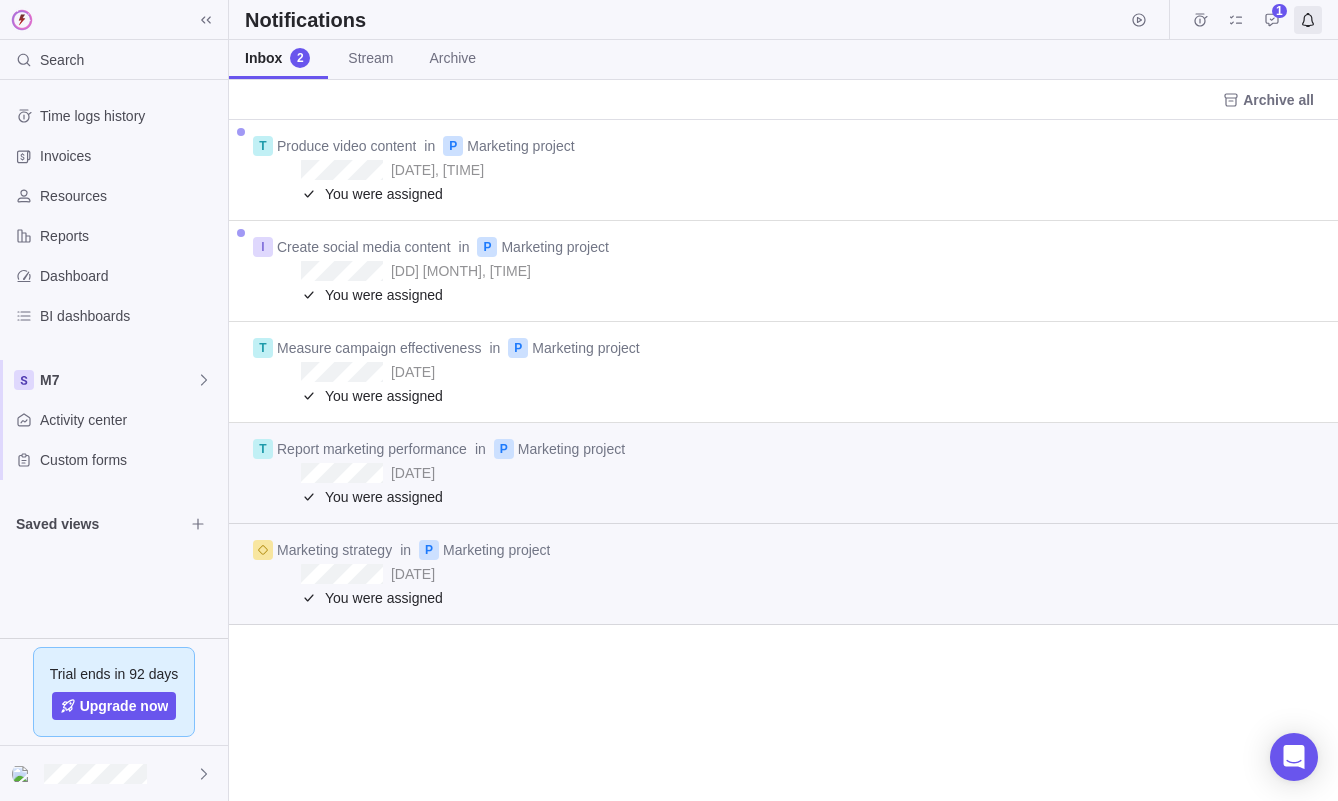 scroll, scrollTop: 1, scrollLeft: 1, axis: both 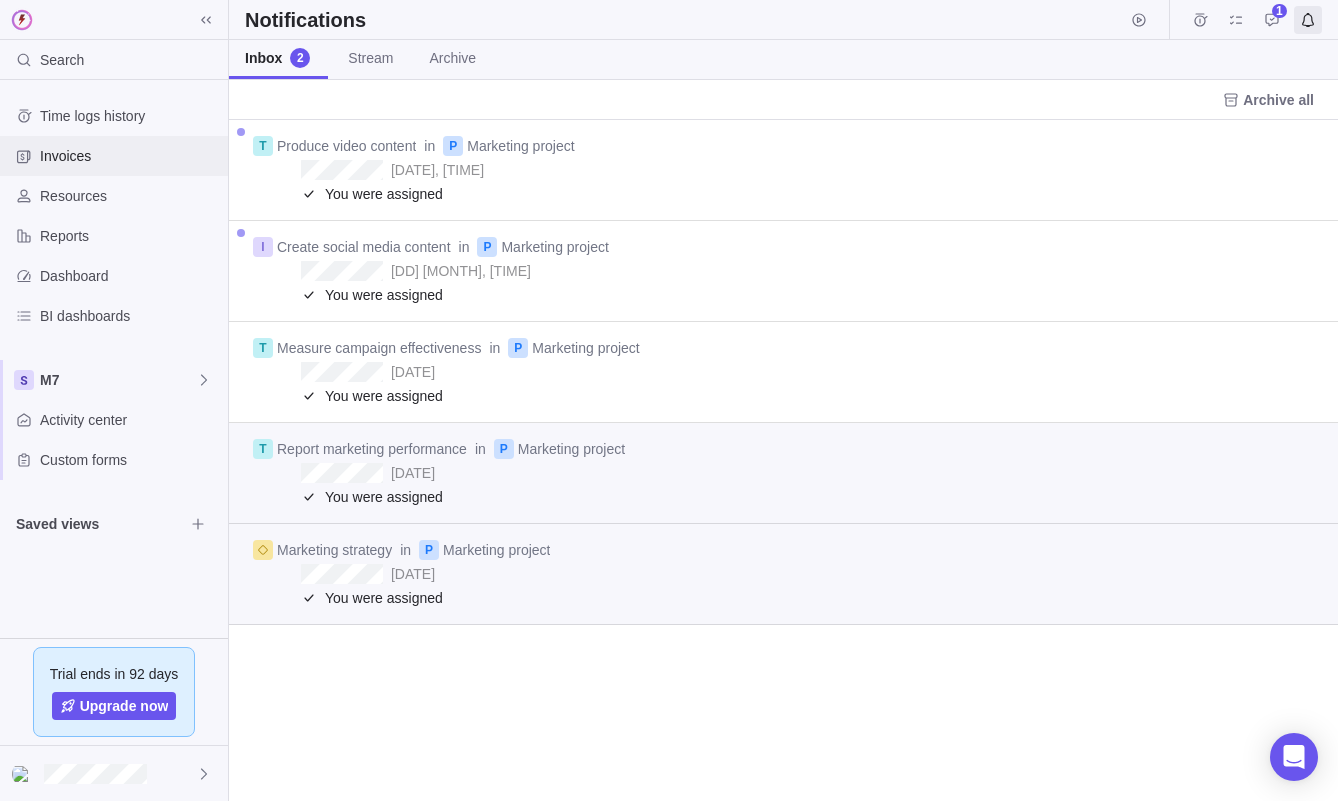 click on "Invoices" at bounding box center (130, 156) 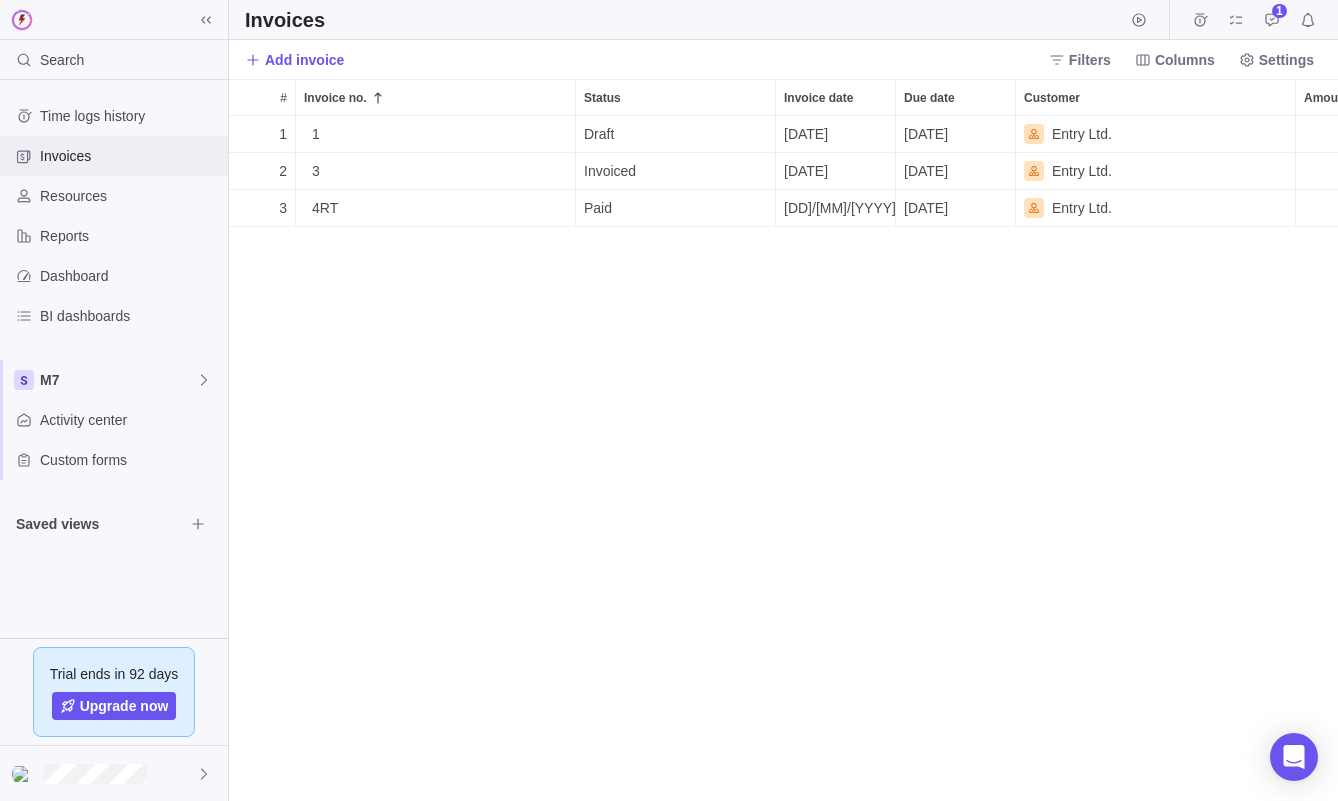 scroll, scrollTop: 1, scrollLeft: 1, axis: both 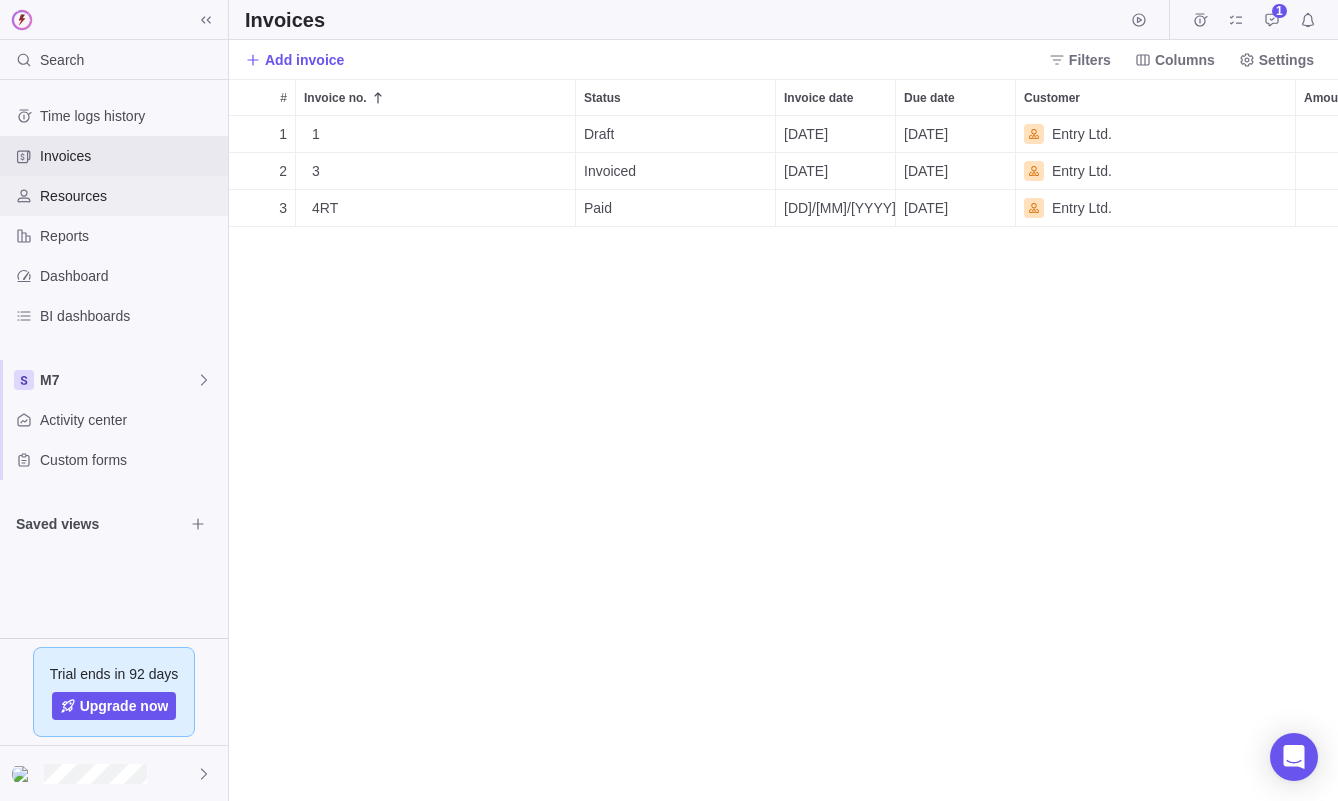click on "Resources" at bounding box center [130, 196] 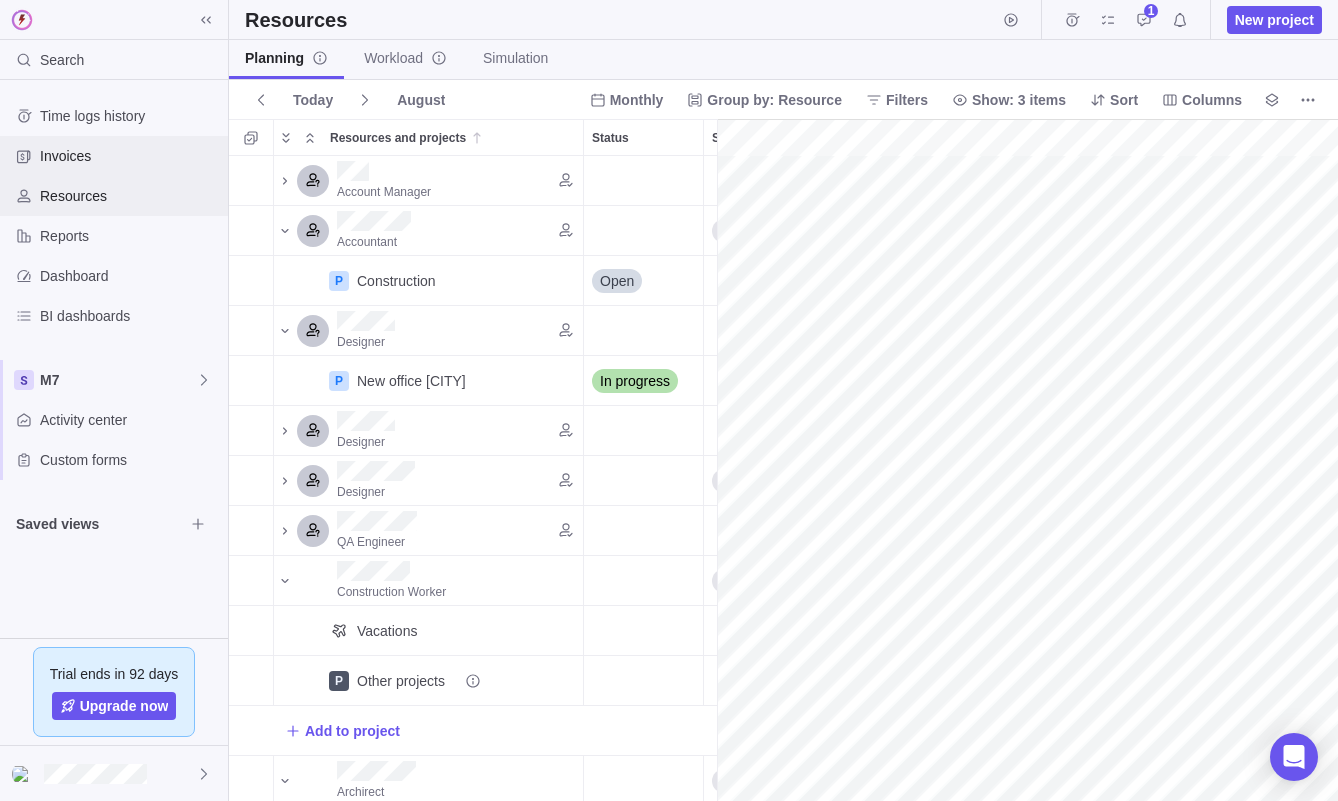 scroll, scrollTop: 1, scrollLeft: 1, axis: both 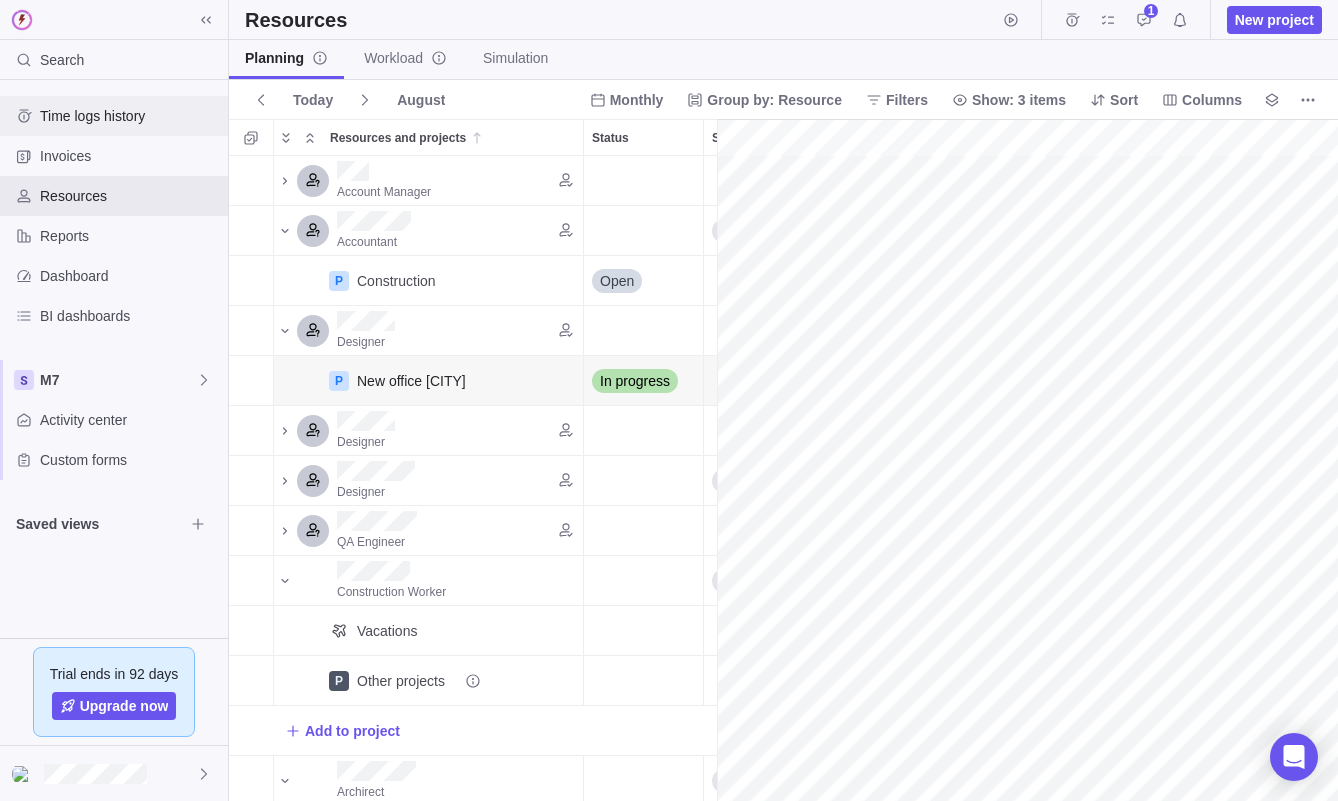 click on "Time logs history" at bounding box center (130, 116) 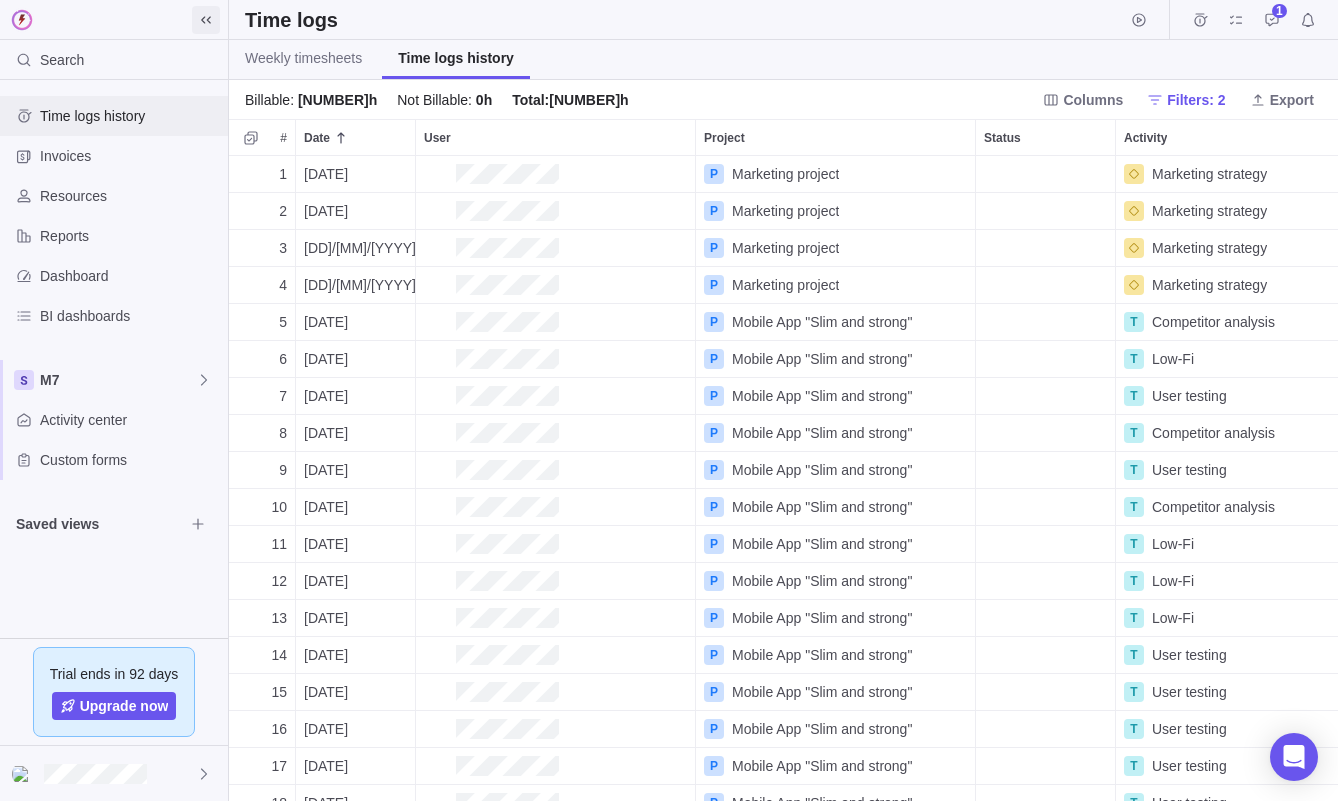 scroll, scrollTop: 1, scrollLeft: 1, axis: both 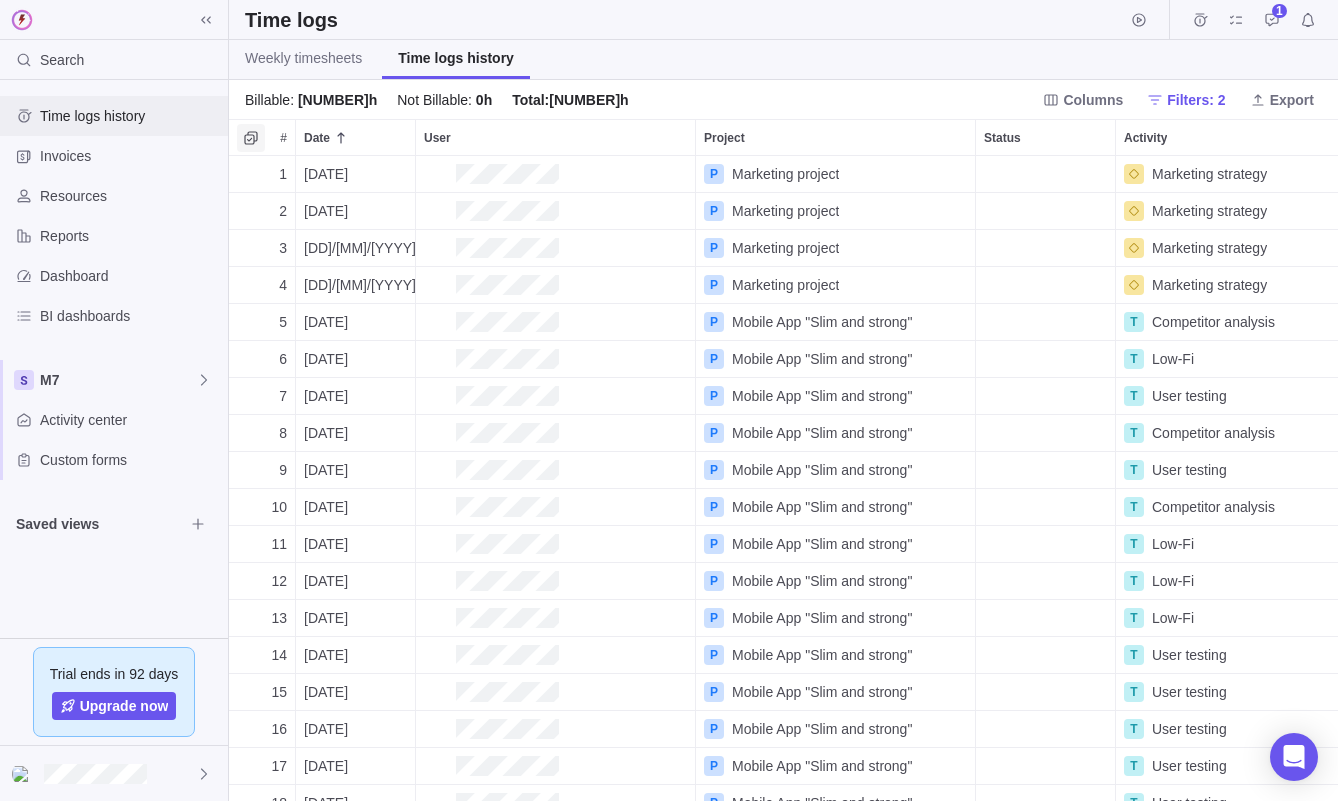 click 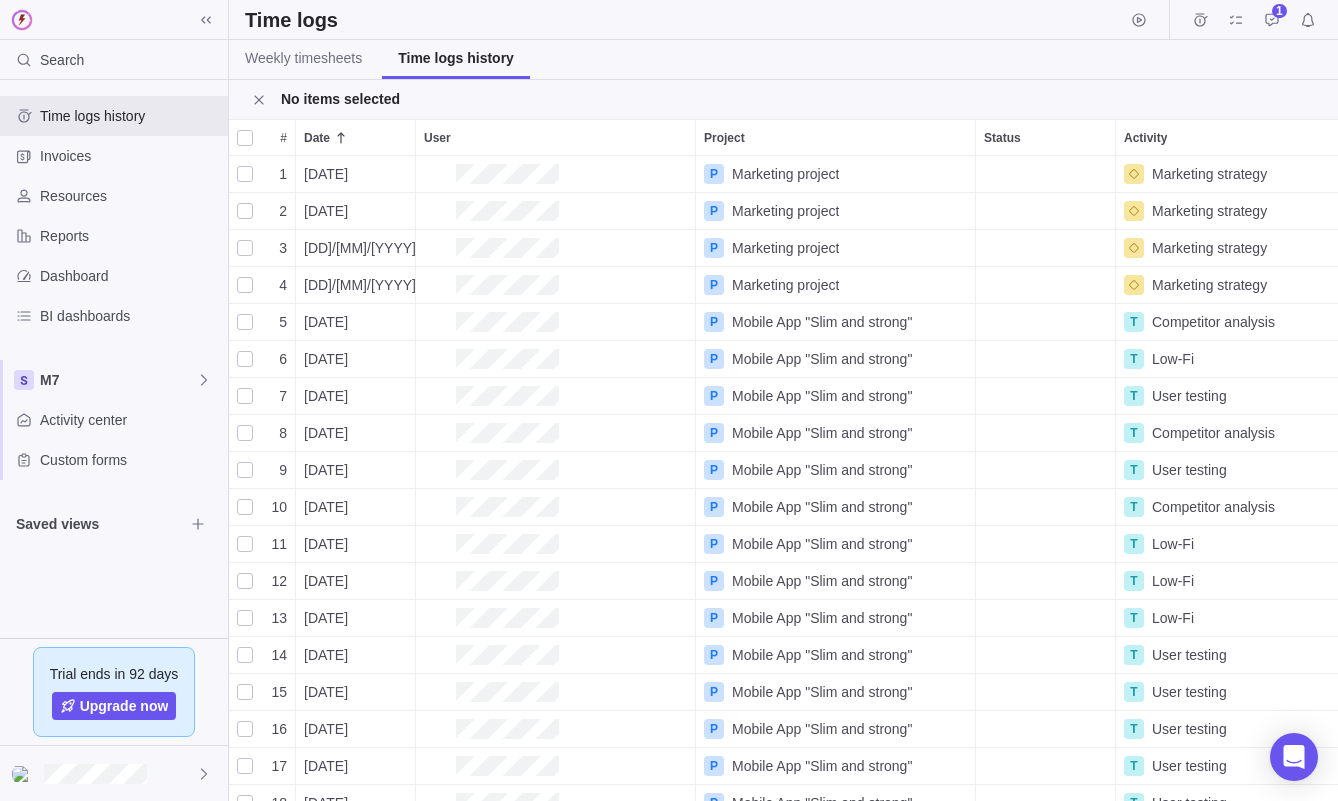 click at bounding box center [245, 174] 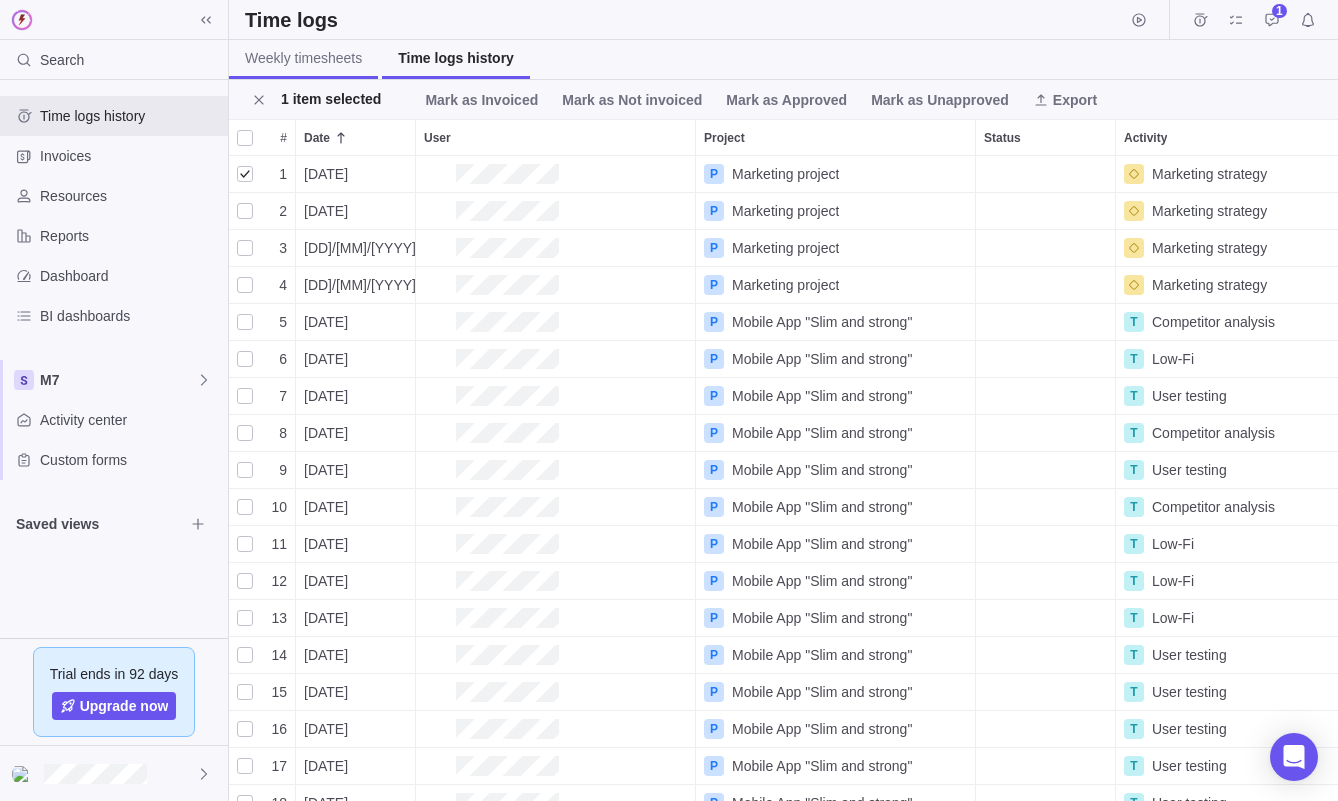 click on "Weekly timesheets" at bounding box center [303, 58] 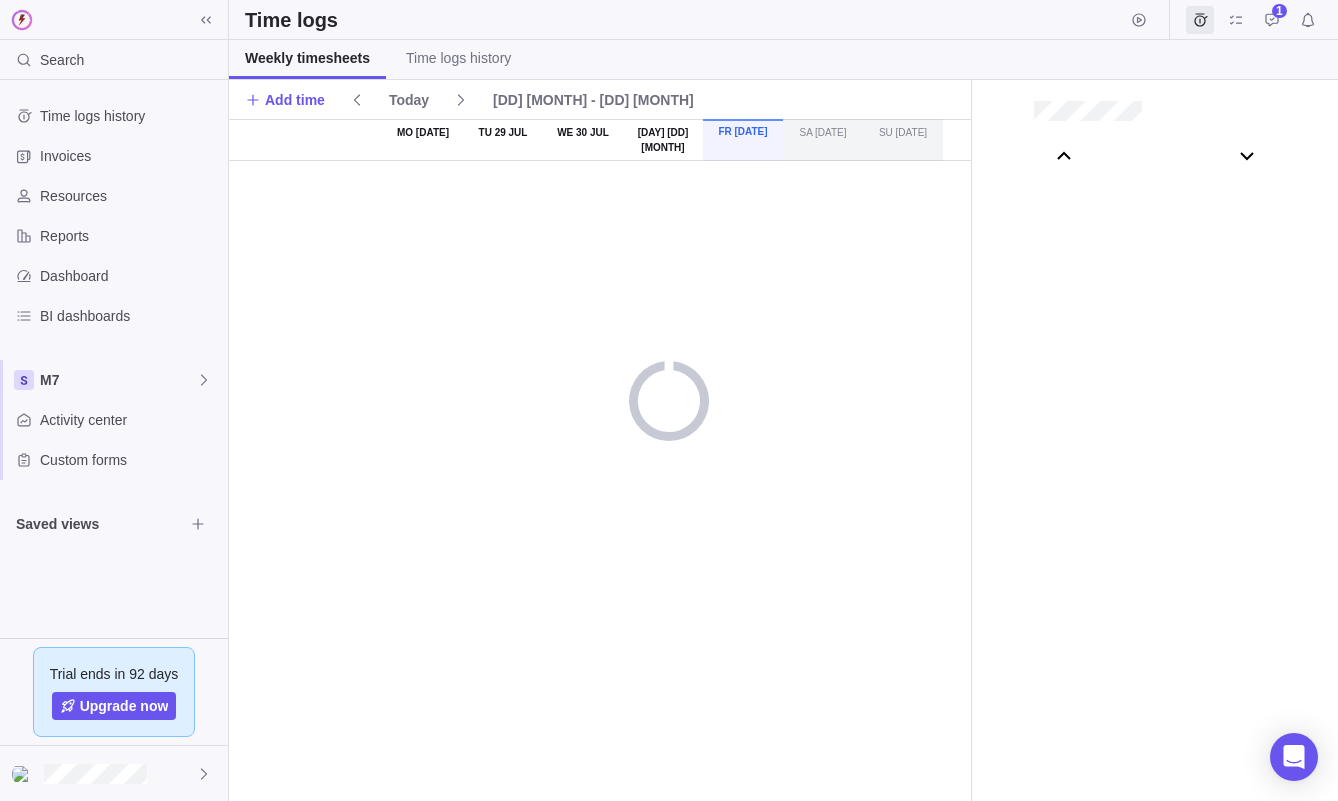 scroll, scrollTop: 111007, scrollLeft: 0, axis: vertical 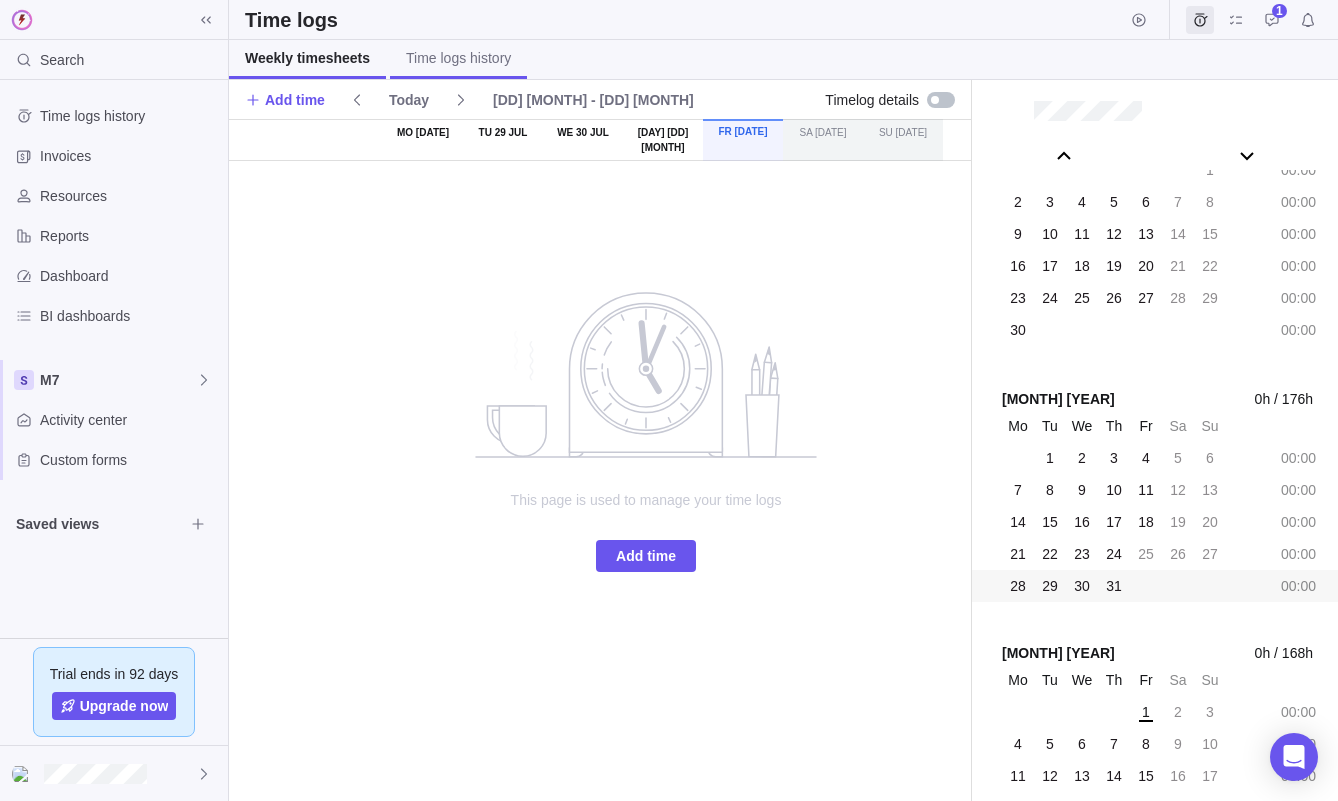 click on "Time logs history" at bounding box center (458, 59) 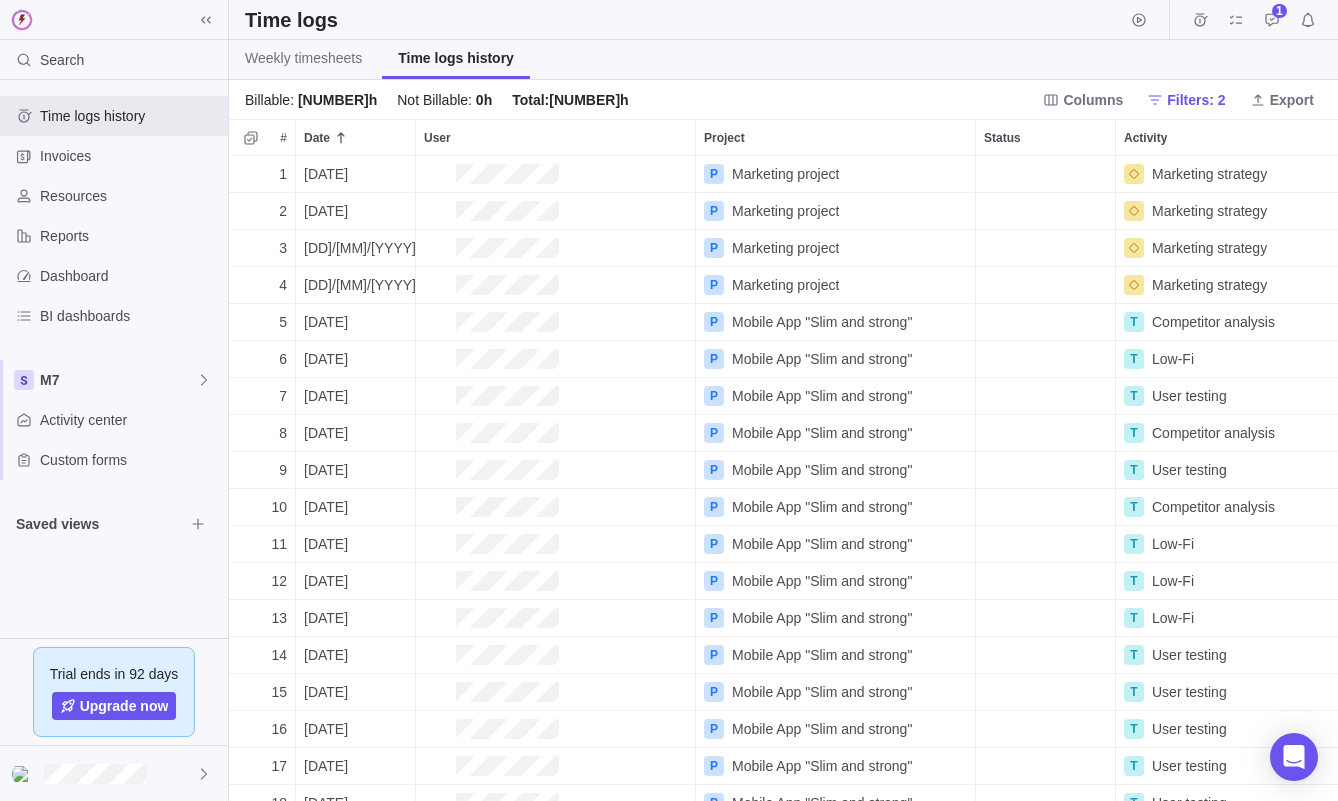 scroll, scrollTop: 1, scrollLeft: 1, axis: both 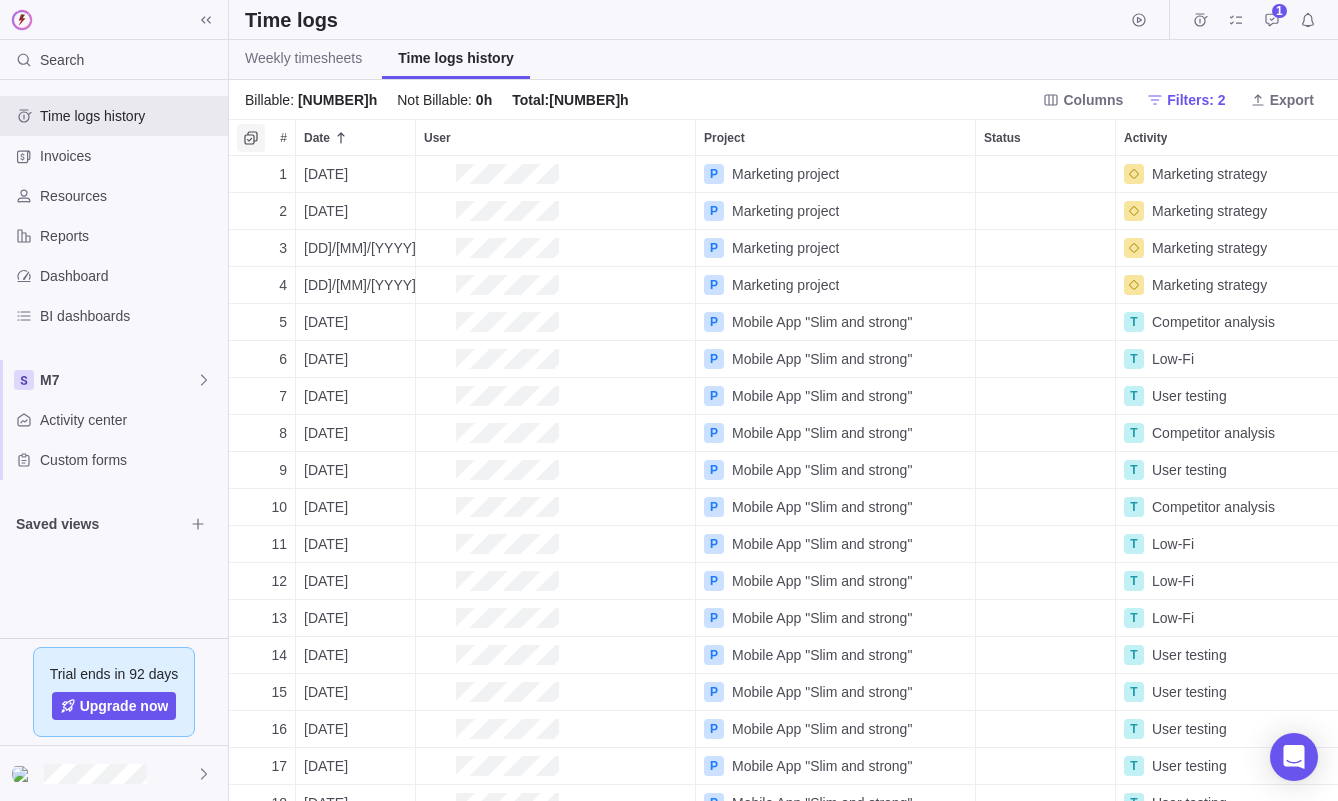 click 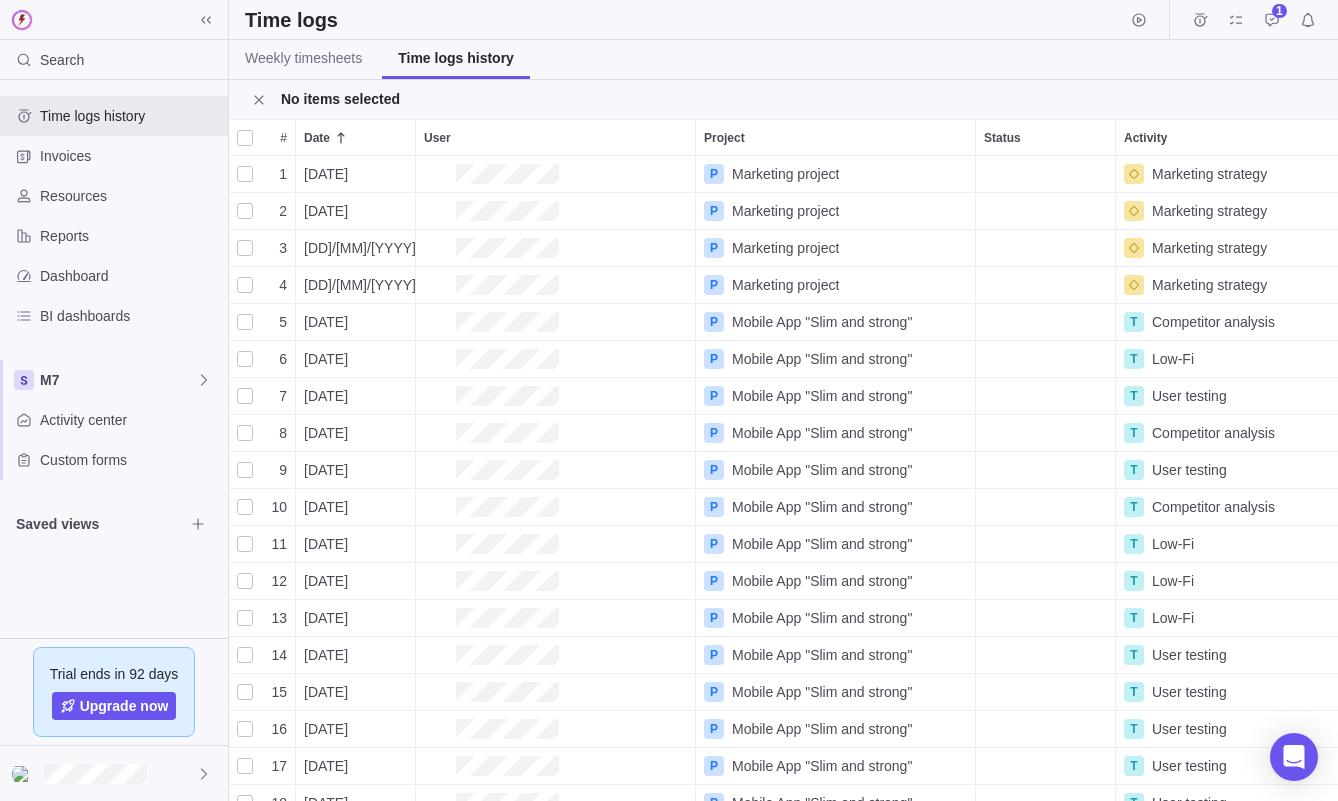 click at bounding box center (245, 174) 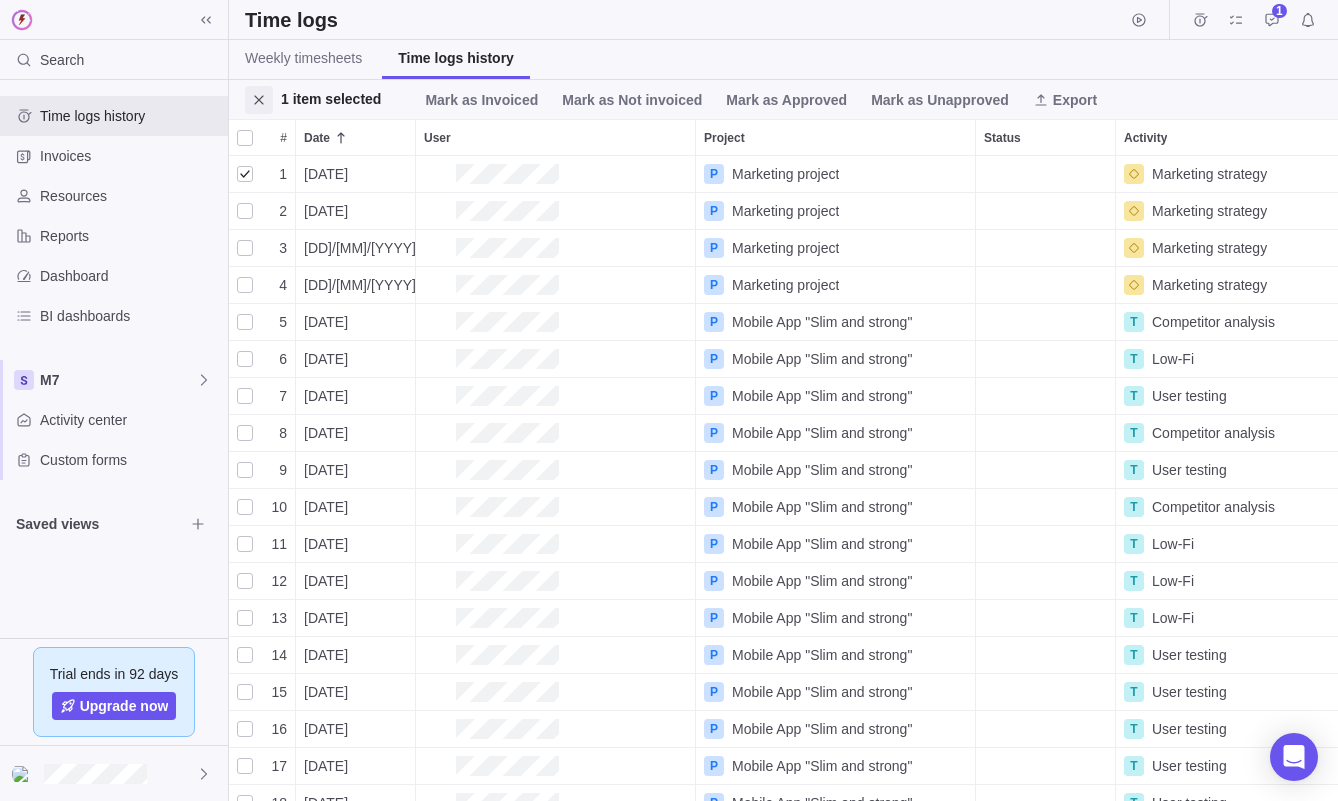 click 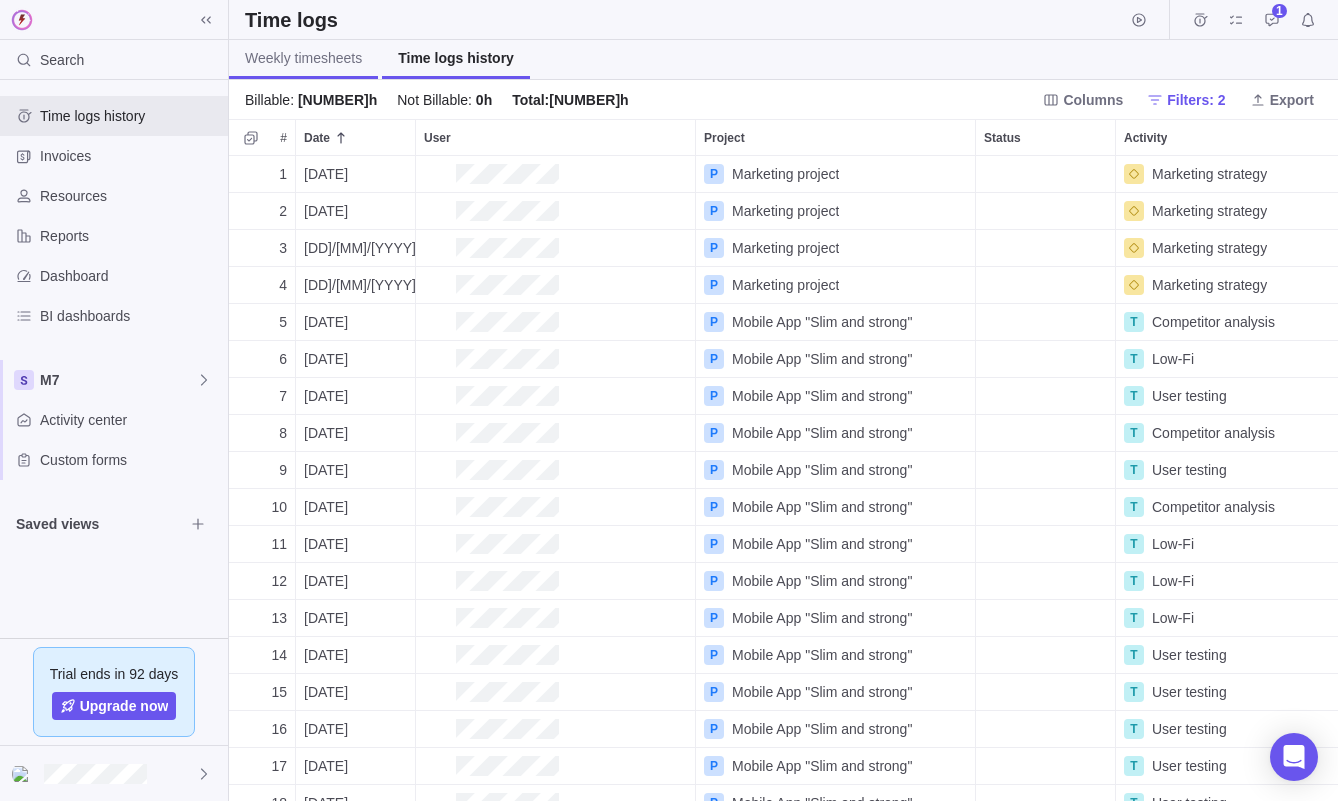 click on "Weekly timesheets" at bounding box center [303, 59] 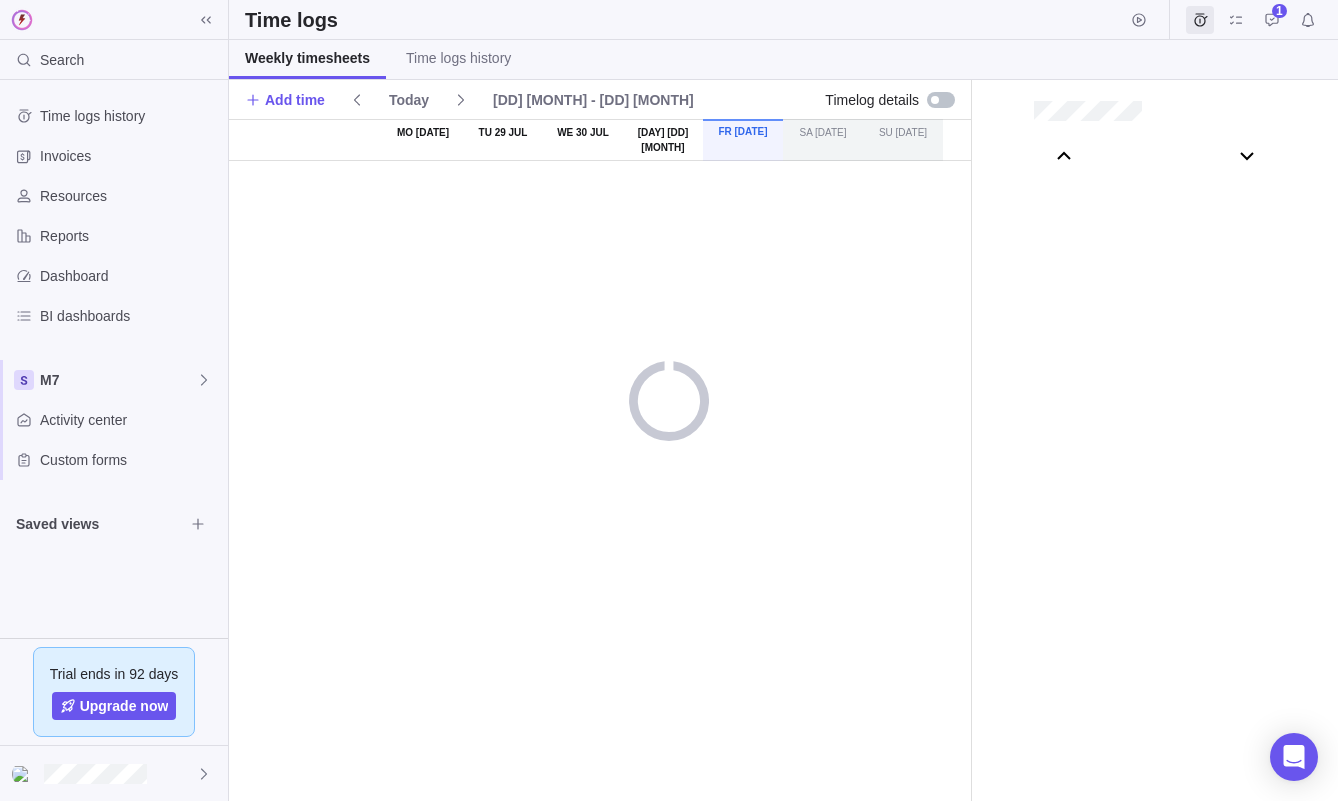 scroll, scrollTop: 111007, scrollLeft: 0, axis: vertical 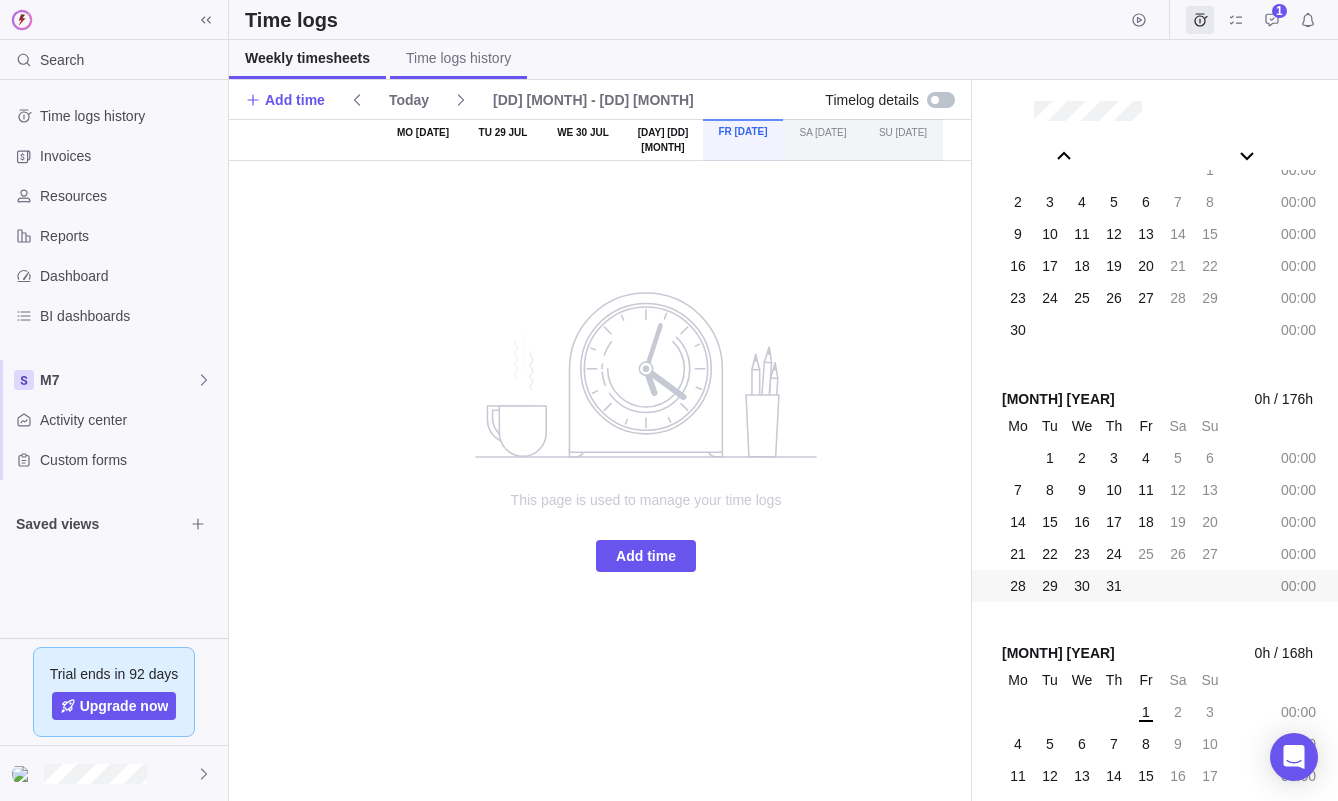 click on "Time logs history" at bounding box center [458, 58] 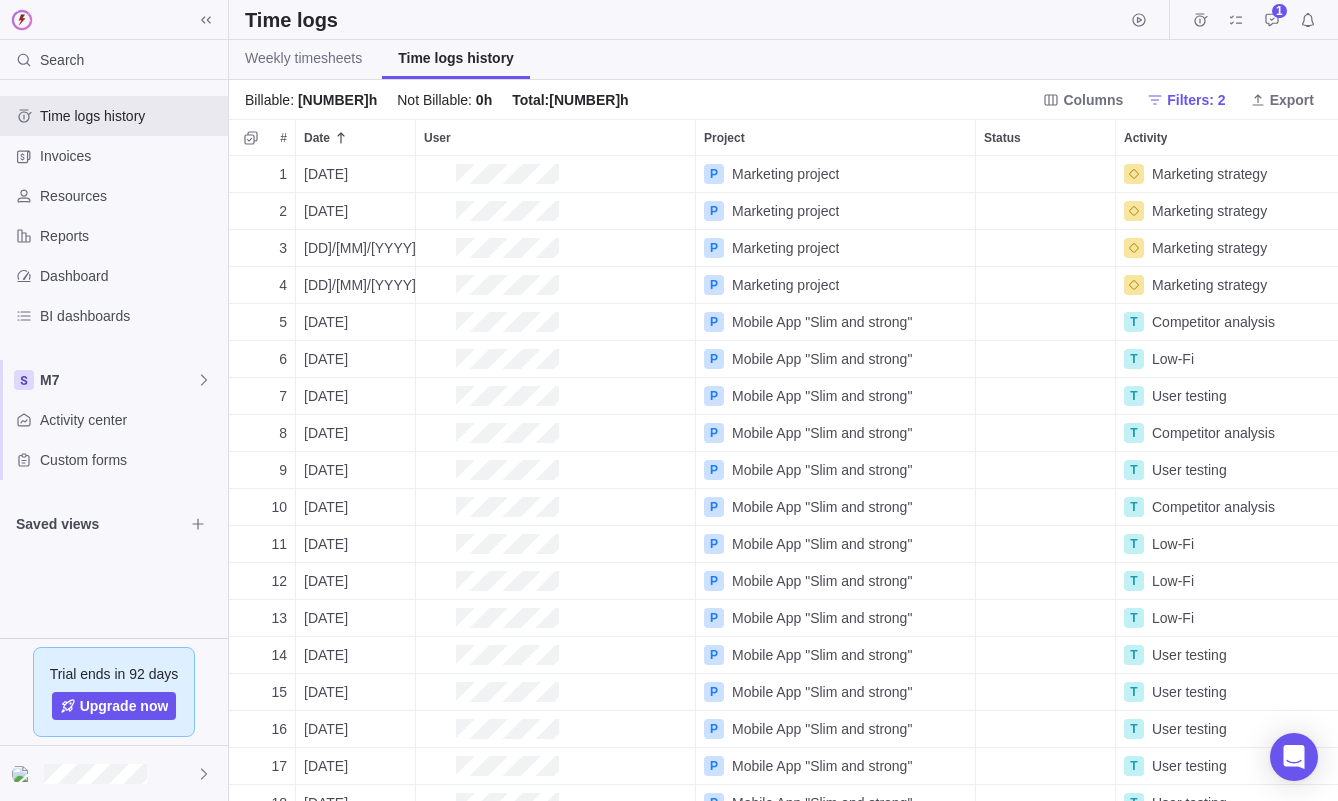 scroll, scrollTop: 1, scrollLeft: 1, axis: both 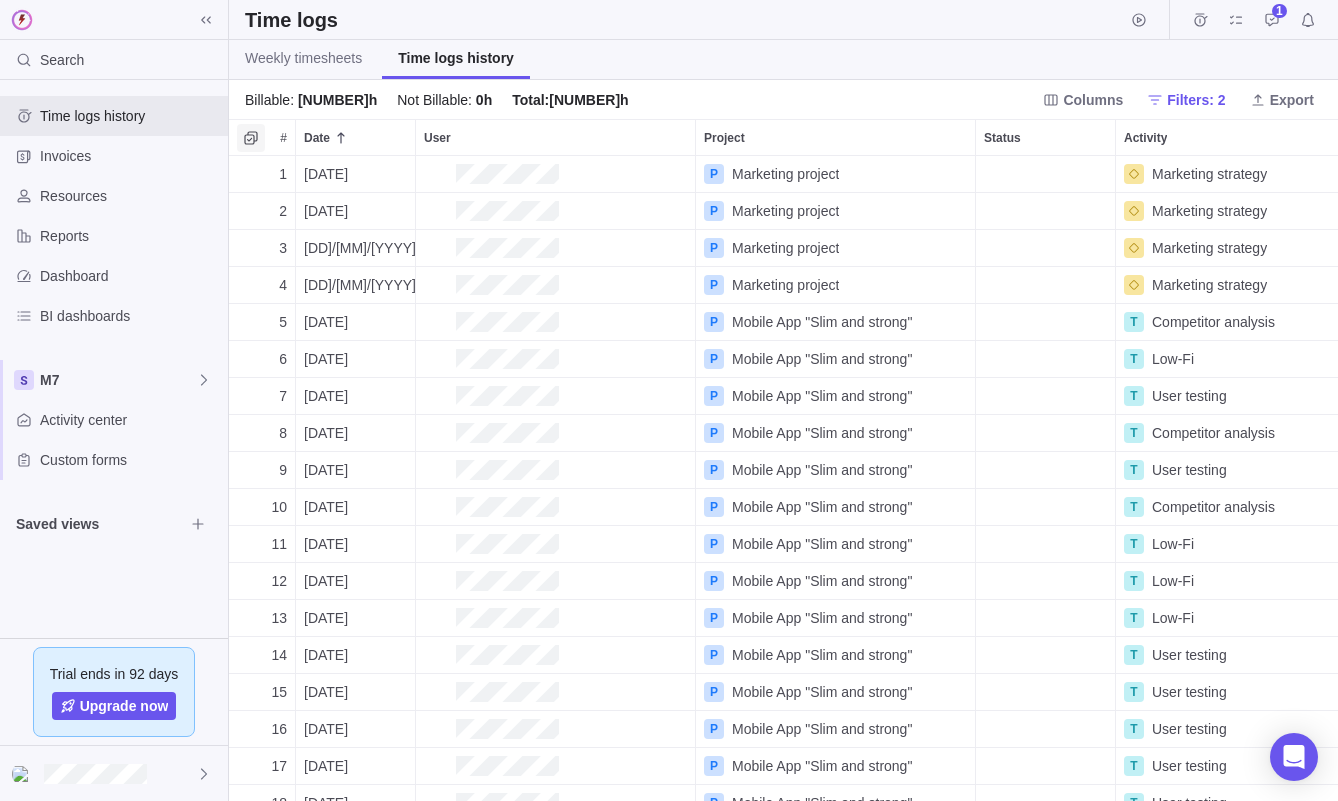click 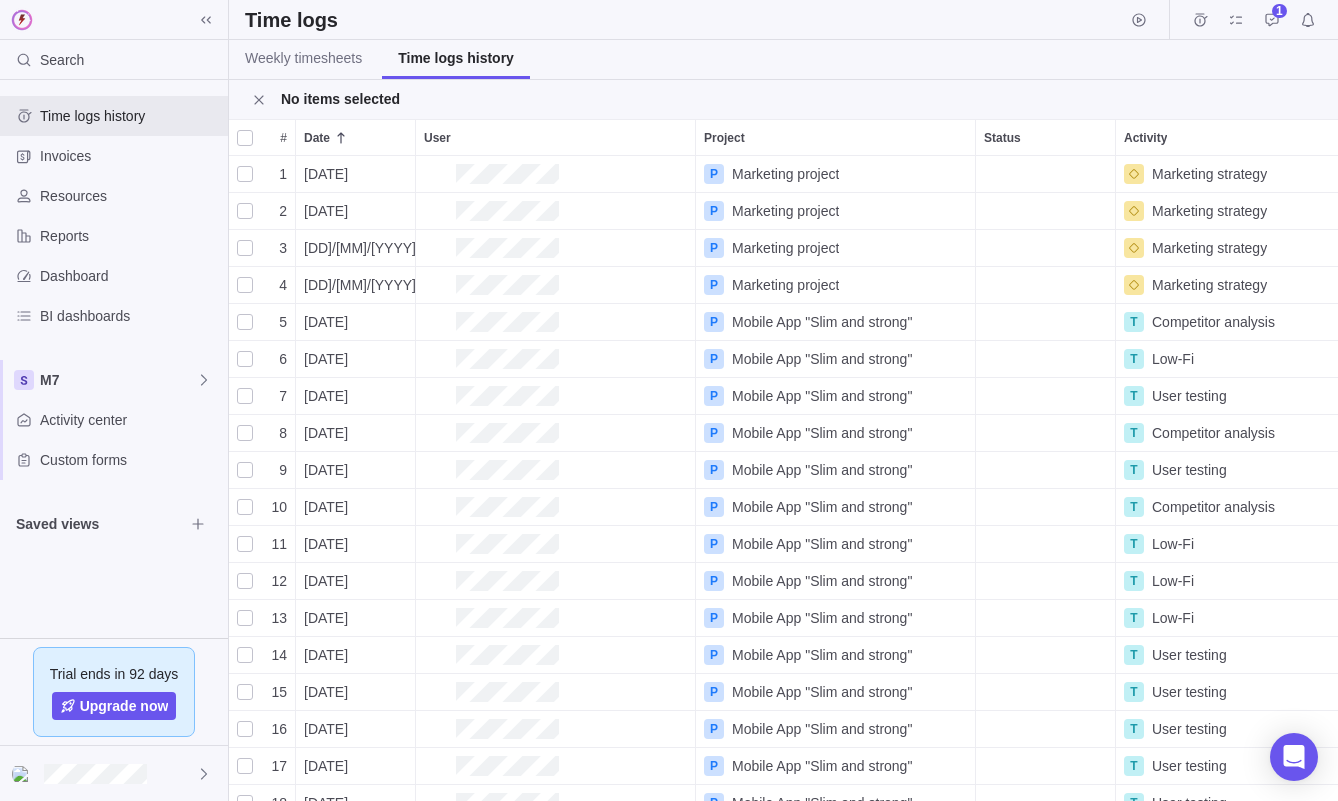 click at bounding box center [245, 174] 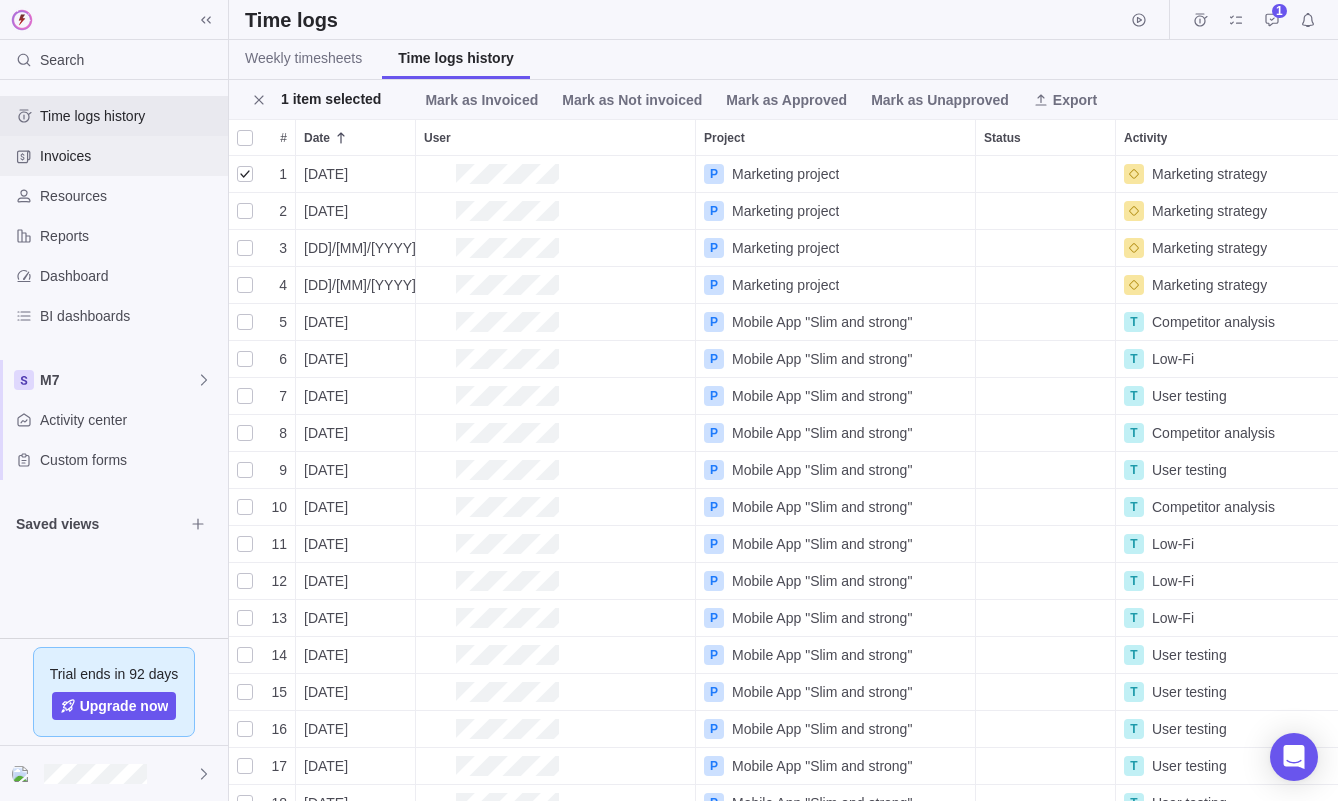 click on "Invoices" at bounding box center [114, 156] 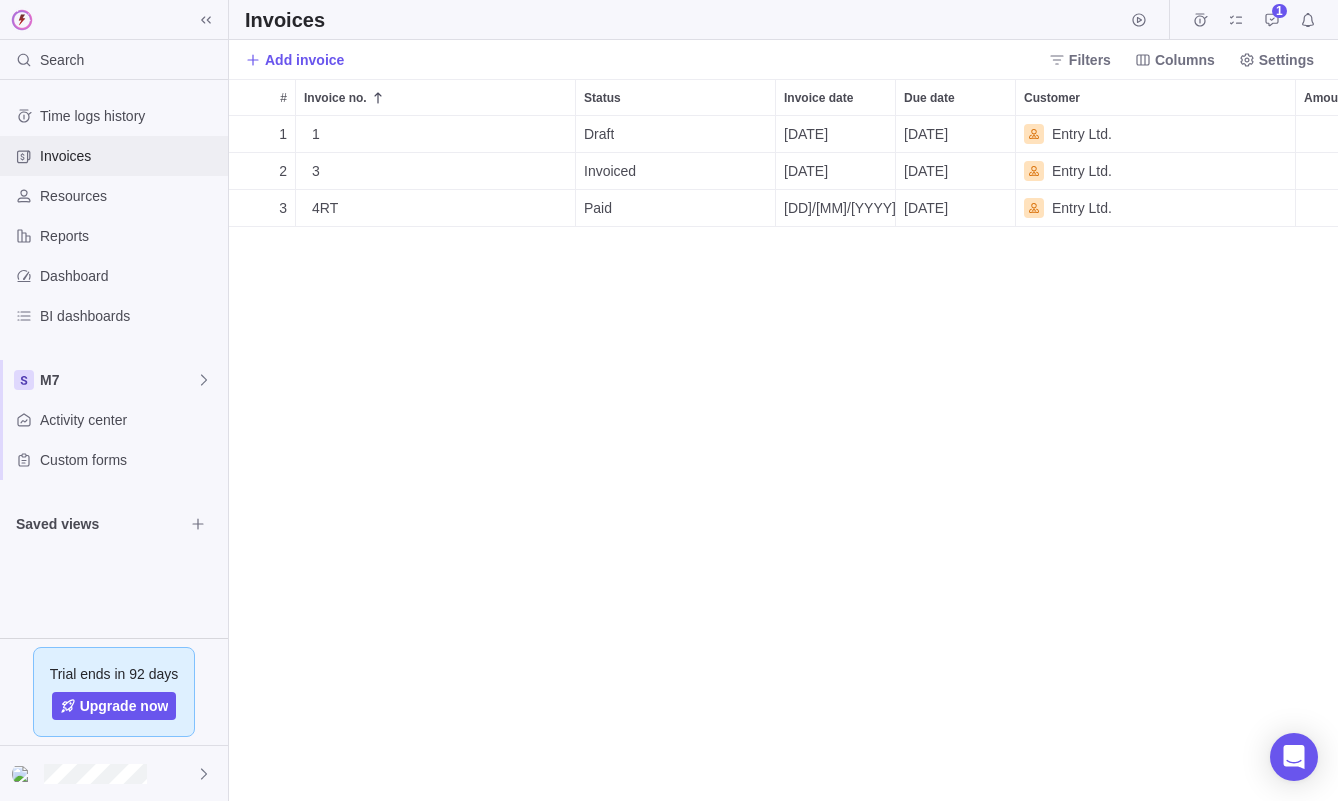 scroll, scrollTop: 1, scrollLeft: 1, axis: both 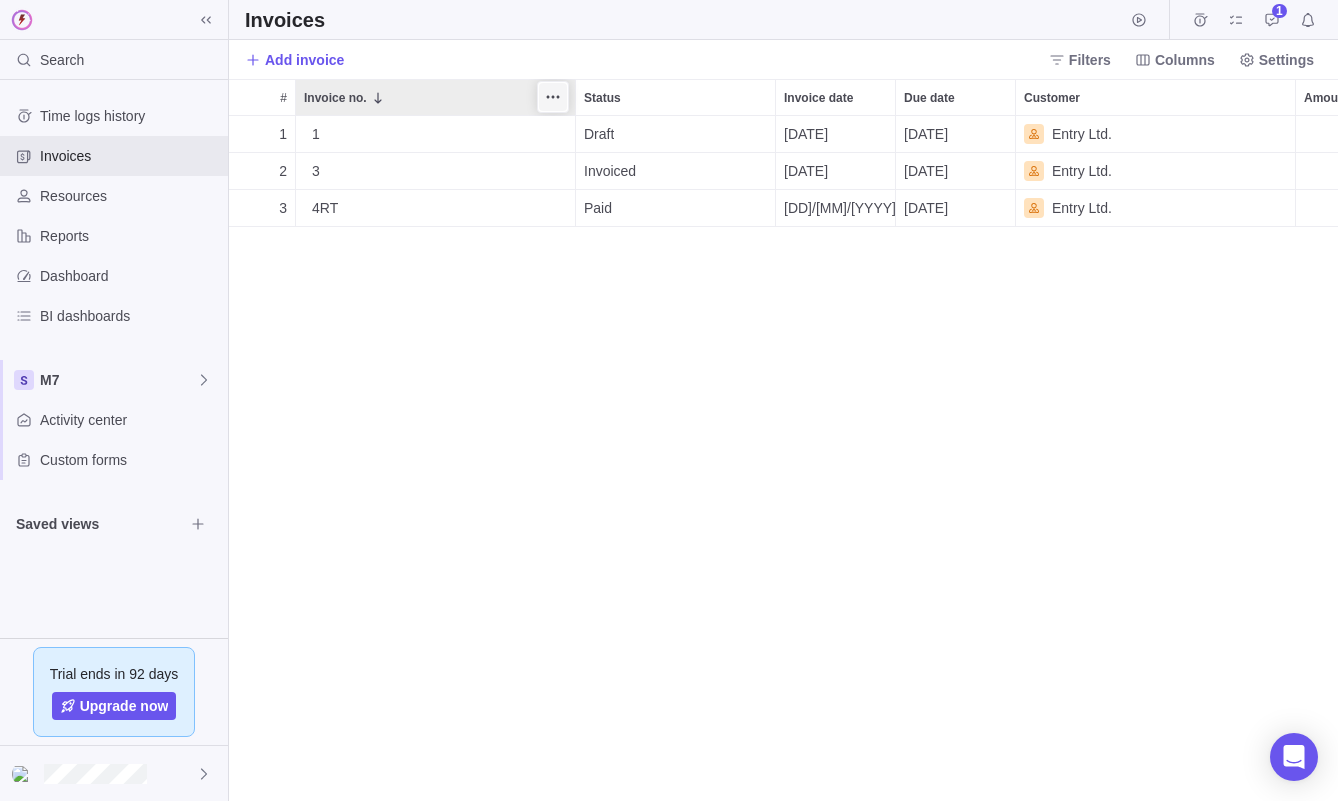 click 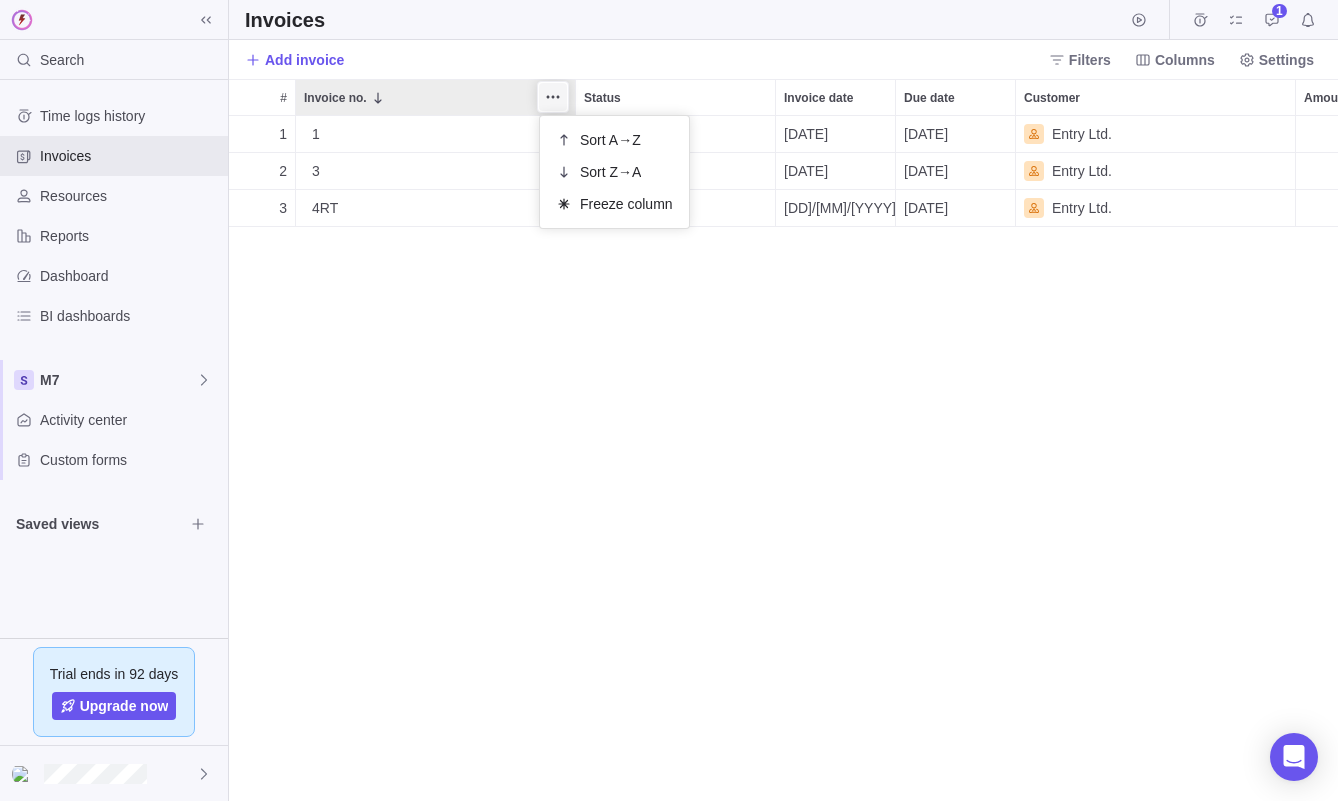 click 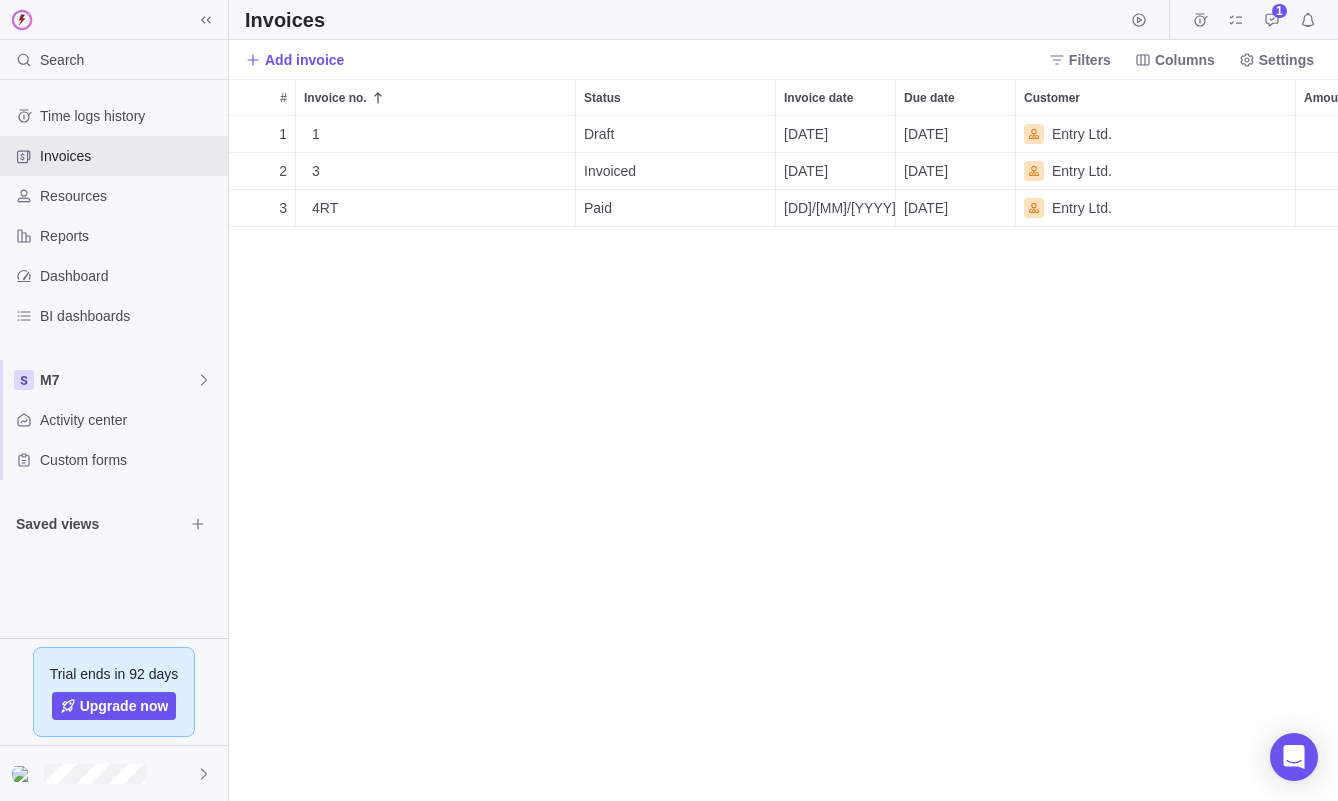 scroll, scrollTop: 0, scrollLeft: 358, axis: horizontal 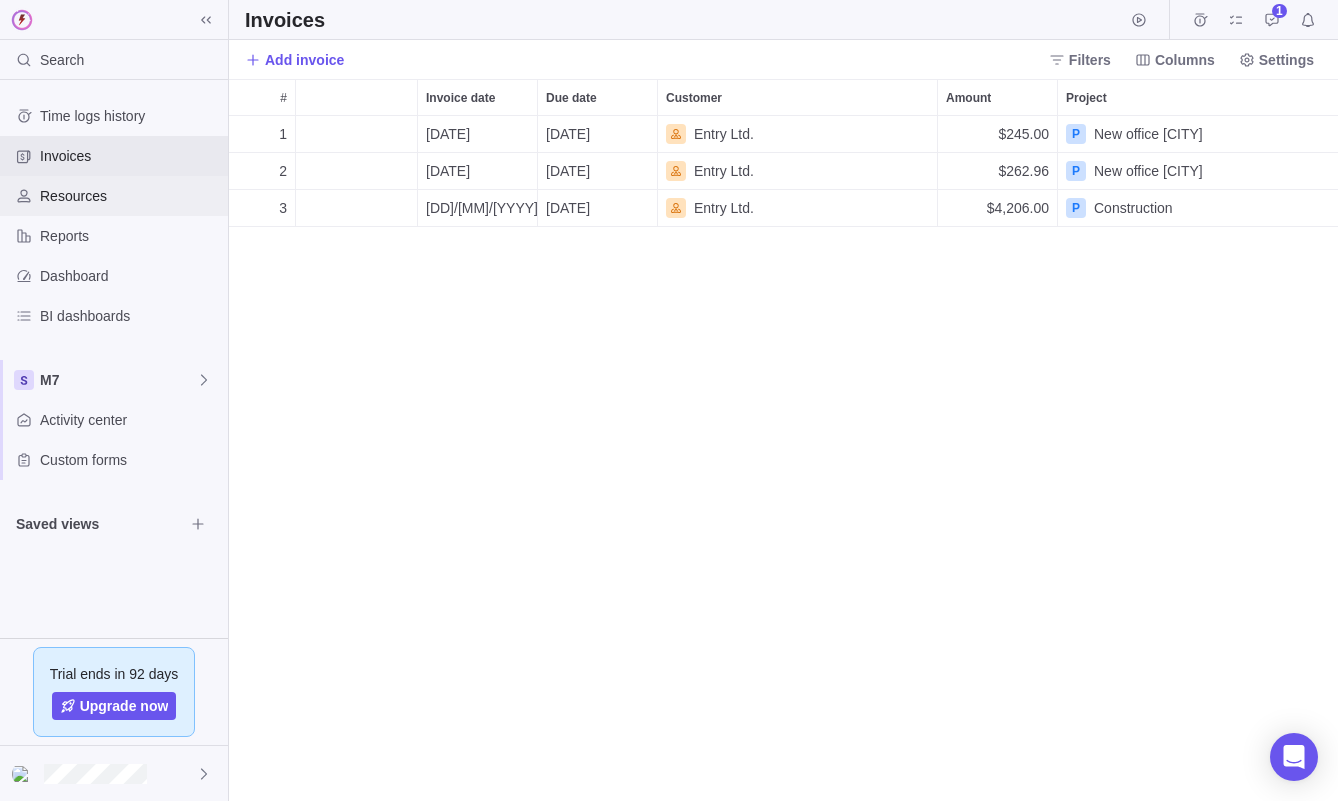 click on "Resources" at bounding box center (130, 196) 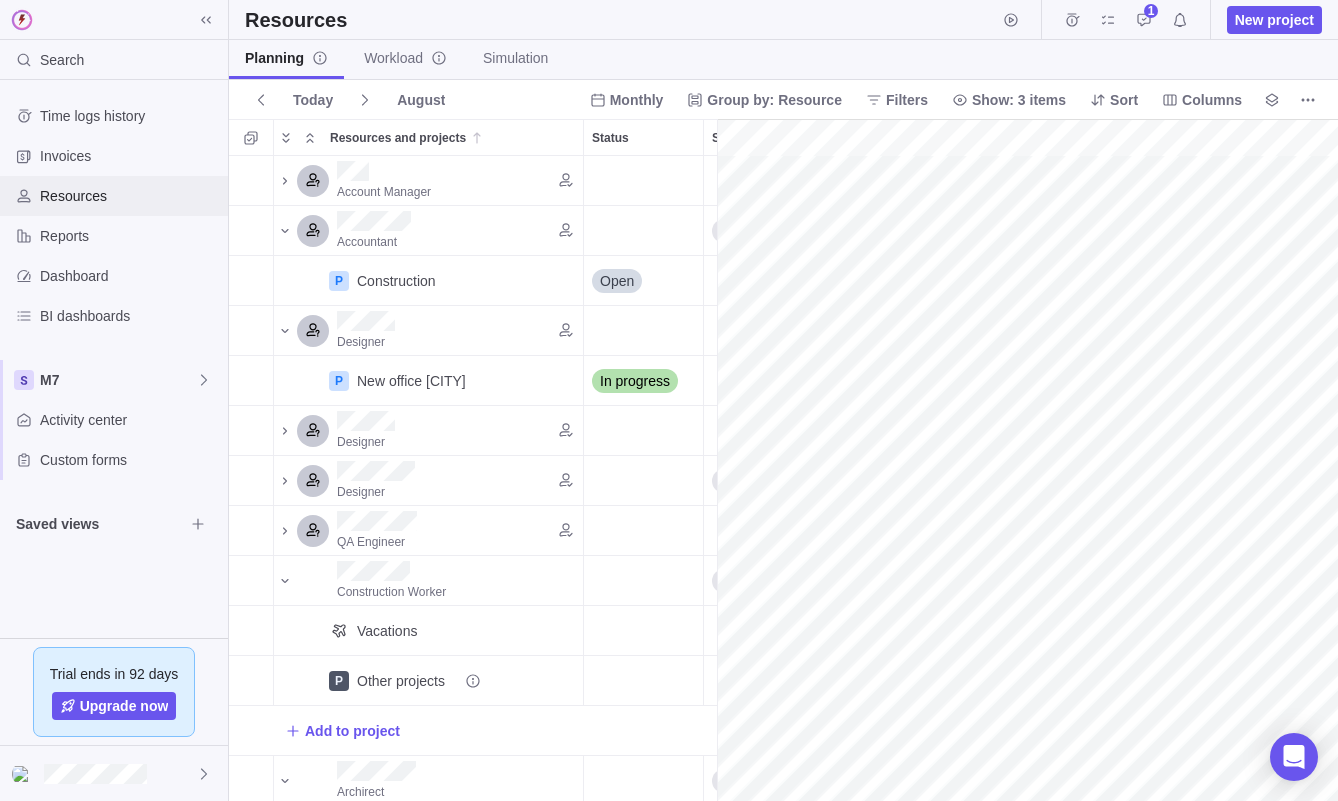 scroll, scrollTop: 1, scrollLeft: 1, axis: both 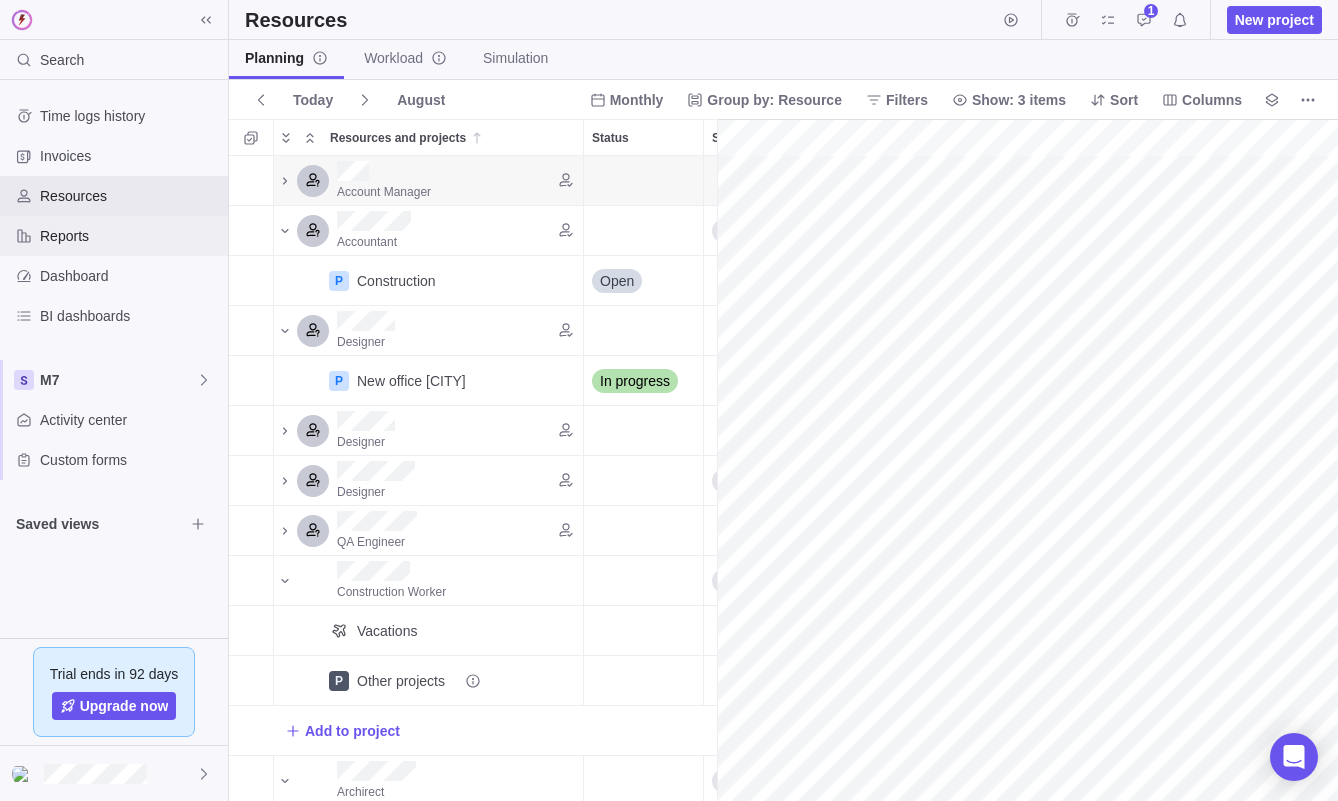 click on "Reports" at bounding box center [130, 236] 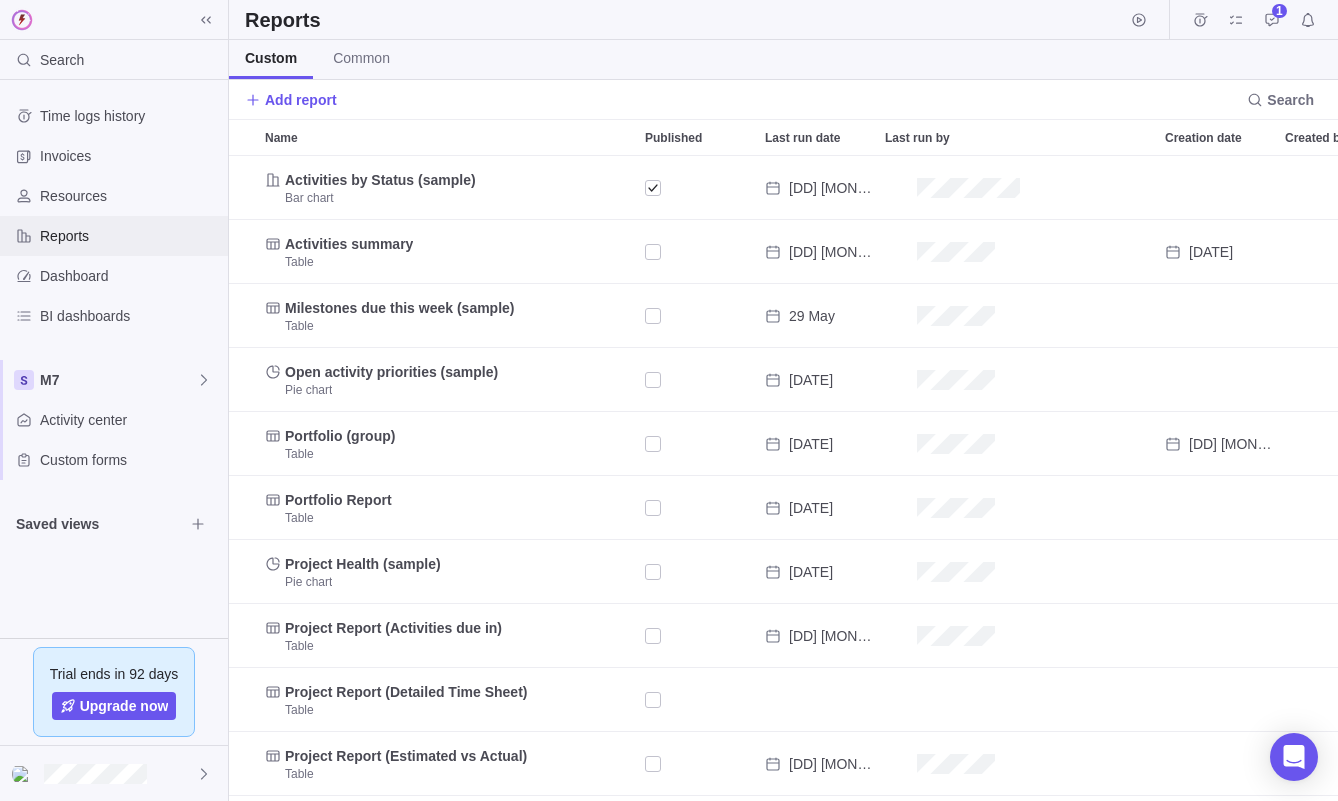 scroll, scrollTop: 1, scrollLeft: 1, axis: both 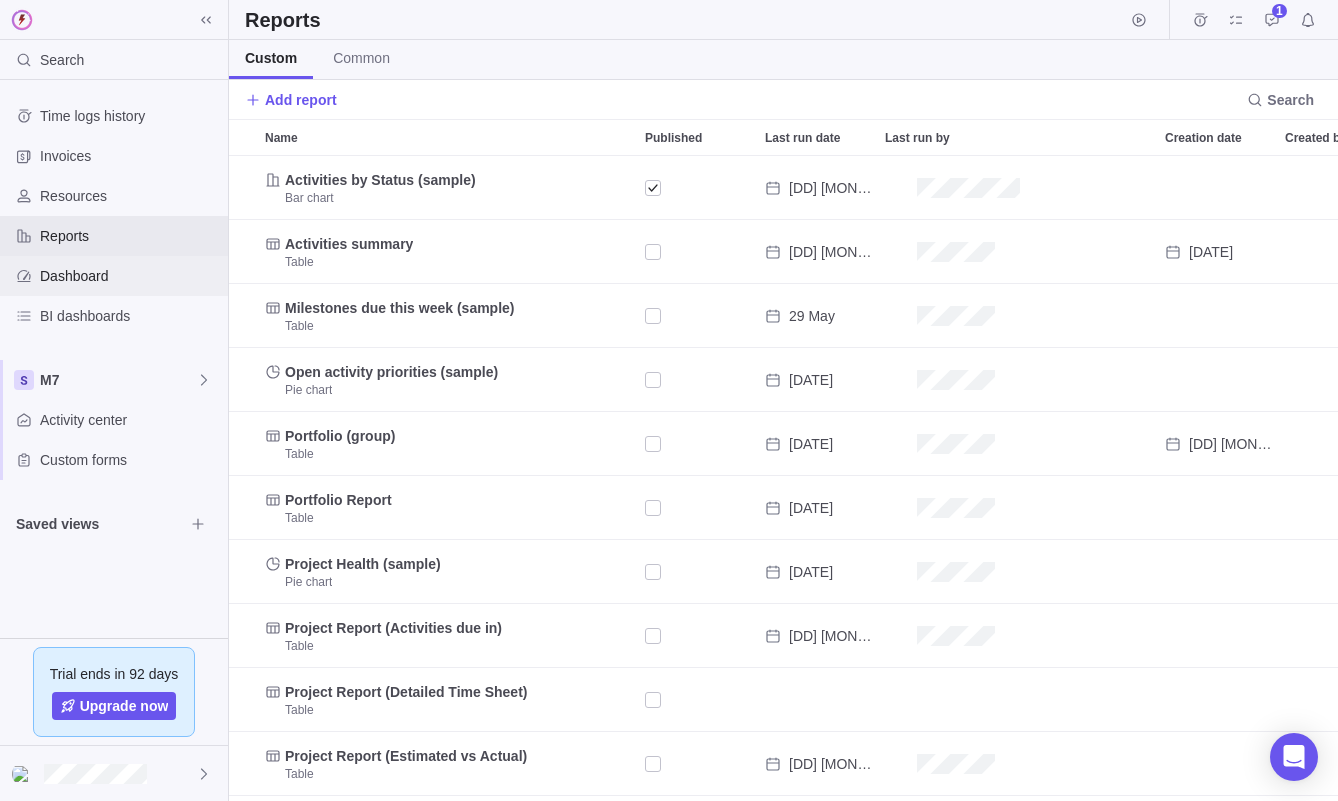 click on "Dashboard" at bounding box center (130, 276) 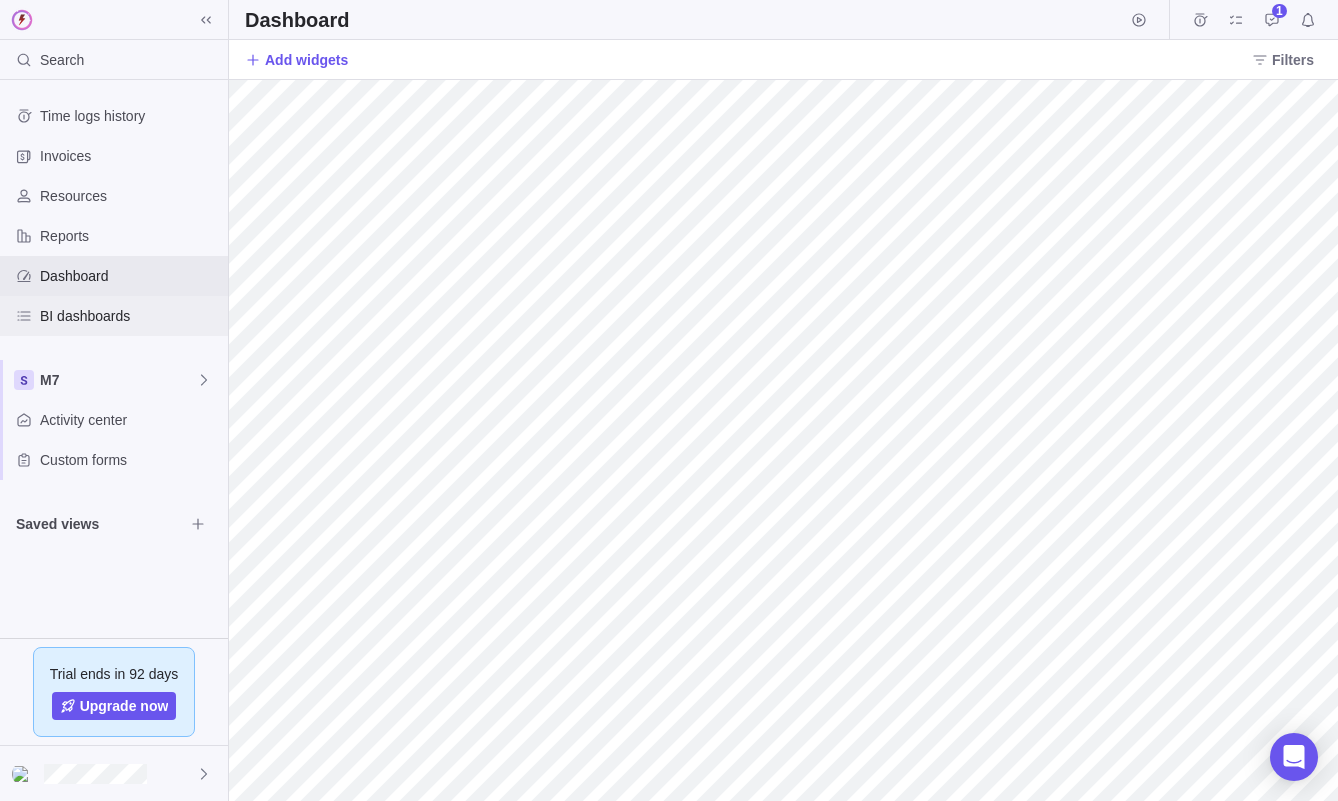 click on "BI dashboards" at bounding box center [130, 316] 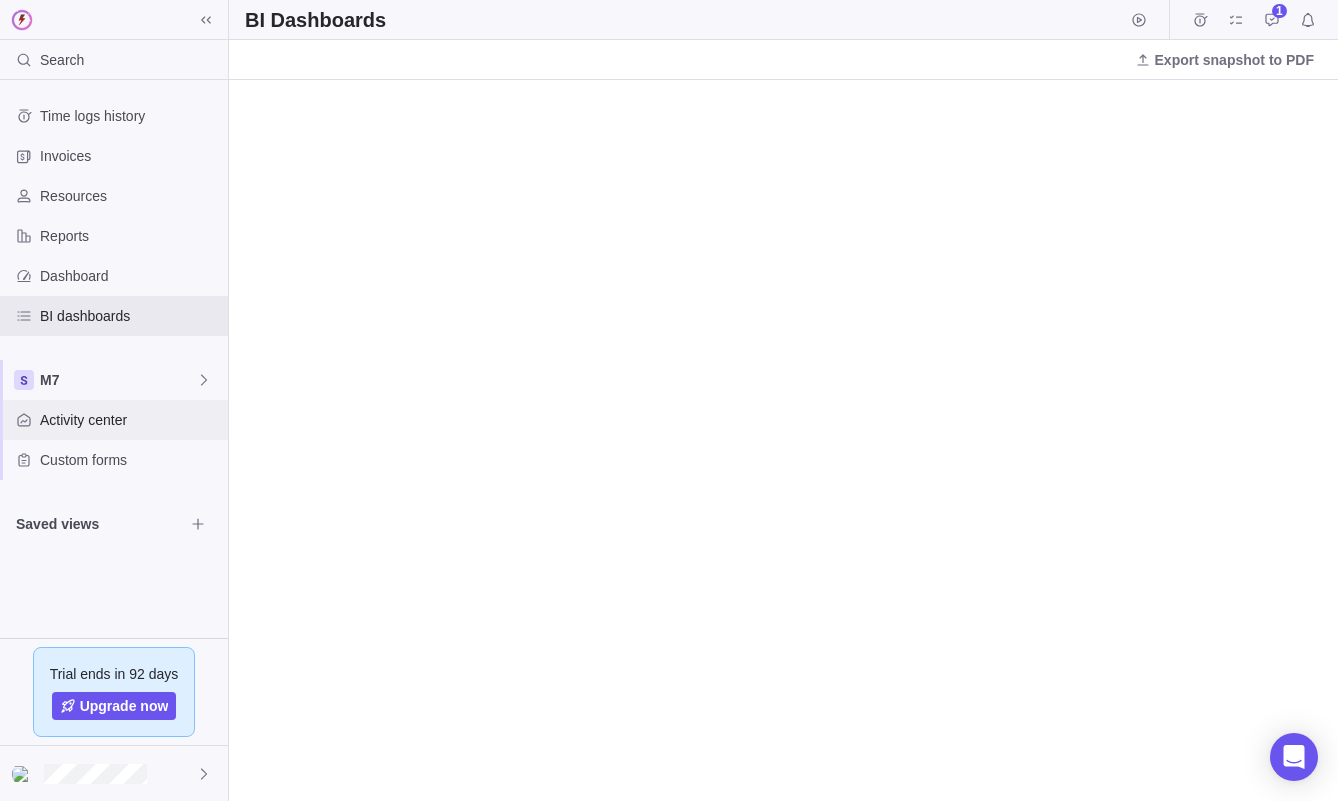 click on "Activity center" at bounding box center (130, 420) 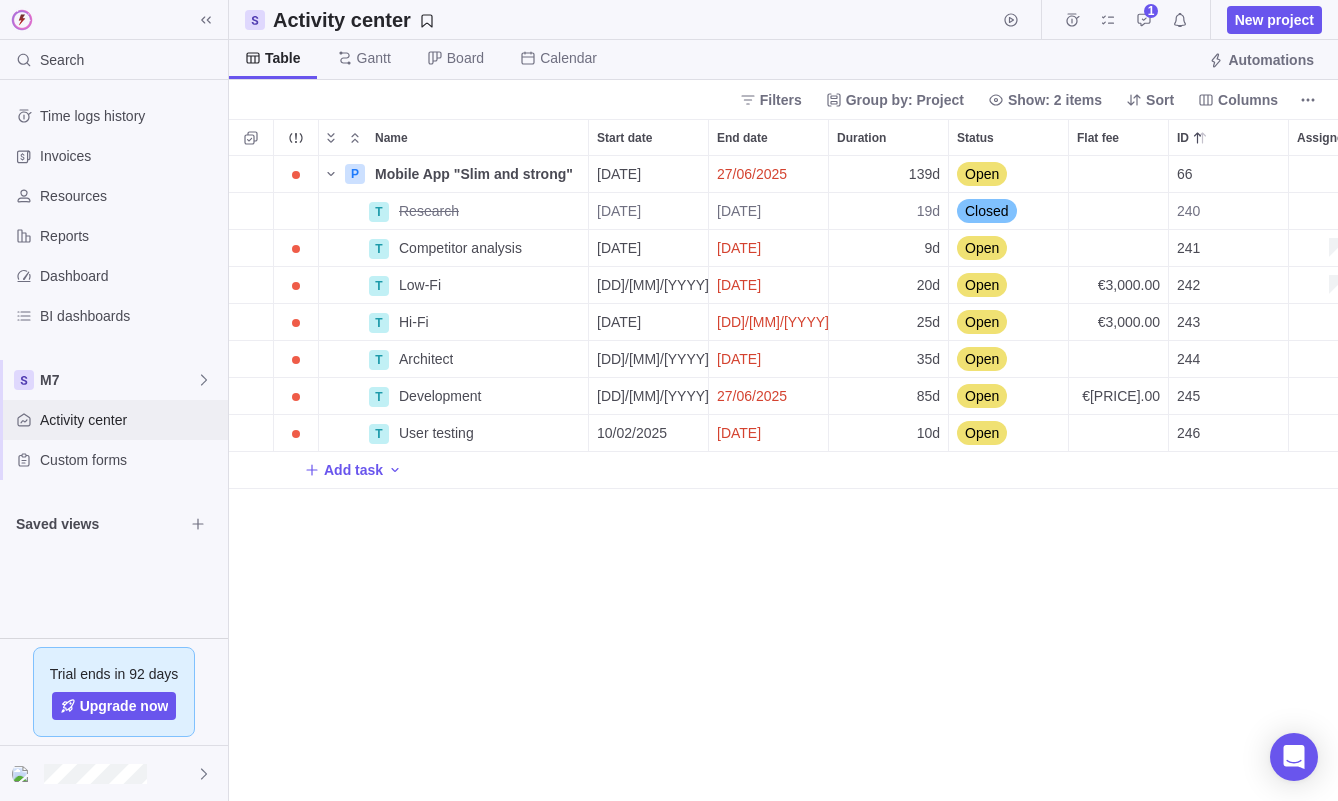 scroll, scrollTop: 1, scrollLeft: 1, axis: both 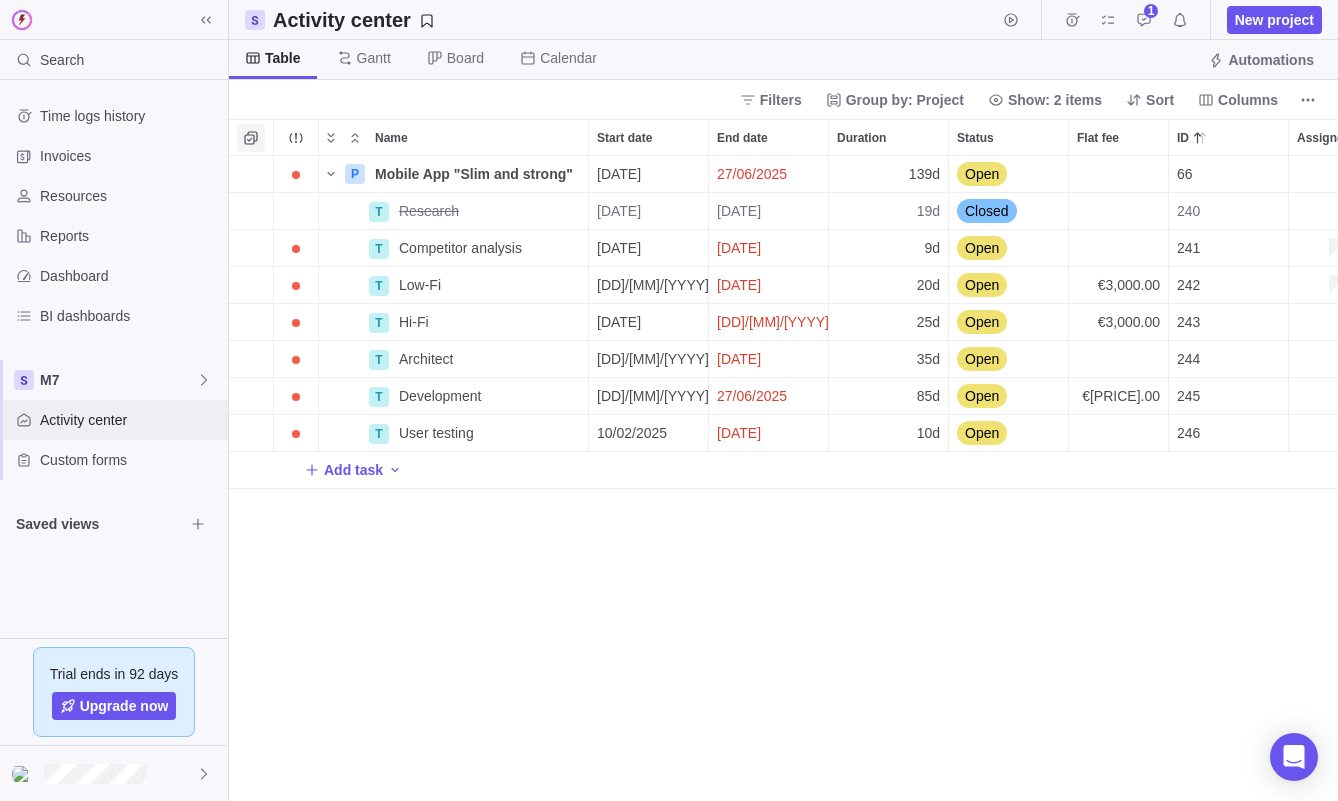 click at bounding box center [251, 138] 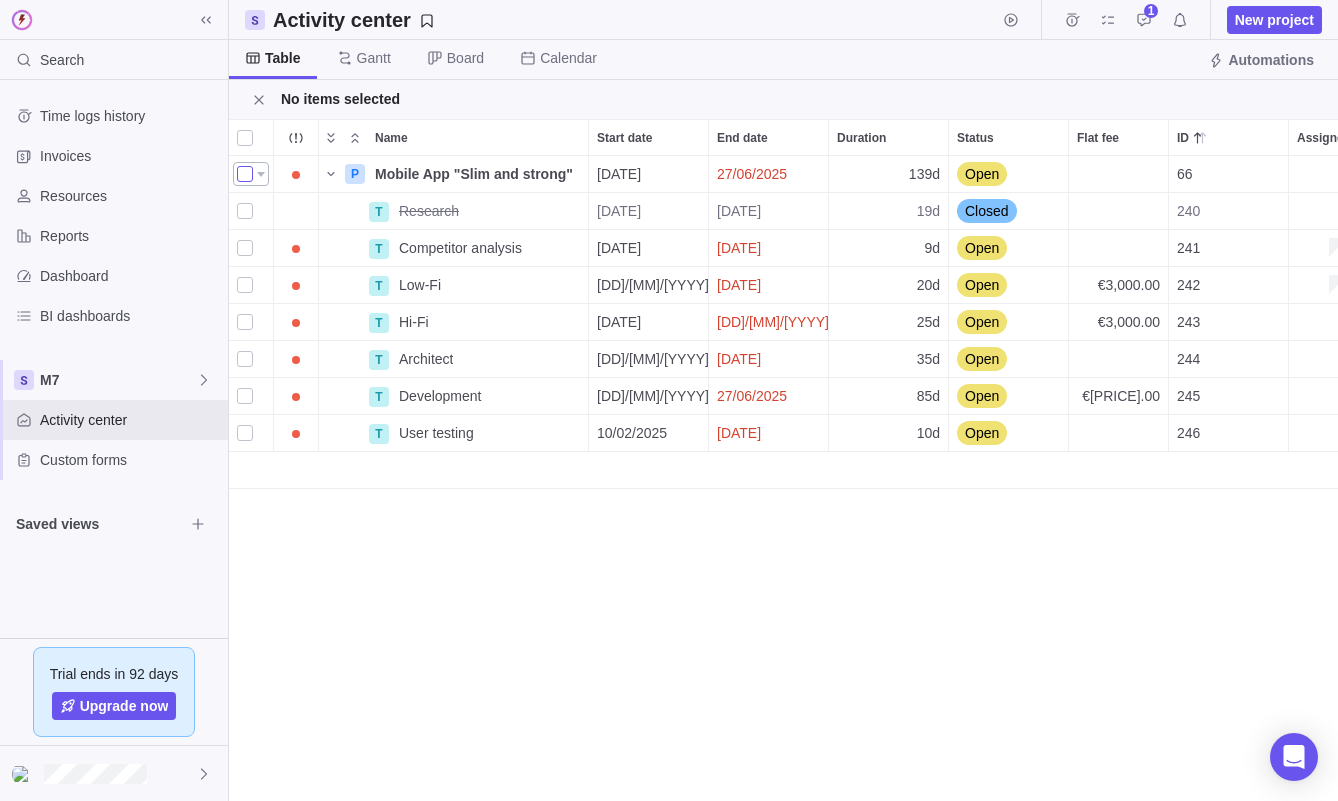 click at bounding box center [245, 174] 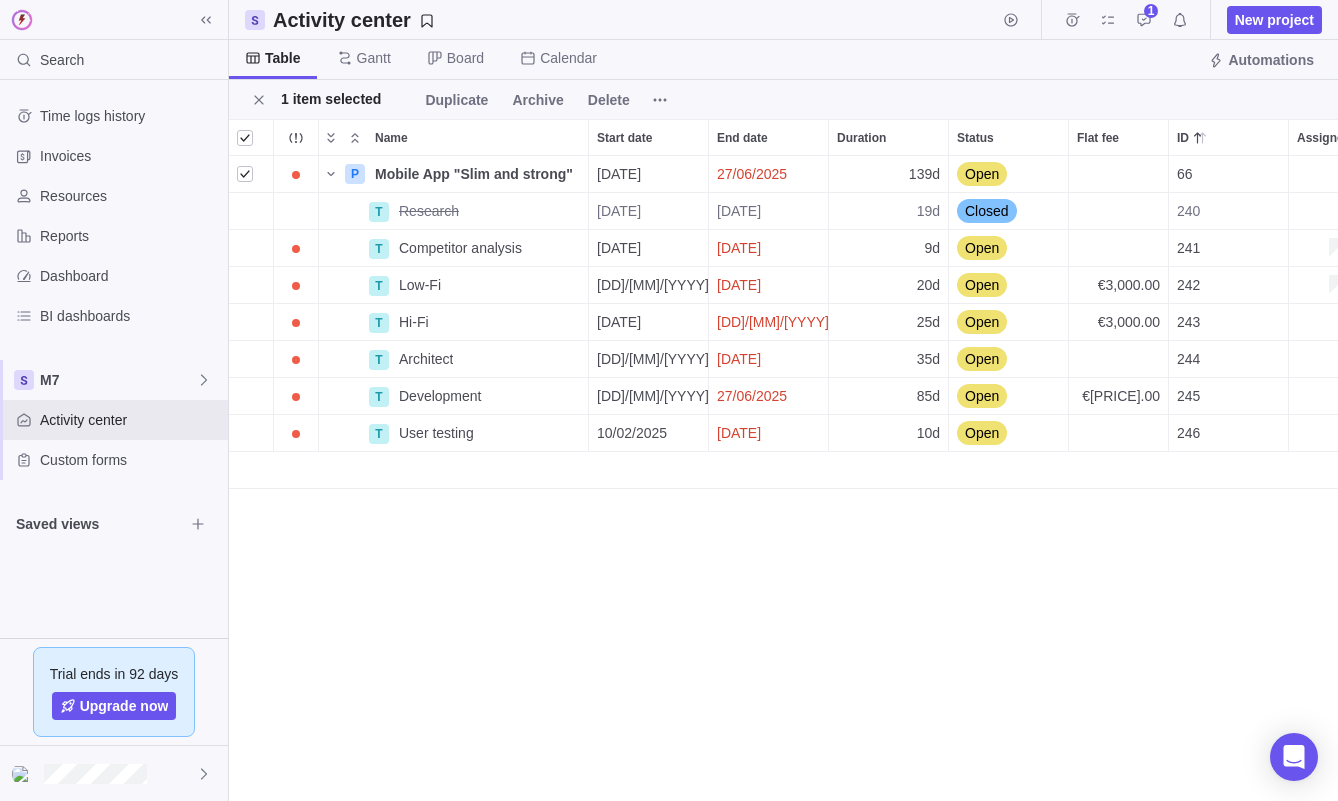 click at bounding box center (251, 211) 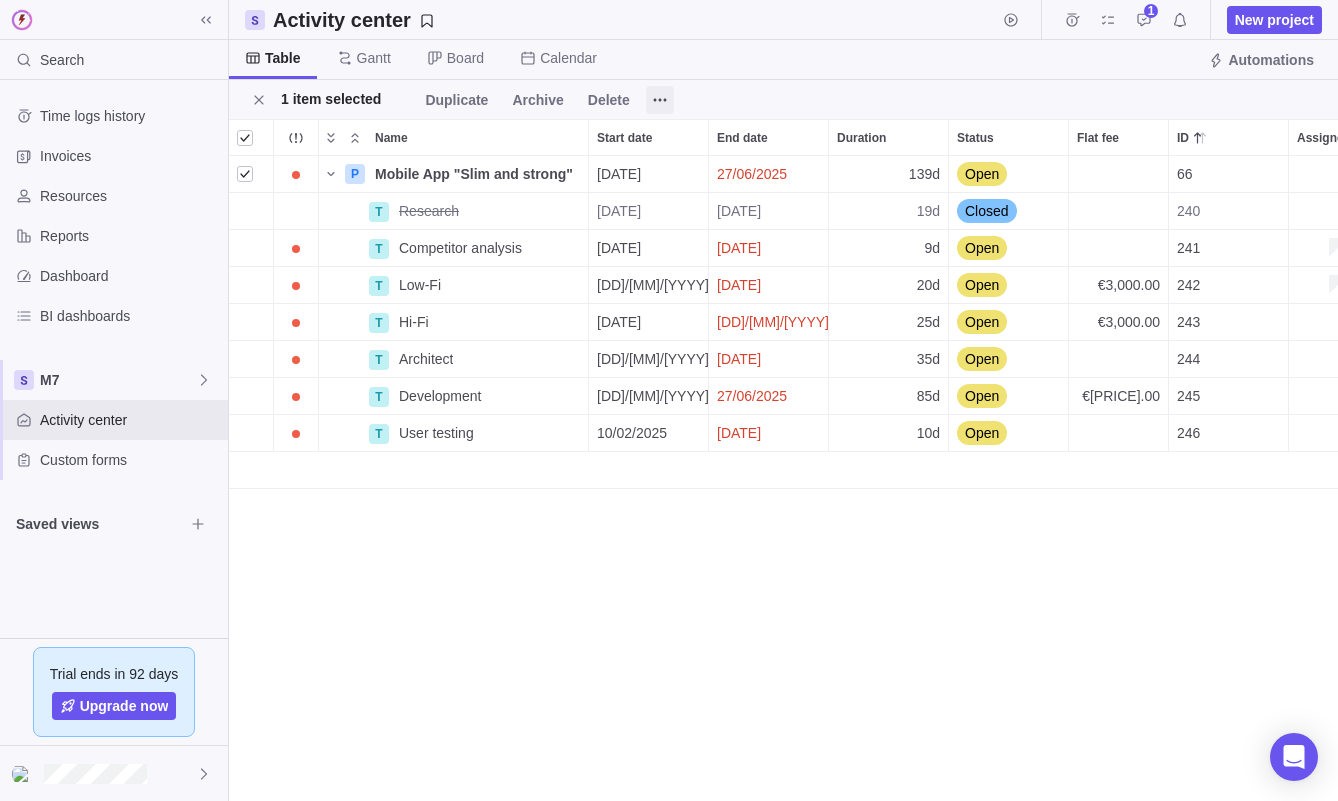 click 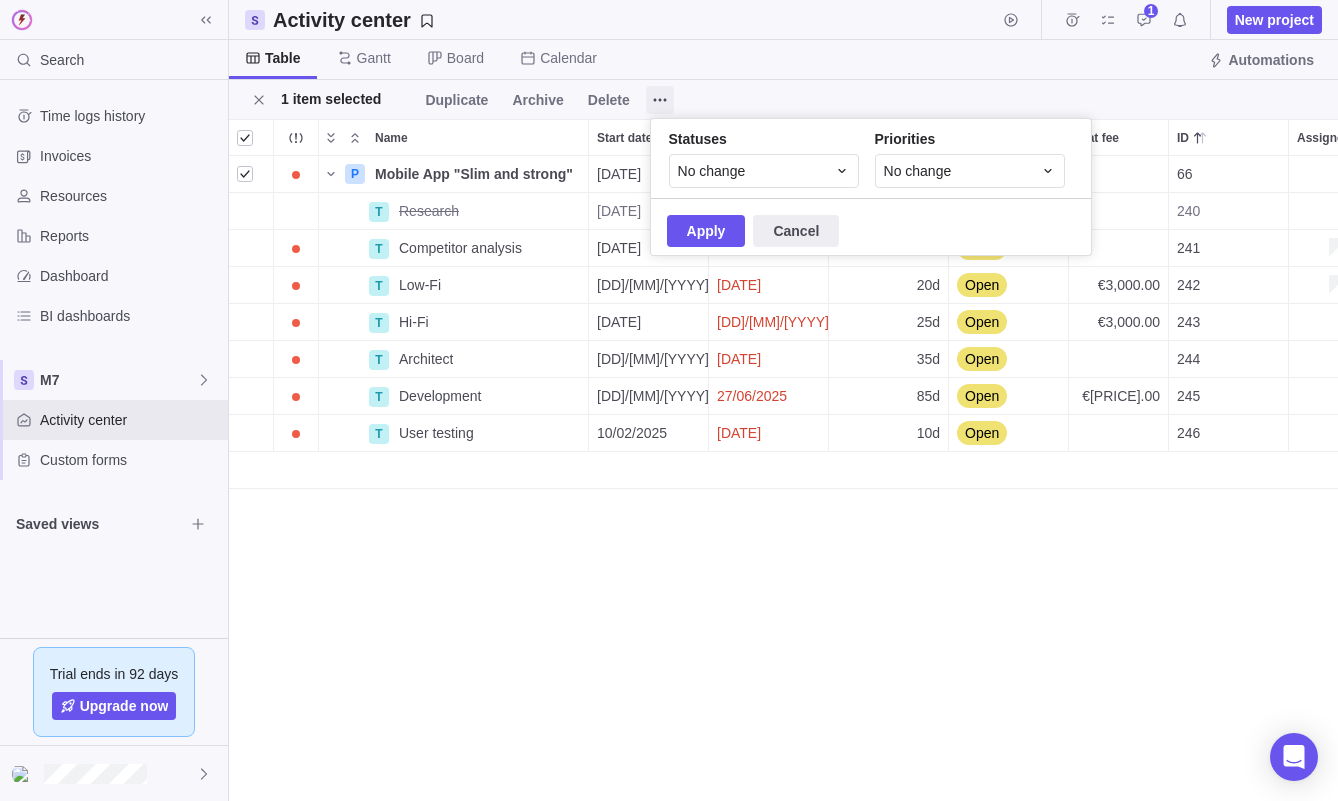 click 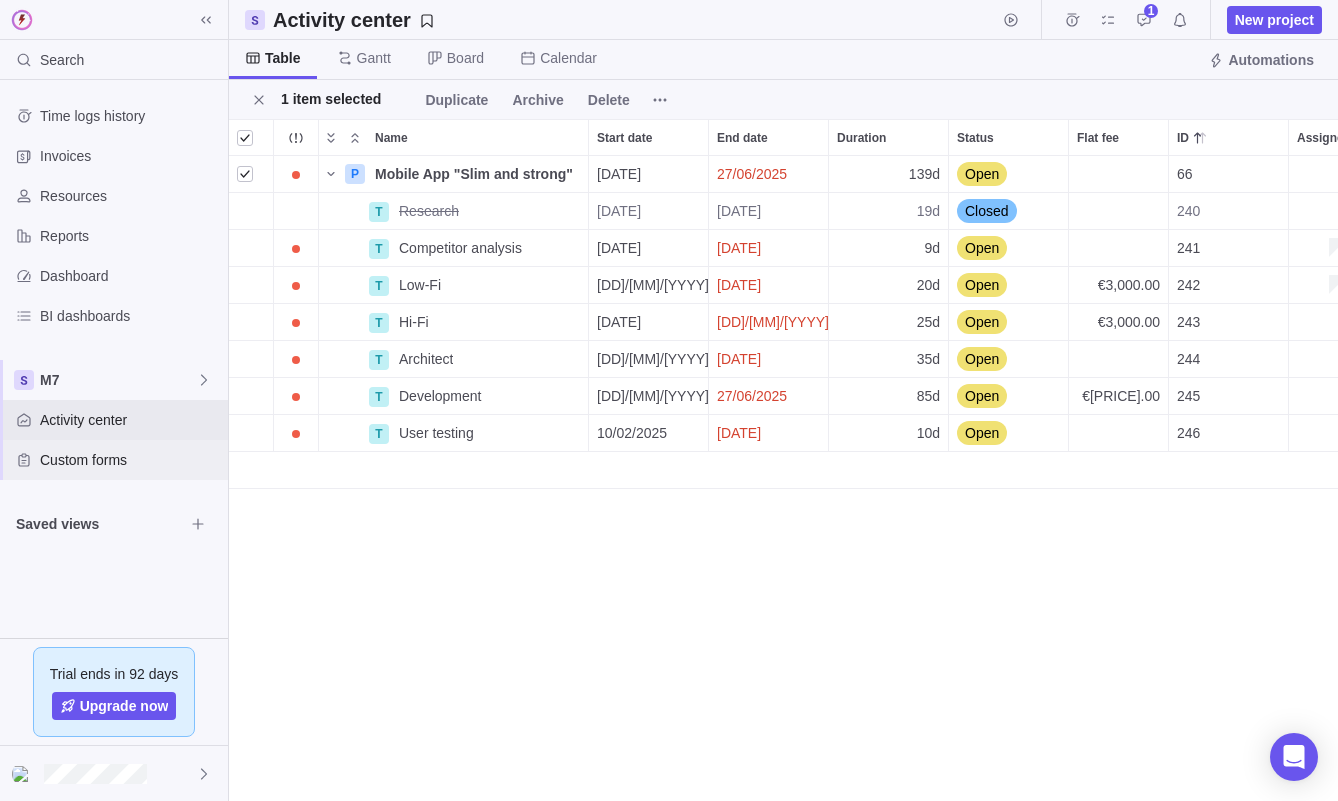 click on "Custom forms" at bounding box center [130, 460] 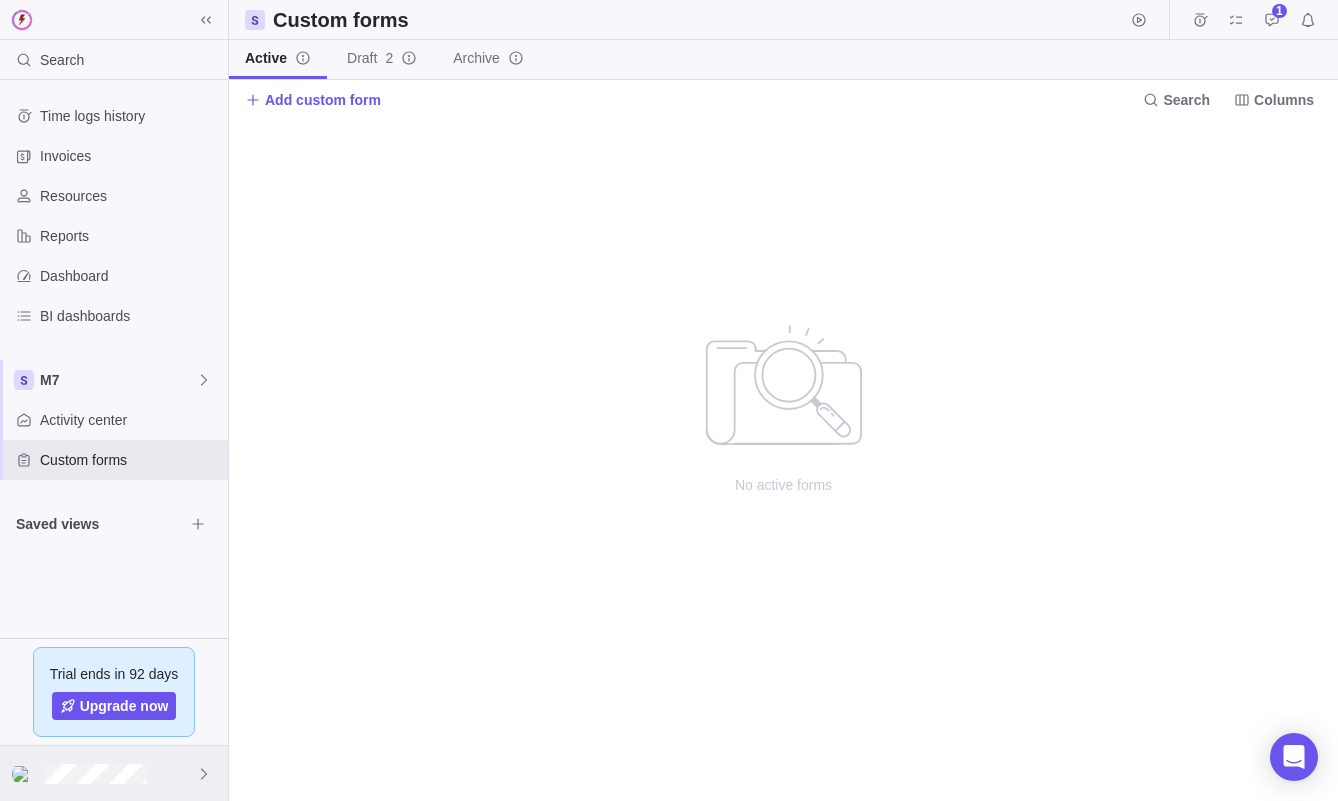 click at bounding box center [114, 773] 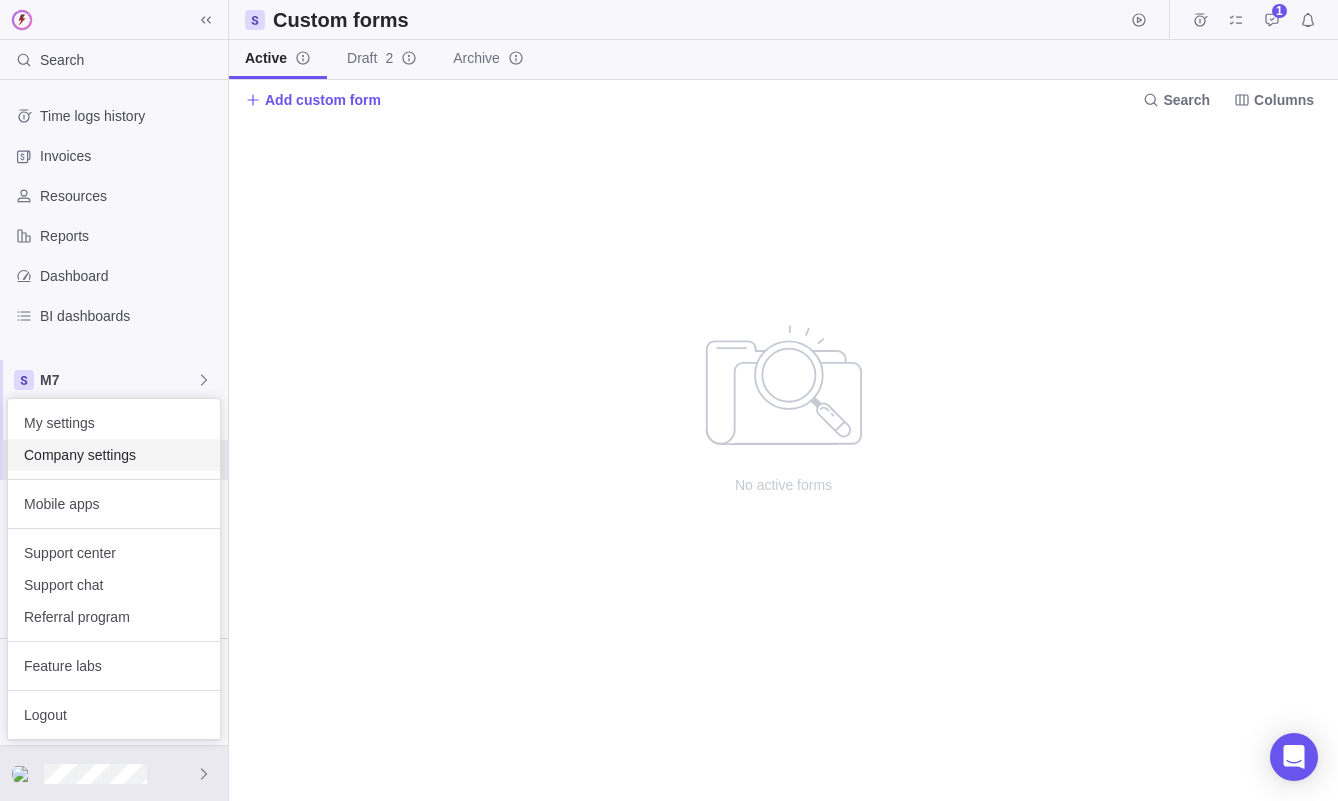 click on "Company settings" at bounding box center [114, 455] 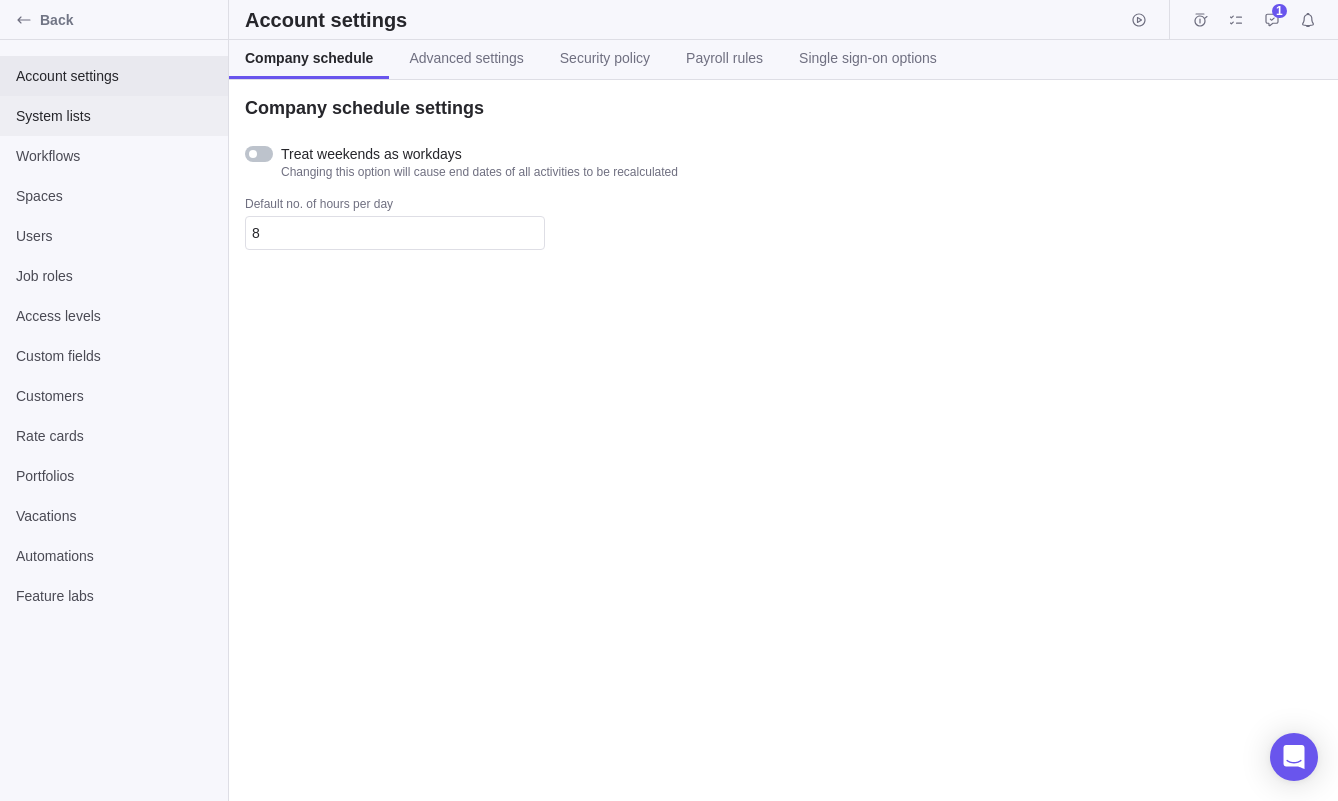 click on "System lists" at bounding box center [114, 116] 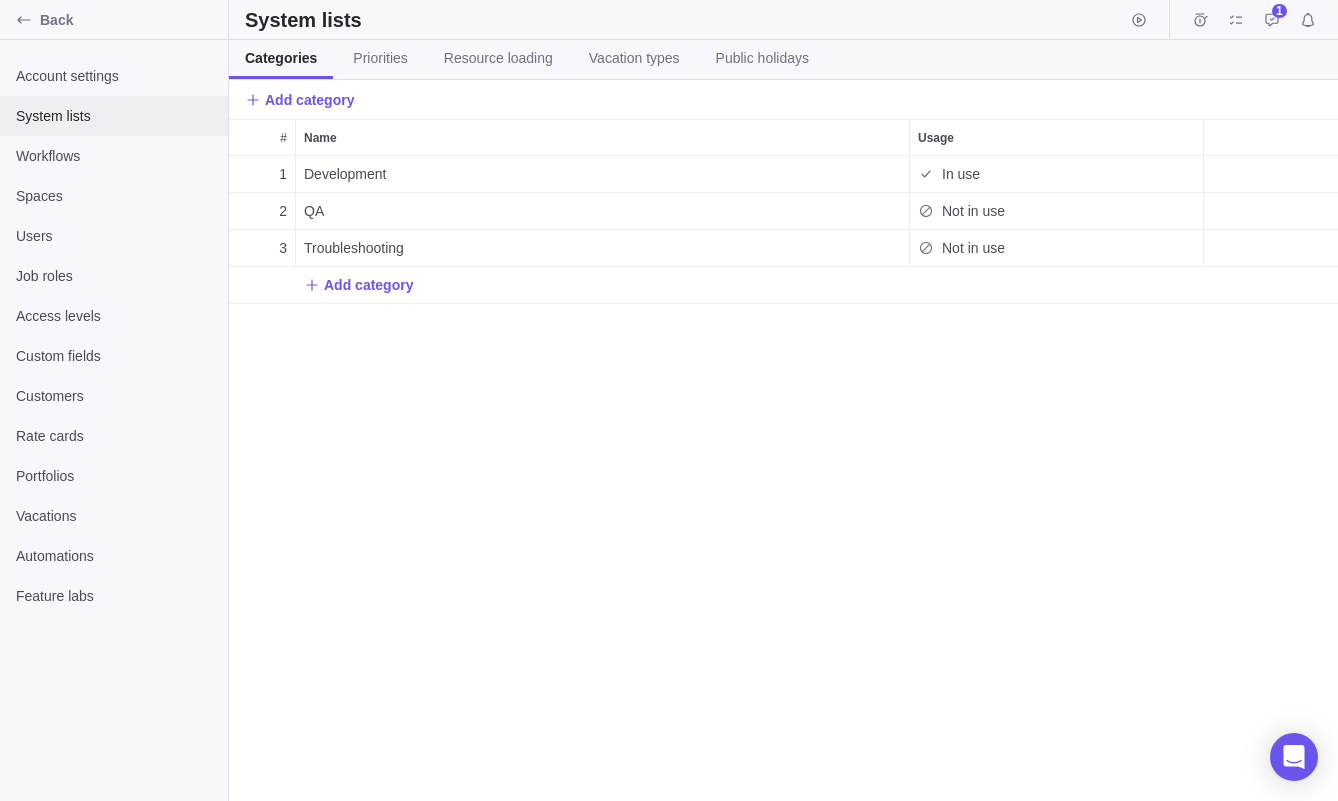 scroll, scrollTop: 1, scrollLeft: 1, axis: both 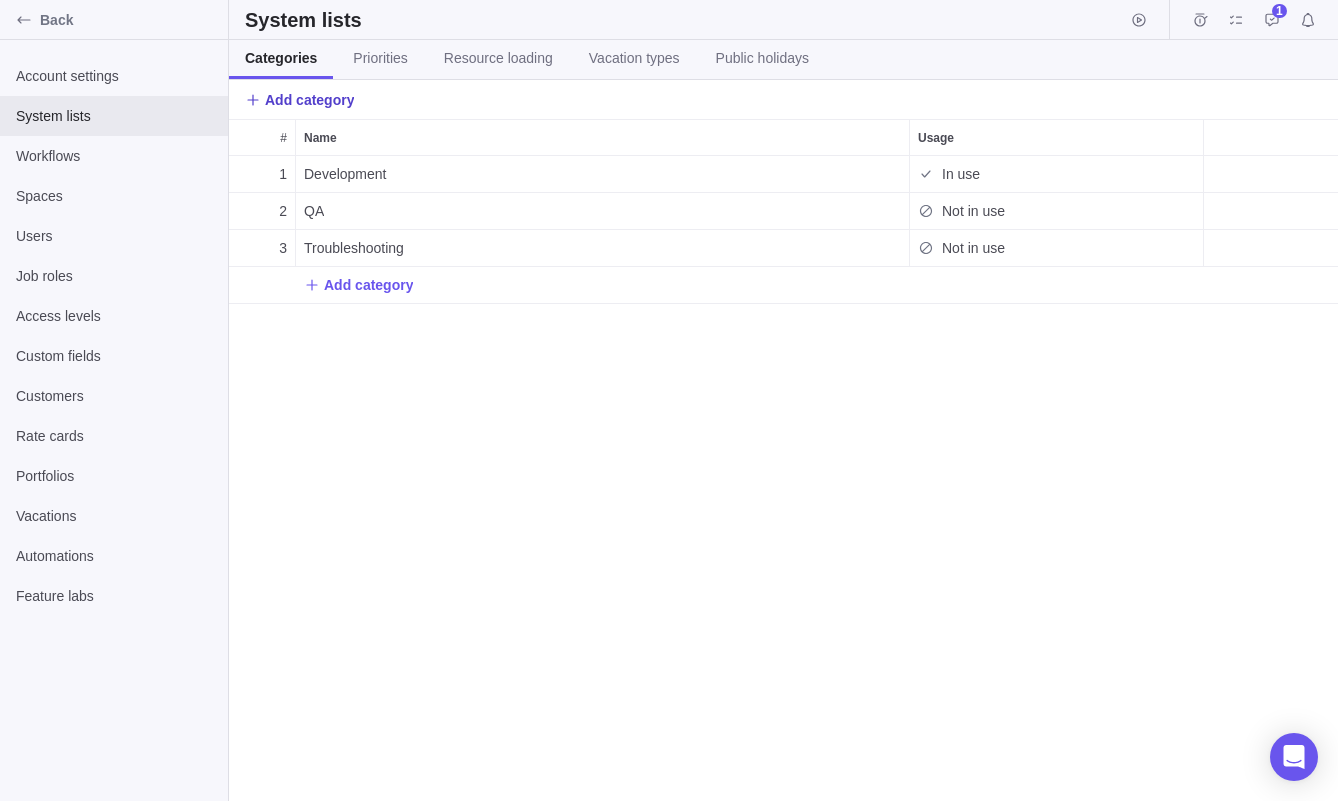 click 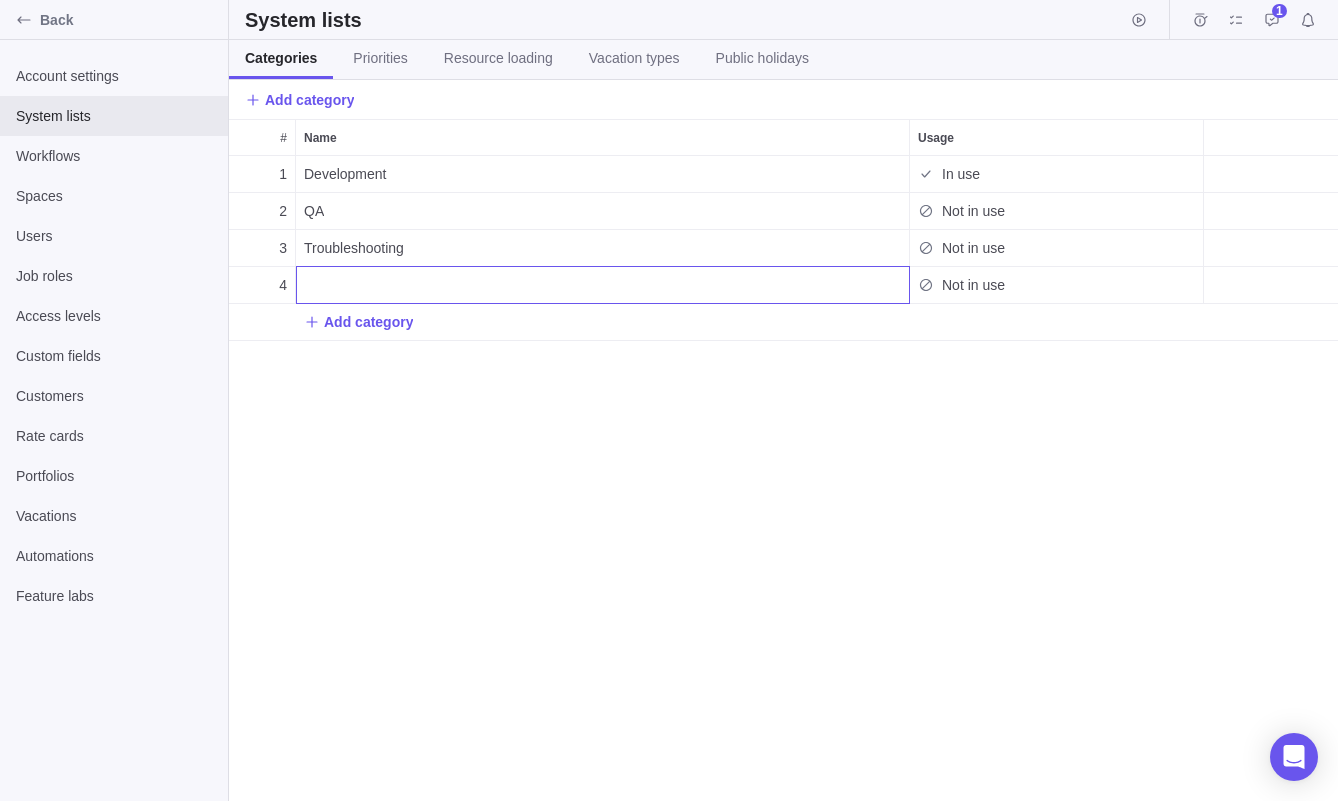 click on "Back Account settings System lists Workflows Spaces Users Job roles Access levels Custom fields Customers Rate cards Portfolios Vacations Automations Feature labs System lists 1 Categories Priorities Resource loading Vacation types Public holidays Add category # Name Usage 1 Development In use 2 QA Not in use 3 Troubleshooting Not in use 4 Not in use Add category
Billable labor x Prev Next August   2025 Mo Tu We Th Fr Sa Su         1 2 3 4 5 6 7 8 9 10 11 12 13 14 15 16 17 18 19 20 21 22 23 24 25 26 27 28 29 30 31 Today Done Workflows" at bounding box center [669, 400] 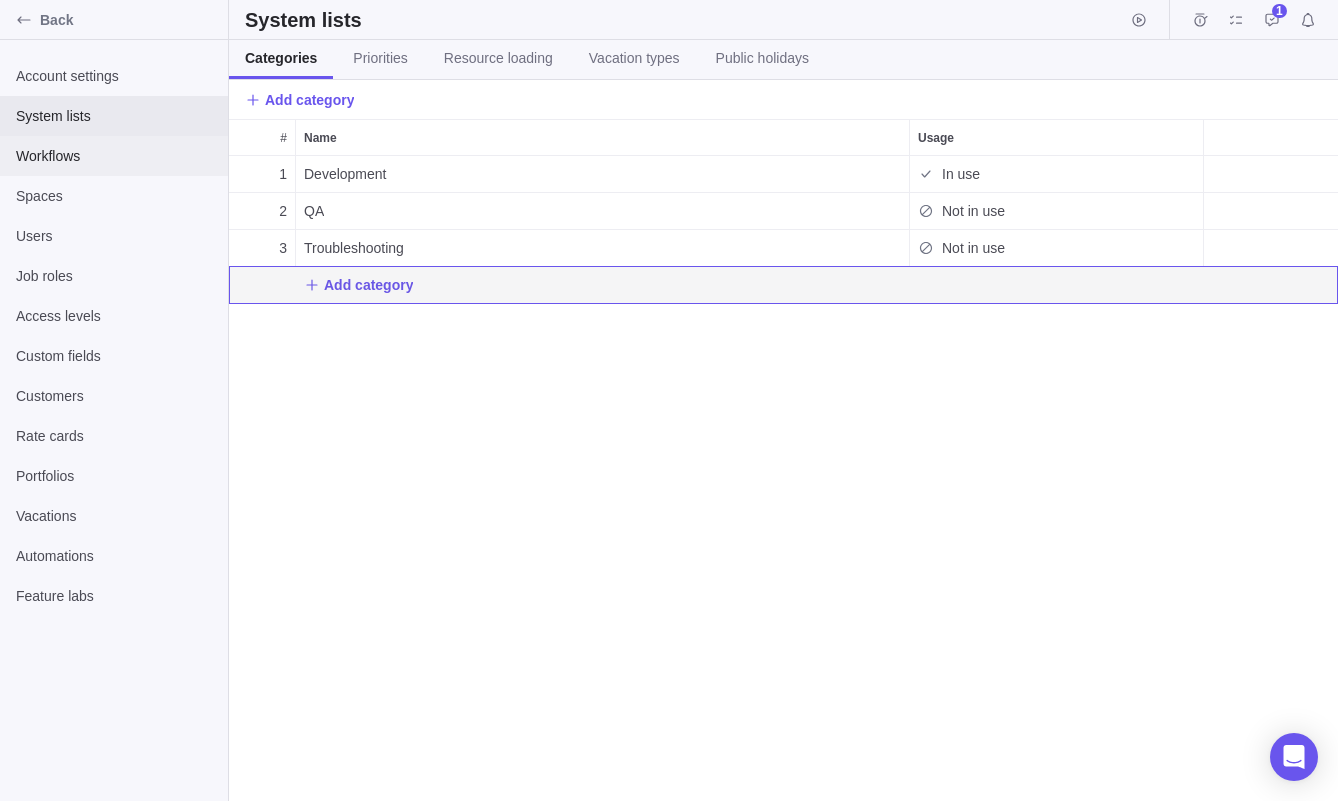 click on "Workflows" at bounding box center (114, 156) 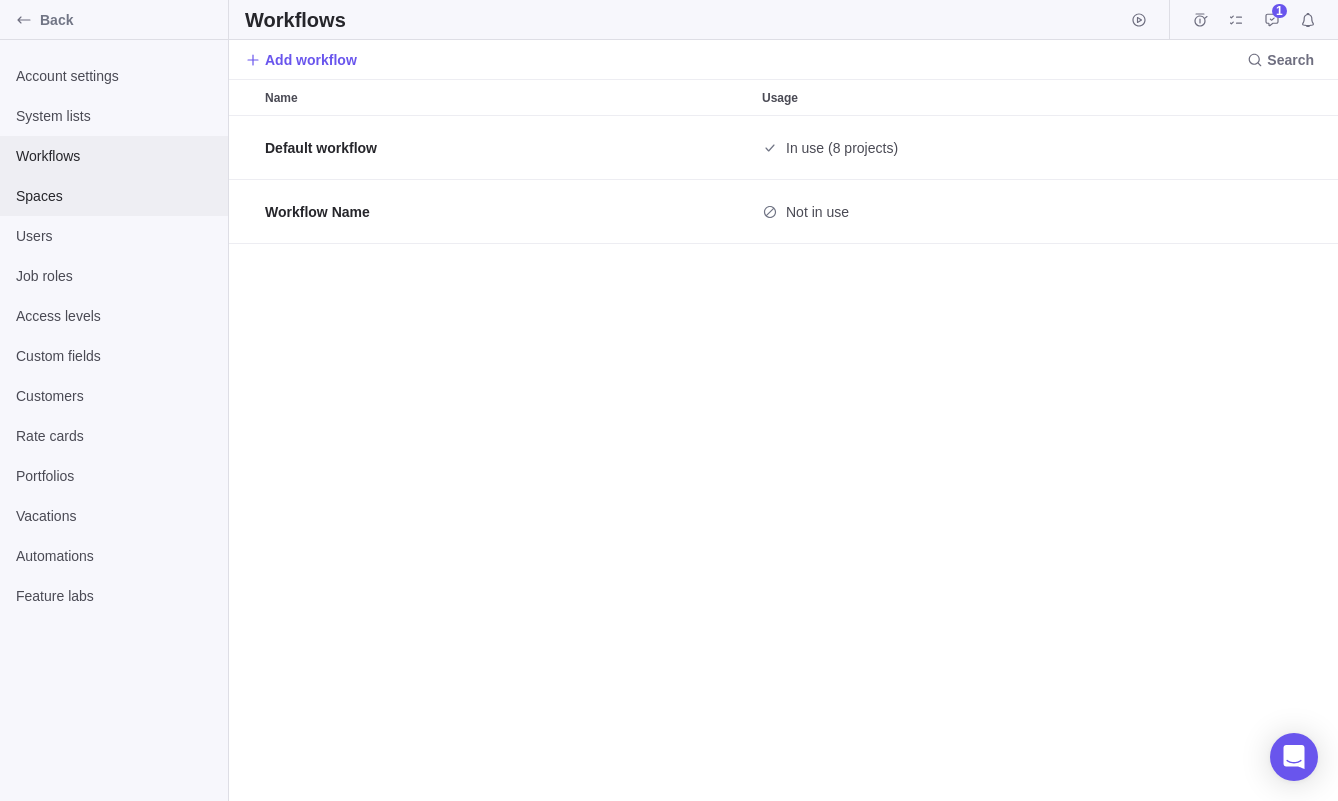 scroll, scrollTop: 1, scrollLeft: 1, axis: both 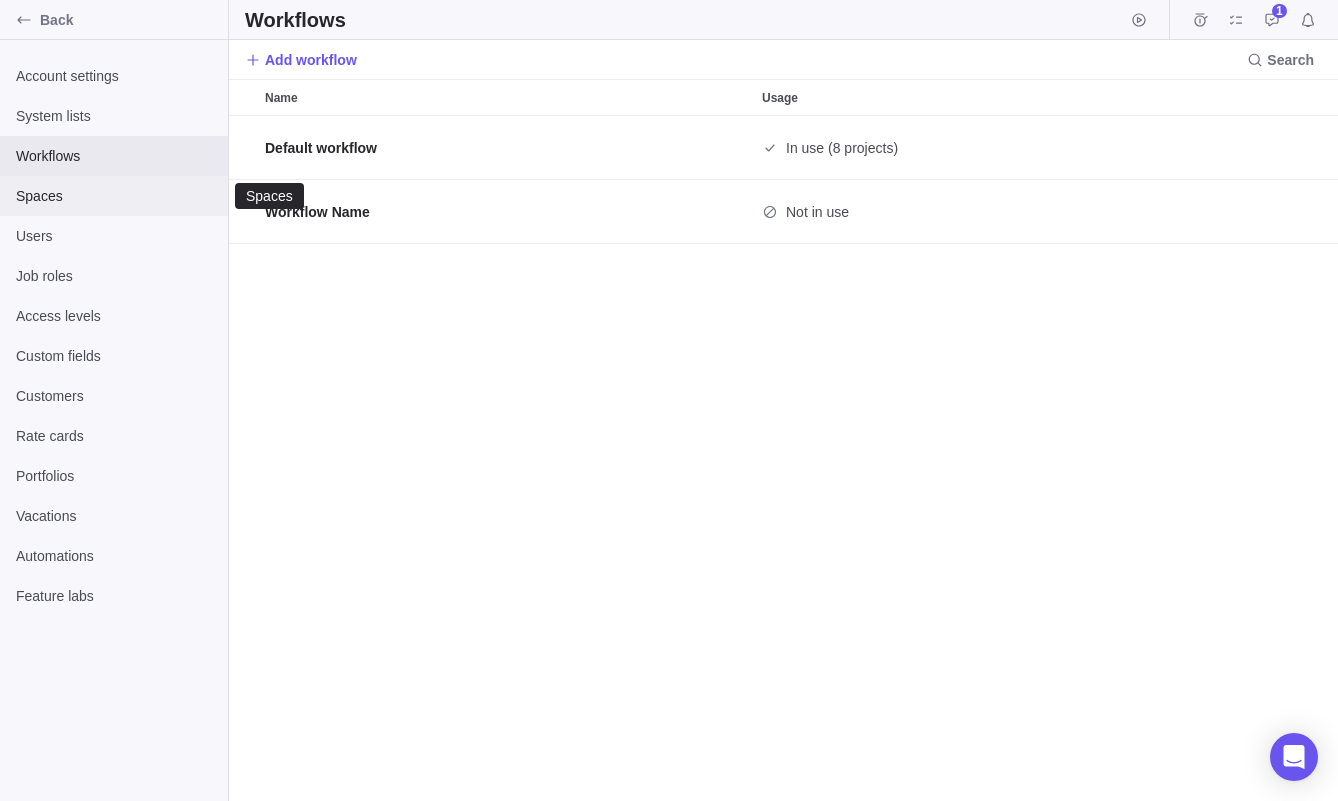 click on "Spaces" at bounding box center [114, 196] 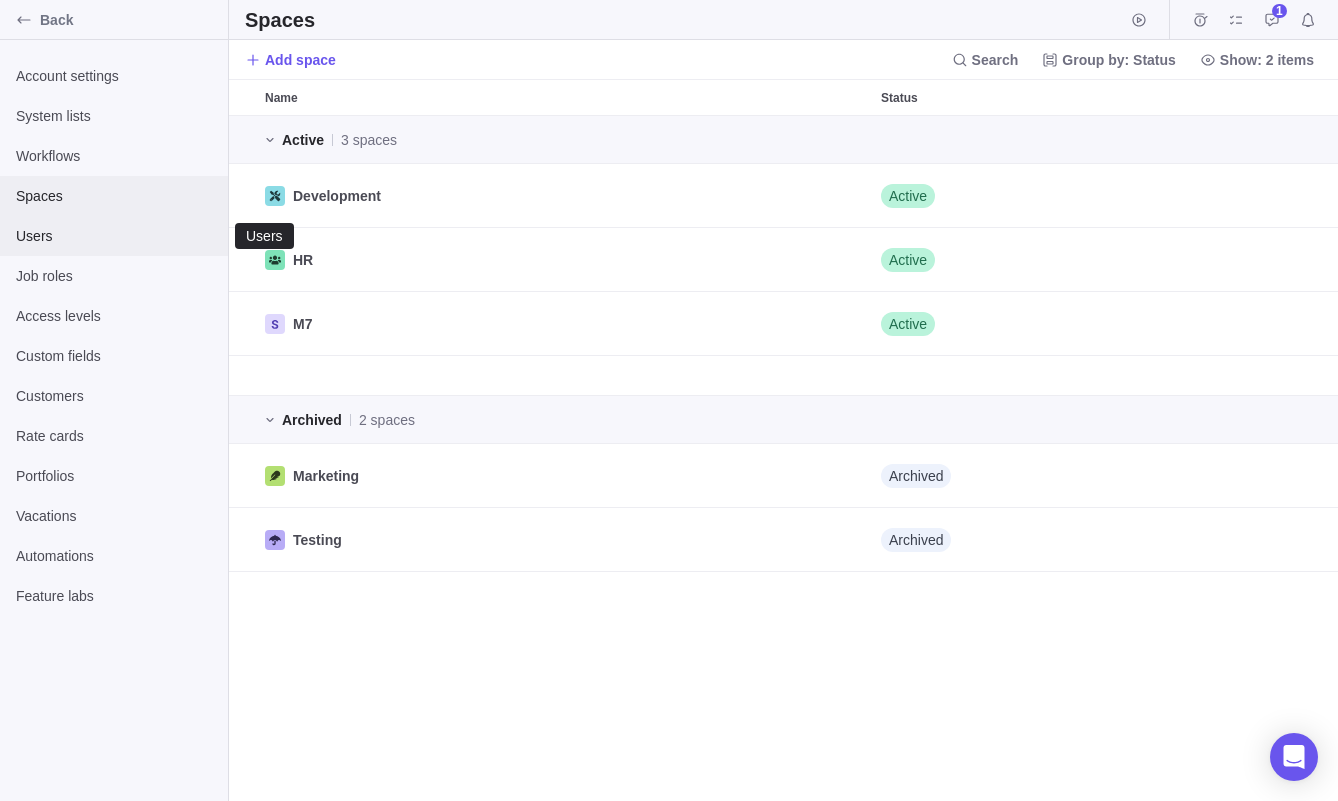 scroll, scrollTop: 1, scrollLeft: 1, axis: both 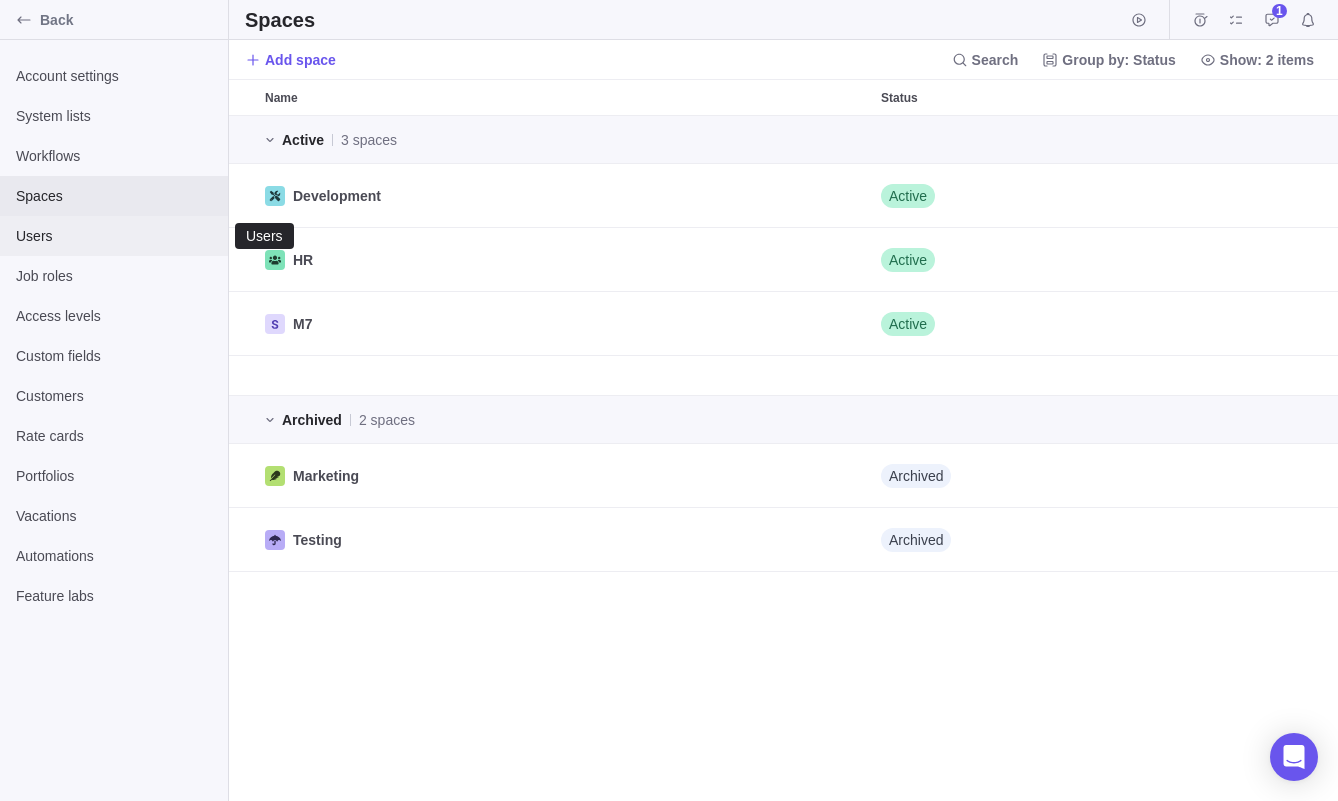 click on "Users" at bounding box center [114, 236] 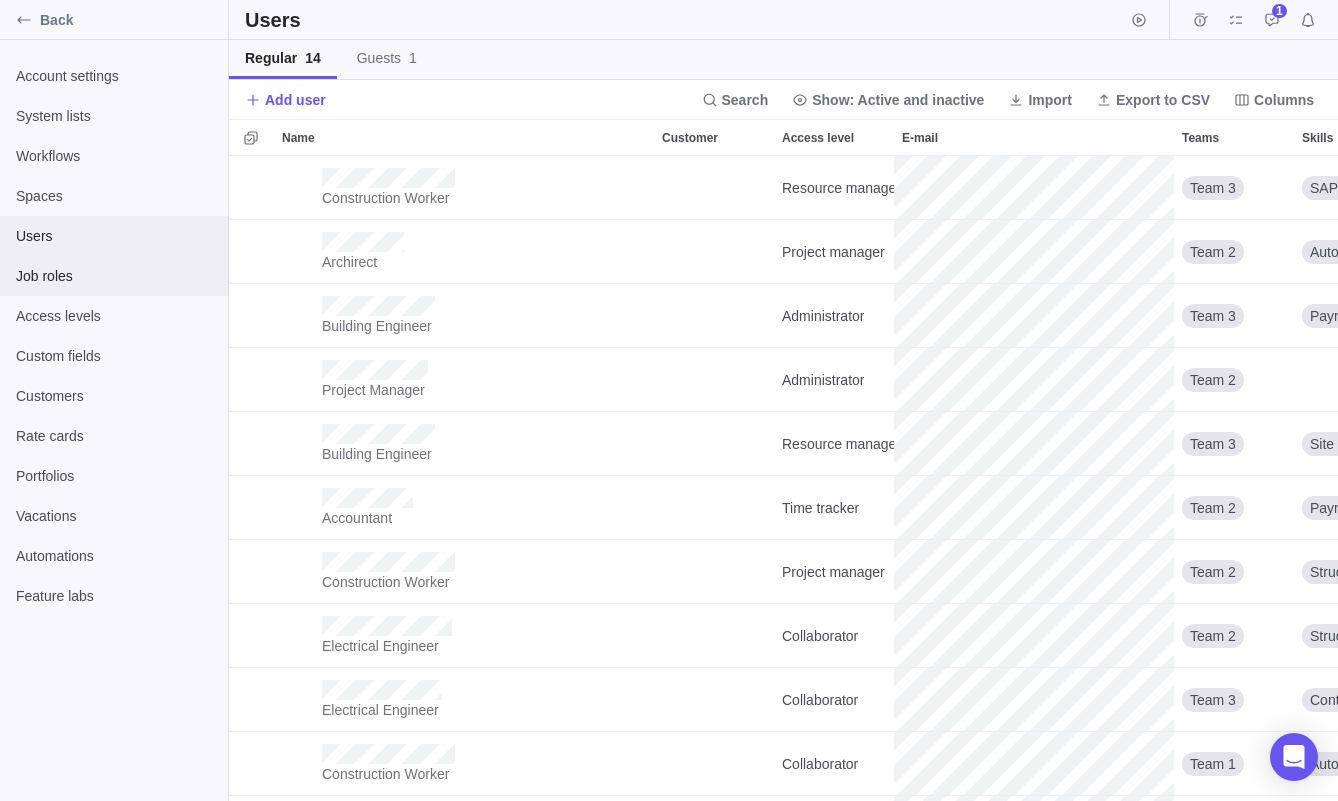 scroll, scrollTop: 1, scrollLeft: 1, axis: both 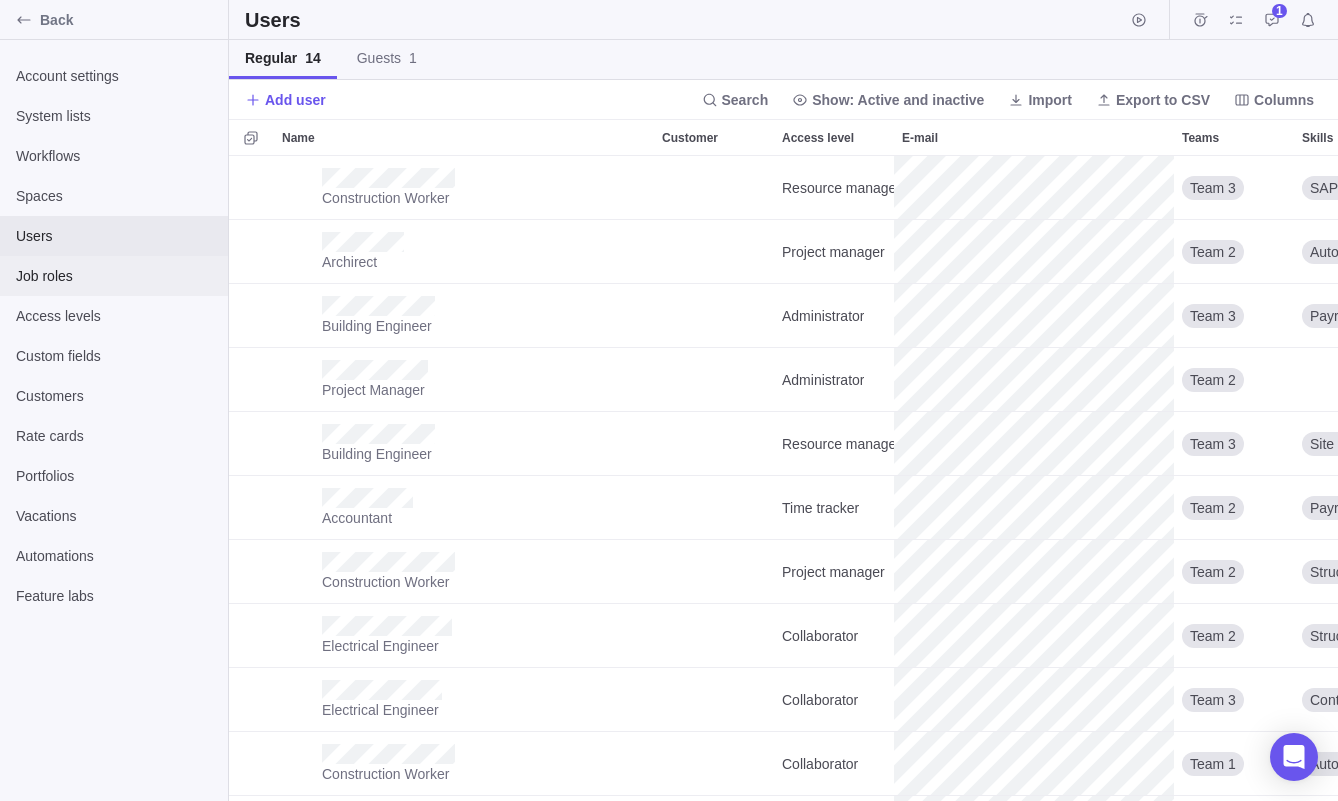 click on "Job roles" at bounding box center [114, 276] 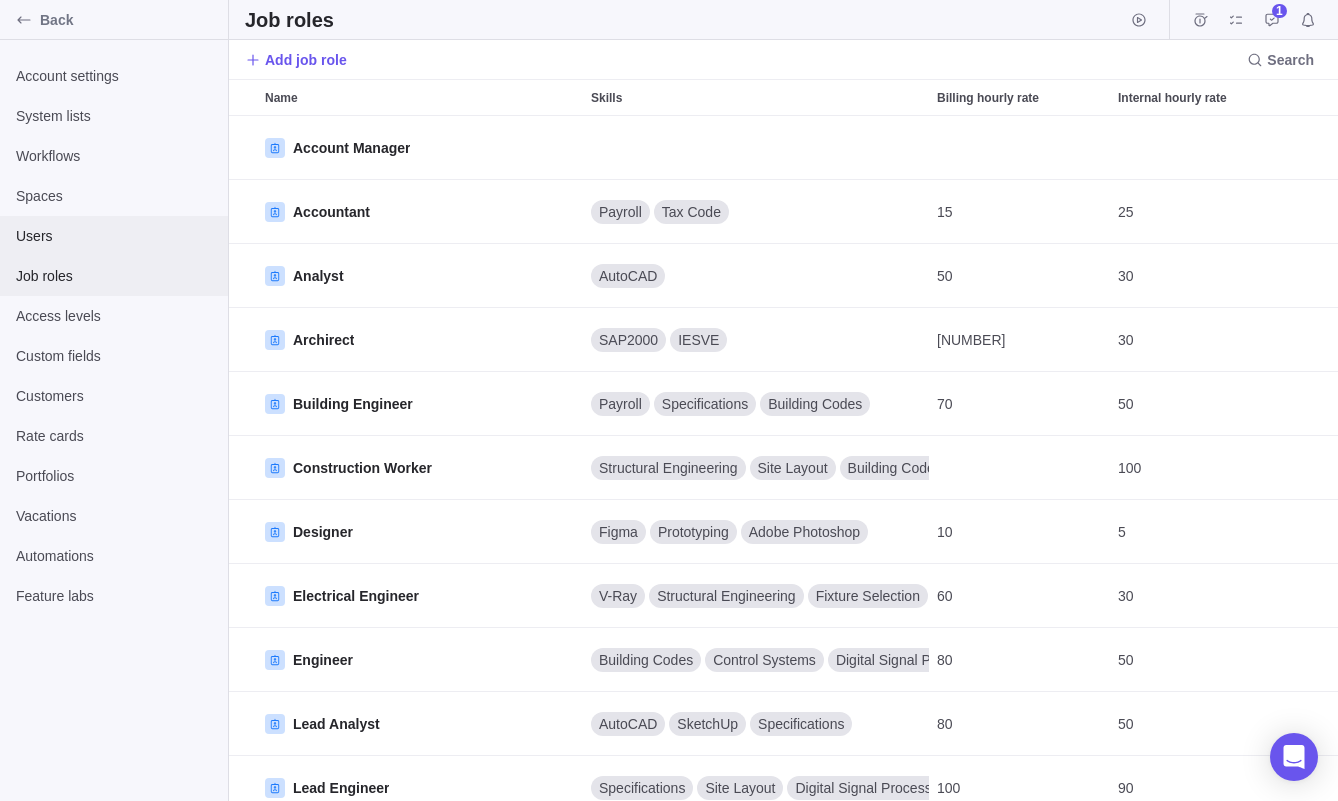 scroll, scrollTop: 1, scrollLeft: 1, axis: both 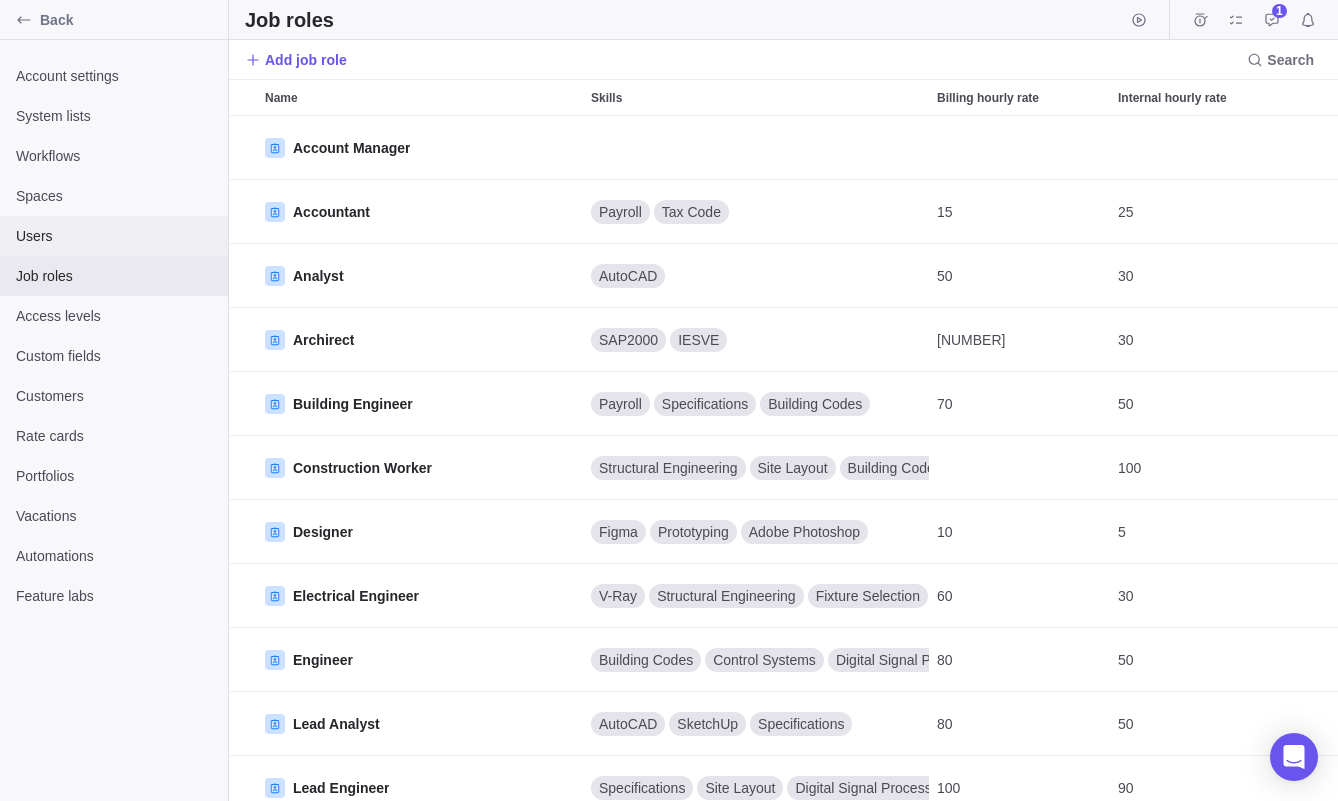 click on "Users" at bounding box center (114, 236) 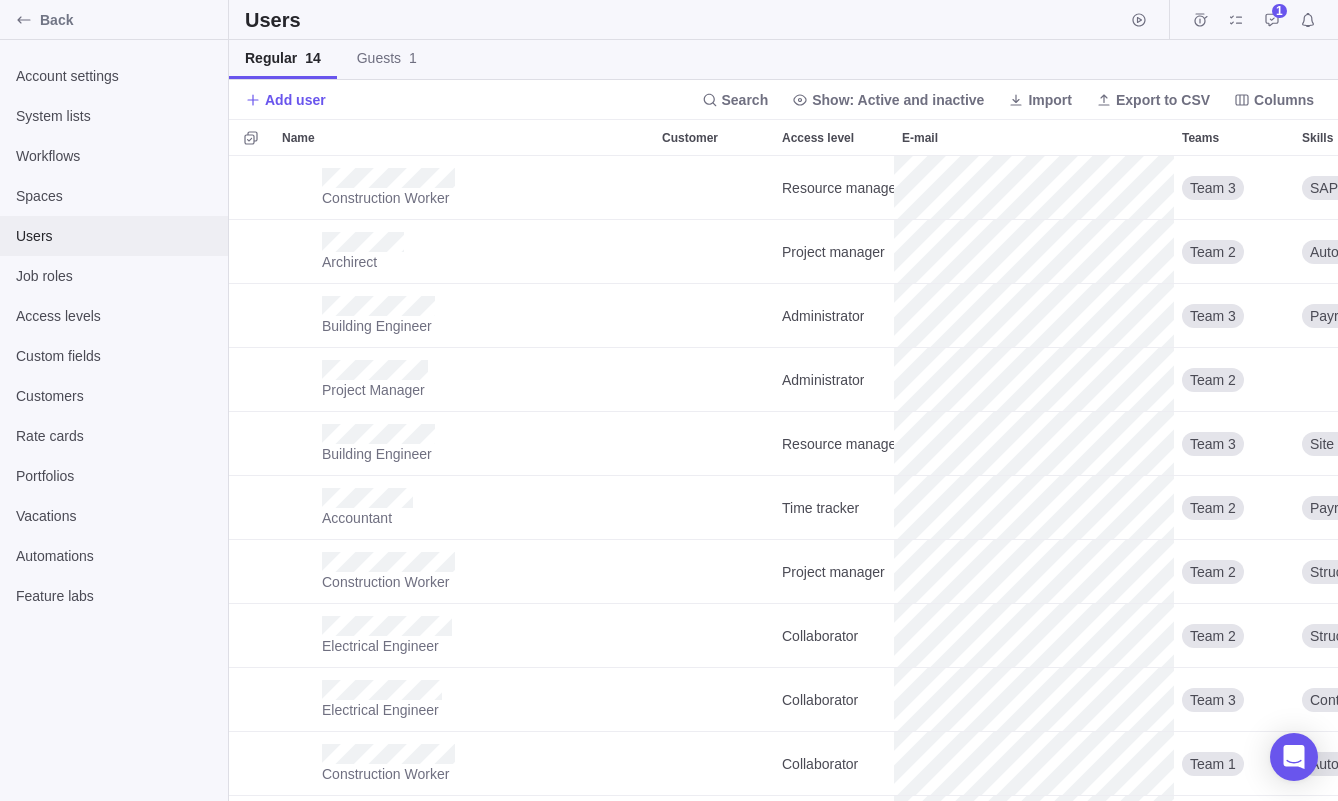 scroll, scrollTop: 1, scrollLeft: 1, axis: both 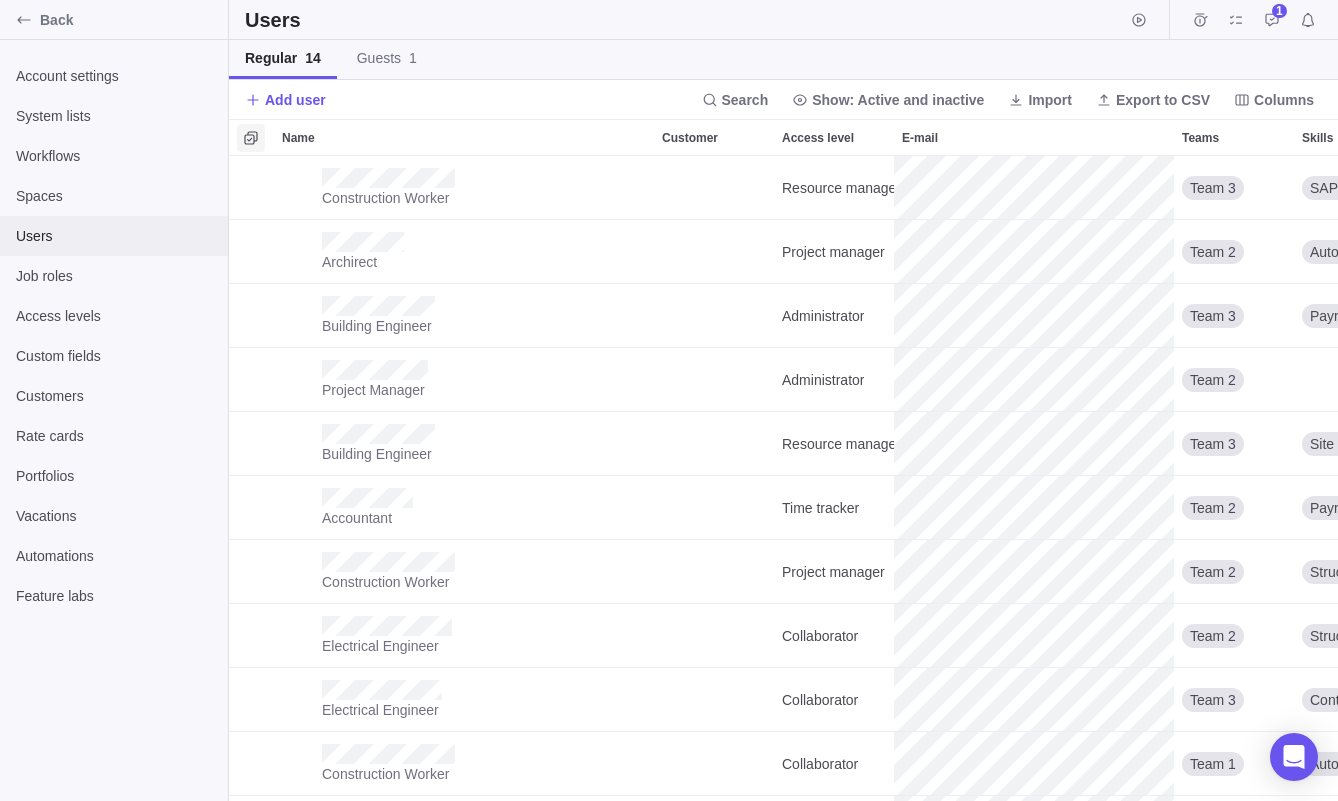 click 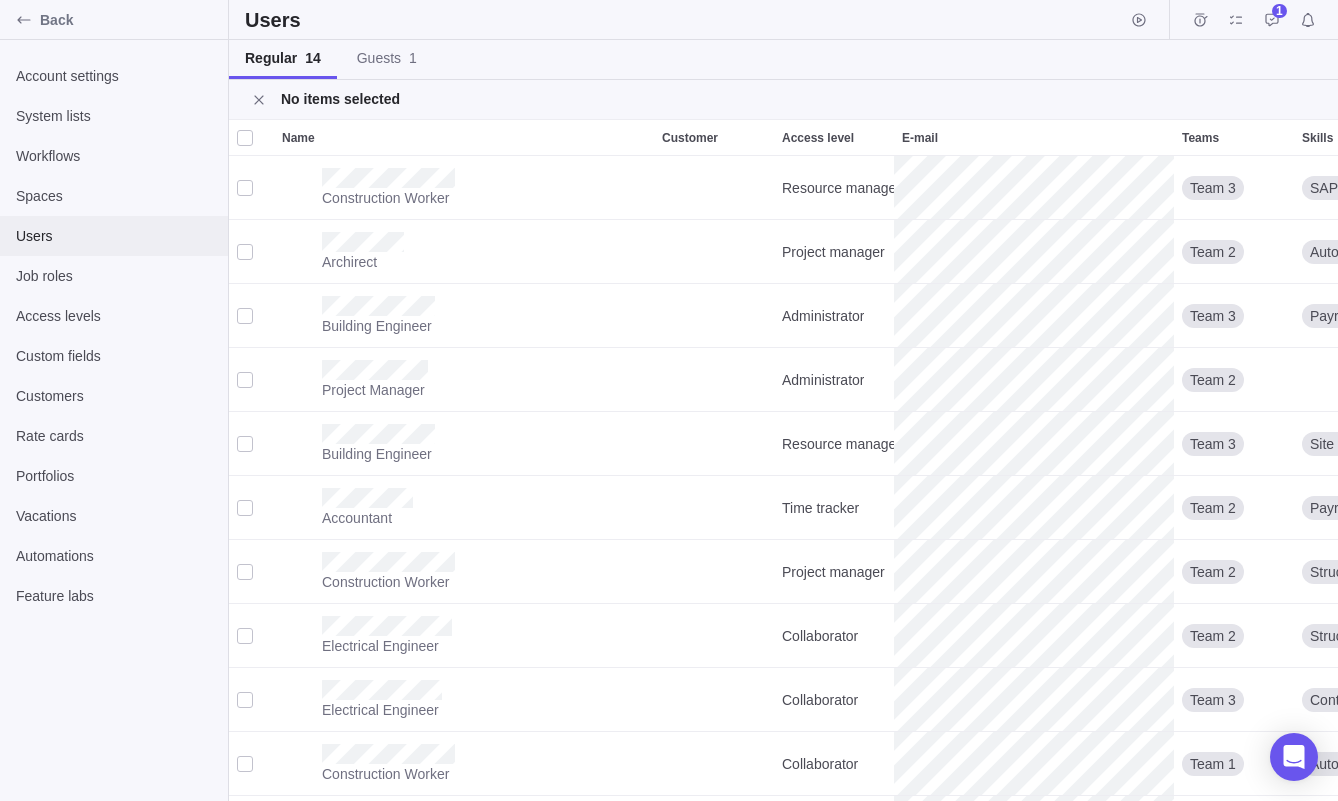 click at bounding box center [245, 138] 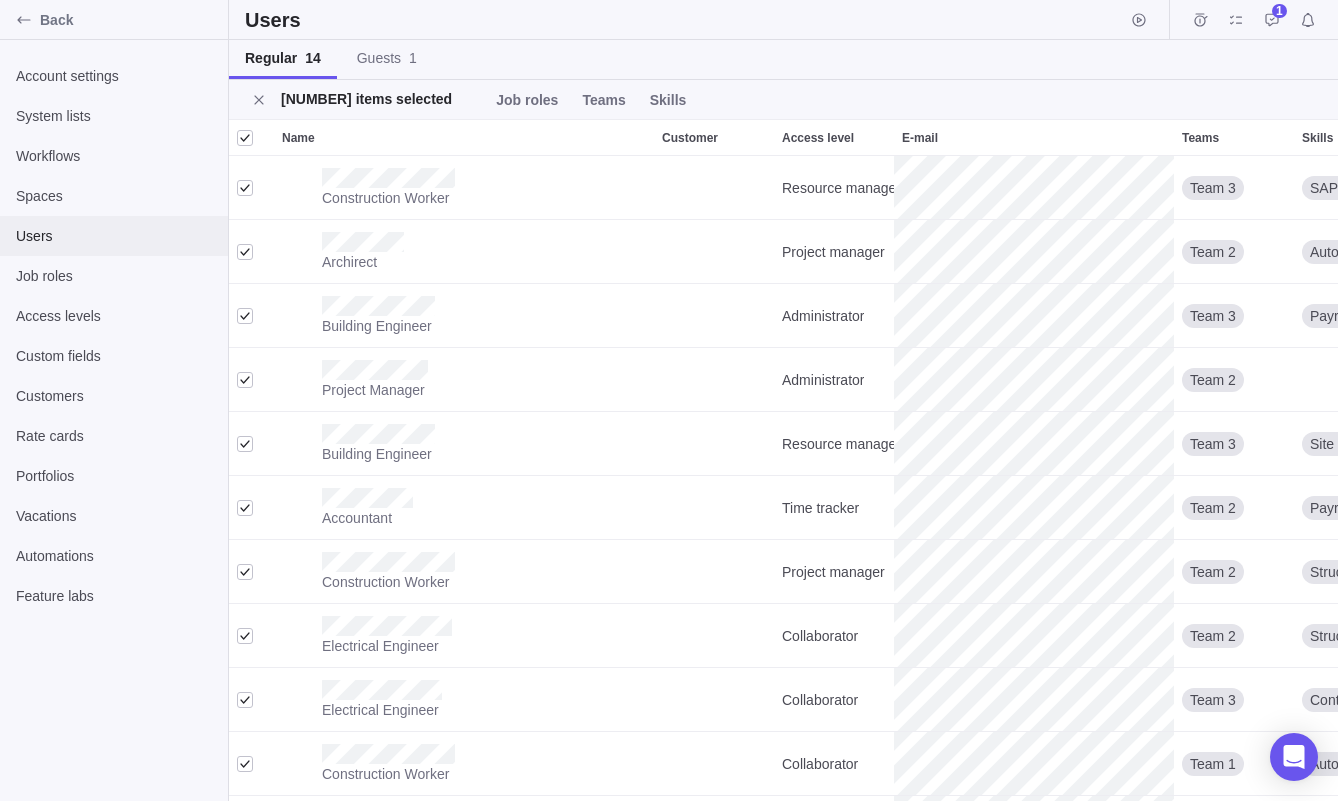 click at bounding box center (245, 138) 